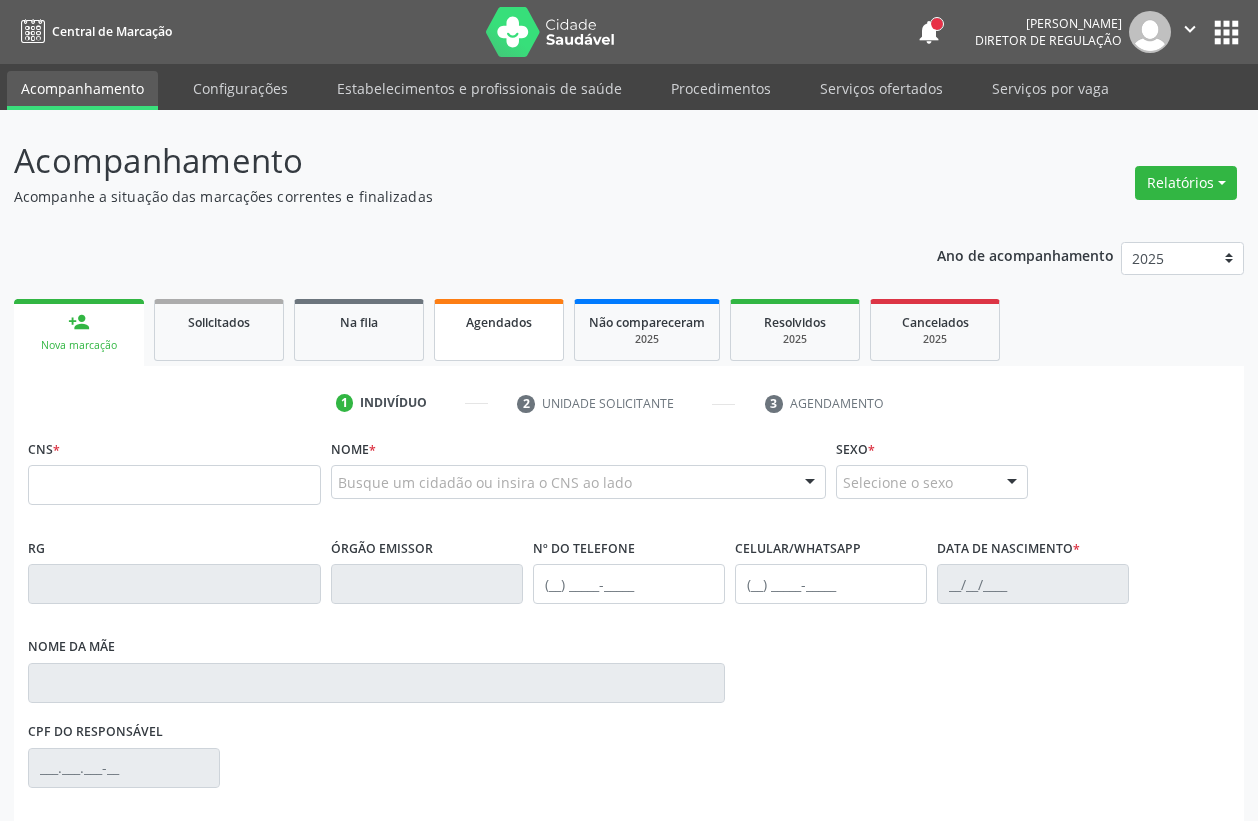 scroll, scrollTop: 0, scrollLeft: 0, axis: both 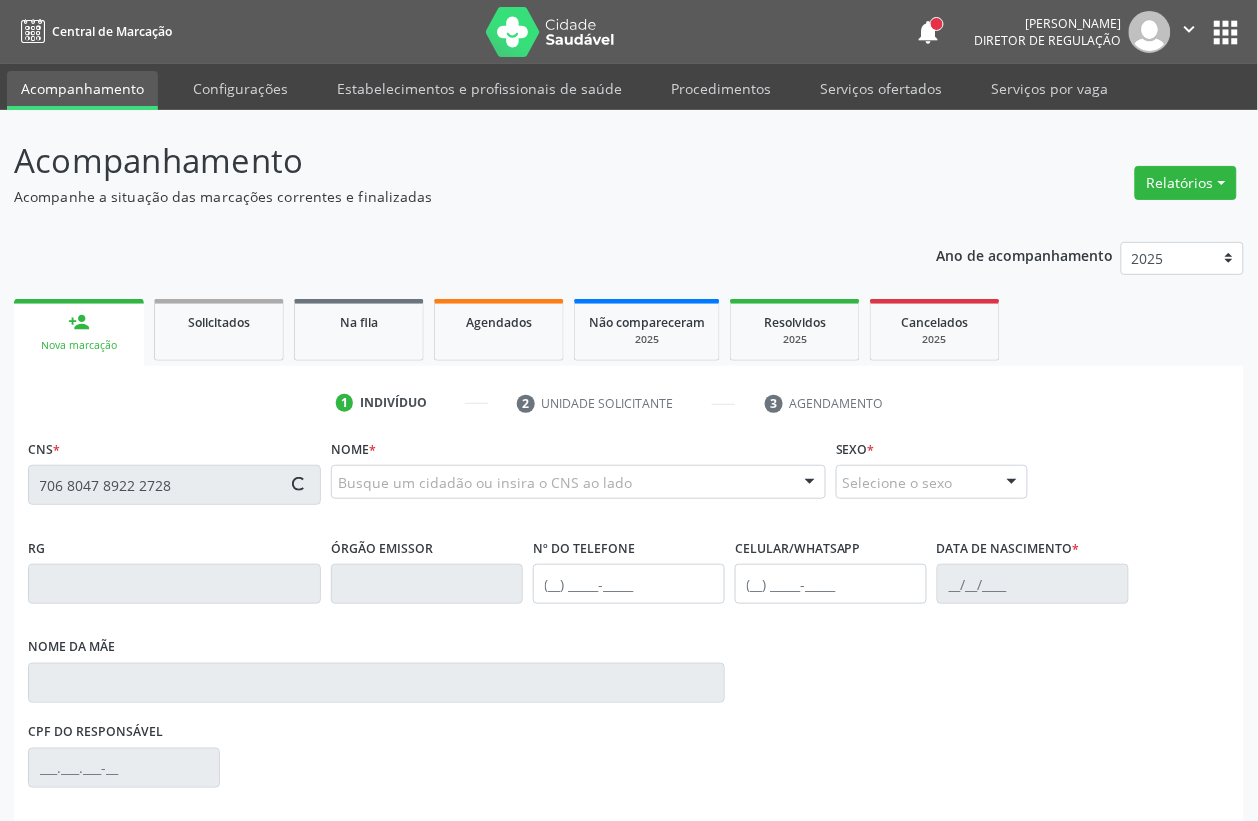 type on "706 8047 8922 2728" 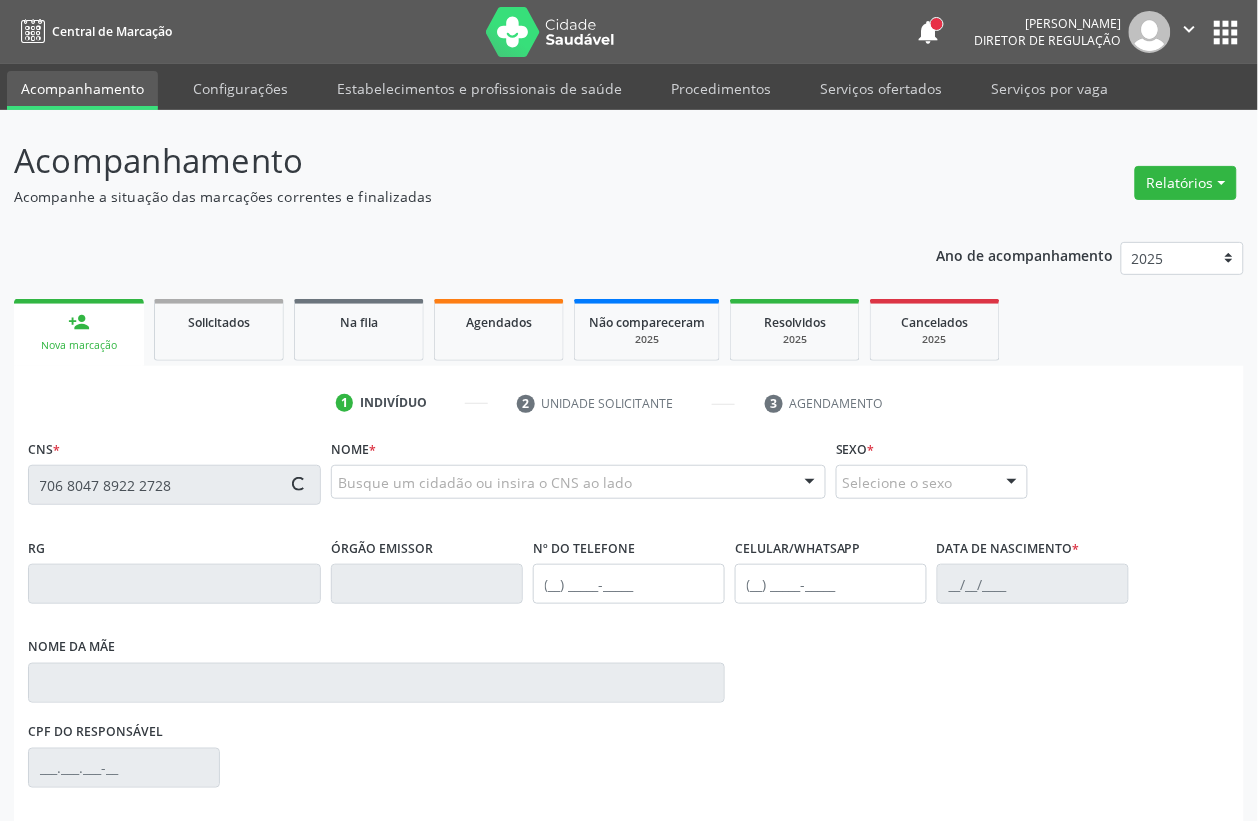 type 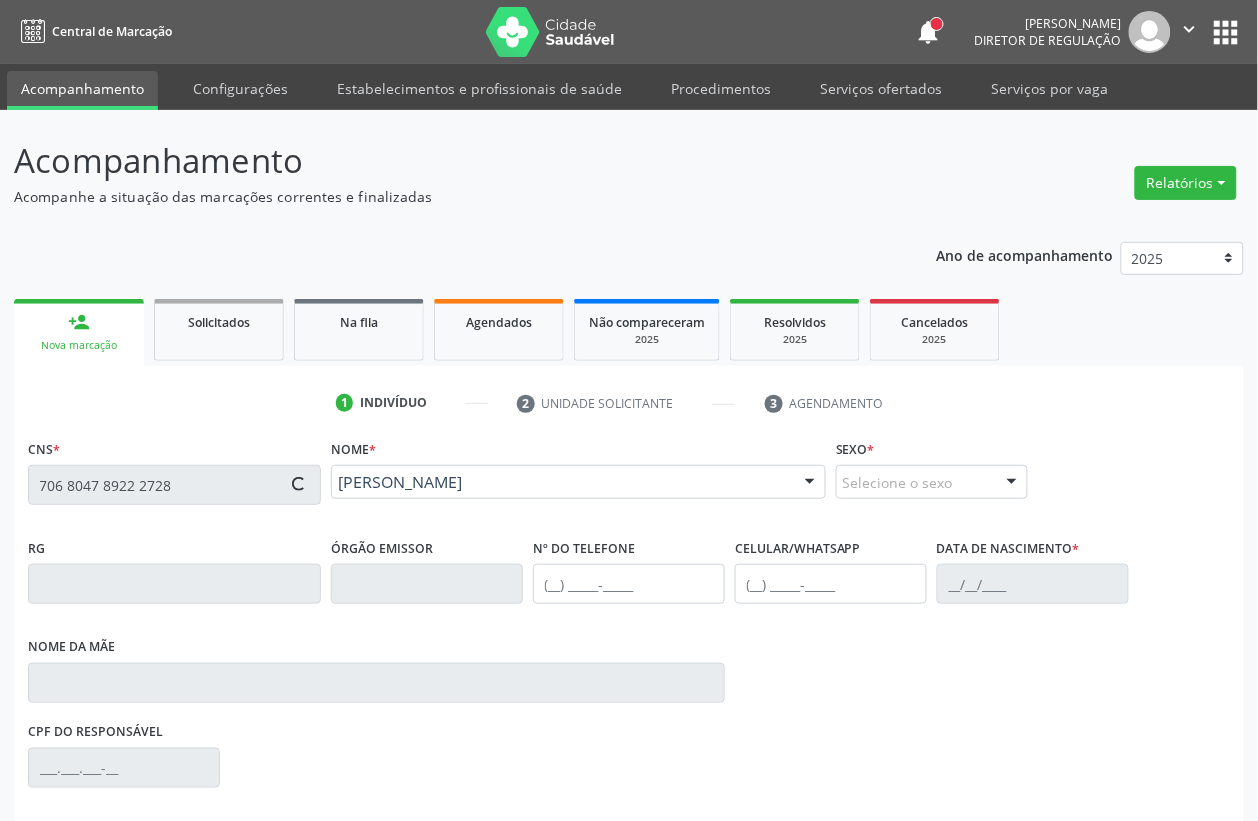 type on "[PHONE_NUMBER]" 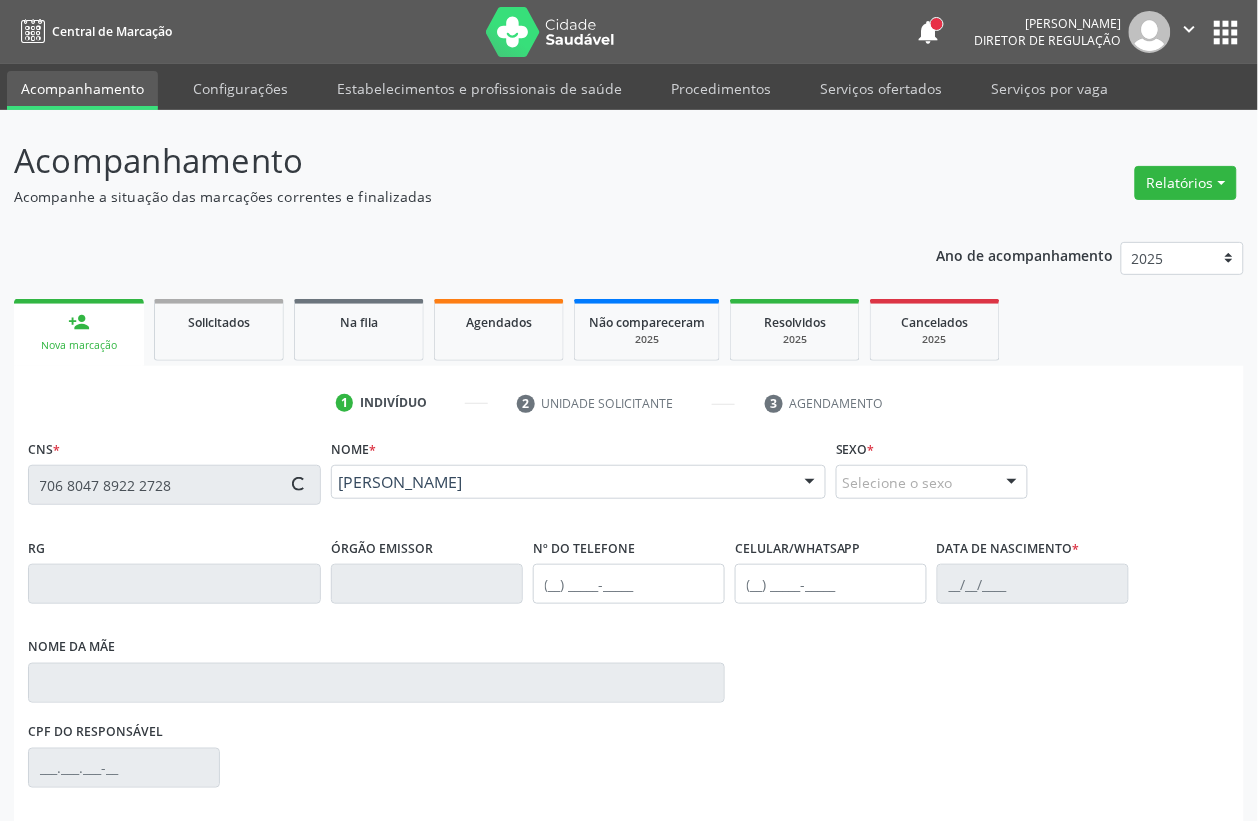 type on "0[DATE]" 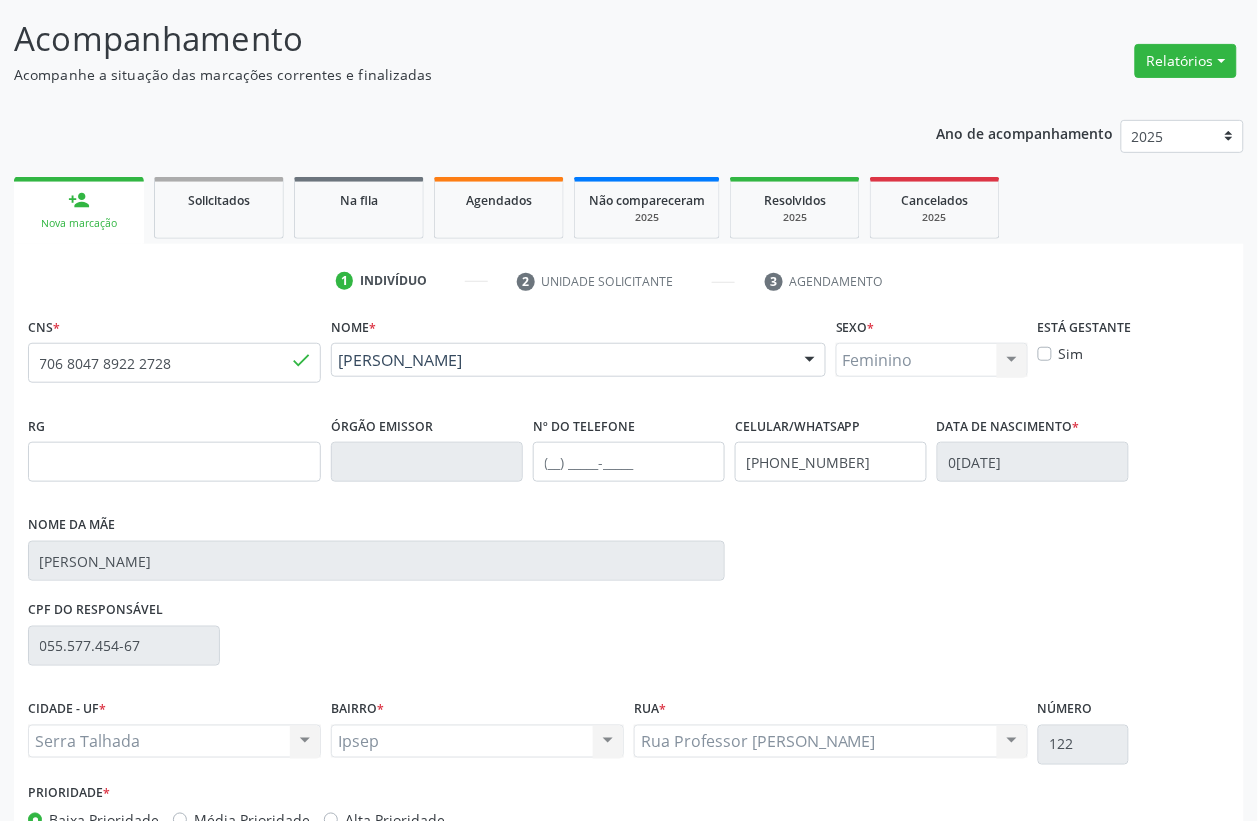scroll, scrollTop: 248, scrollLeft: 0, axis: vertical 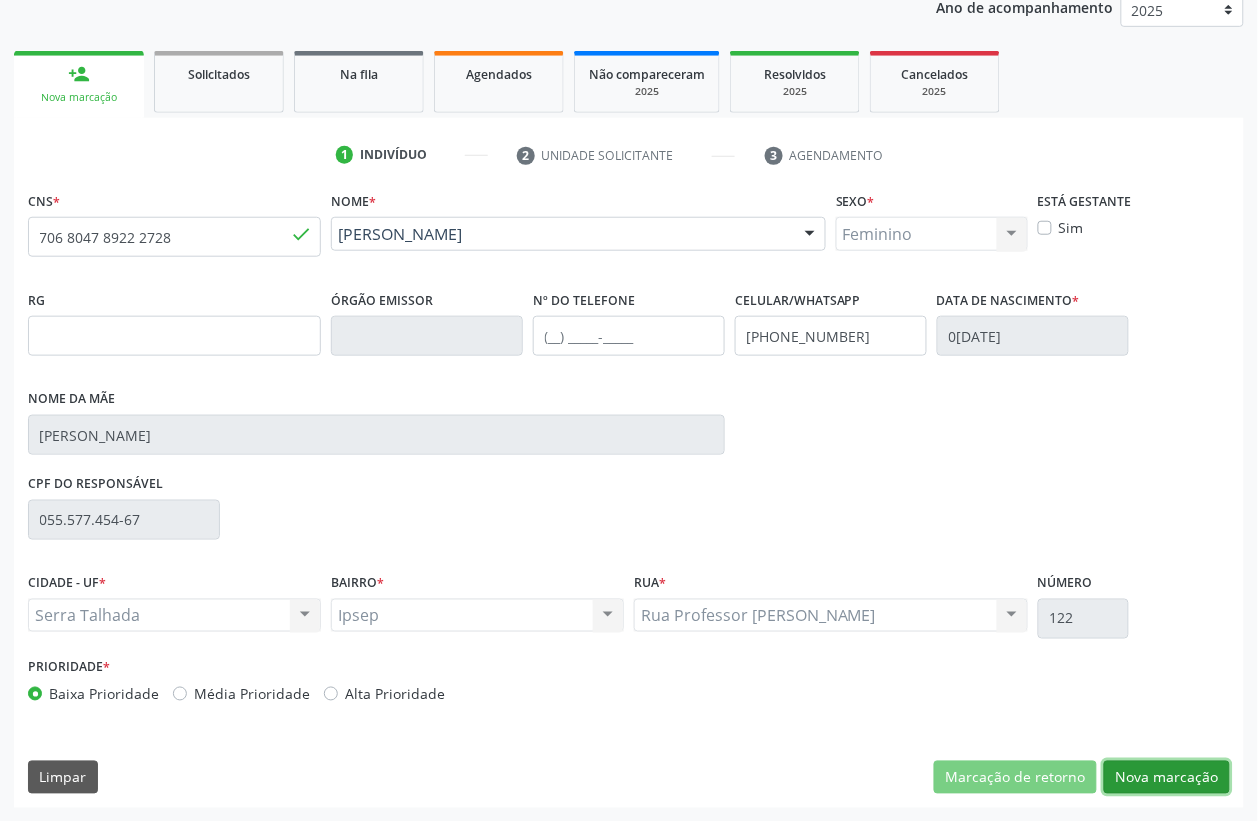 click on "Nova marcação" at bounding box center [1167, 778] 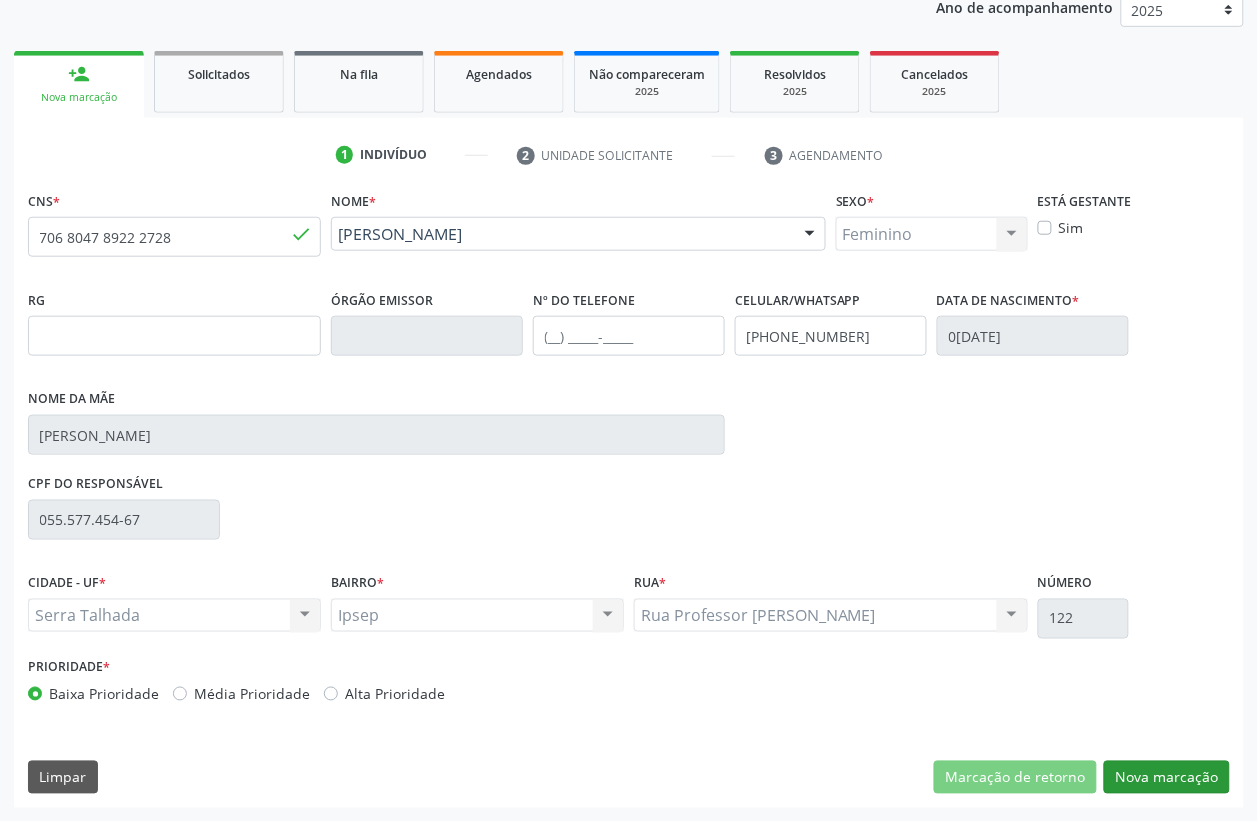 scroll, scrollTop: 85, scrollLeft: 0, axis: vertical 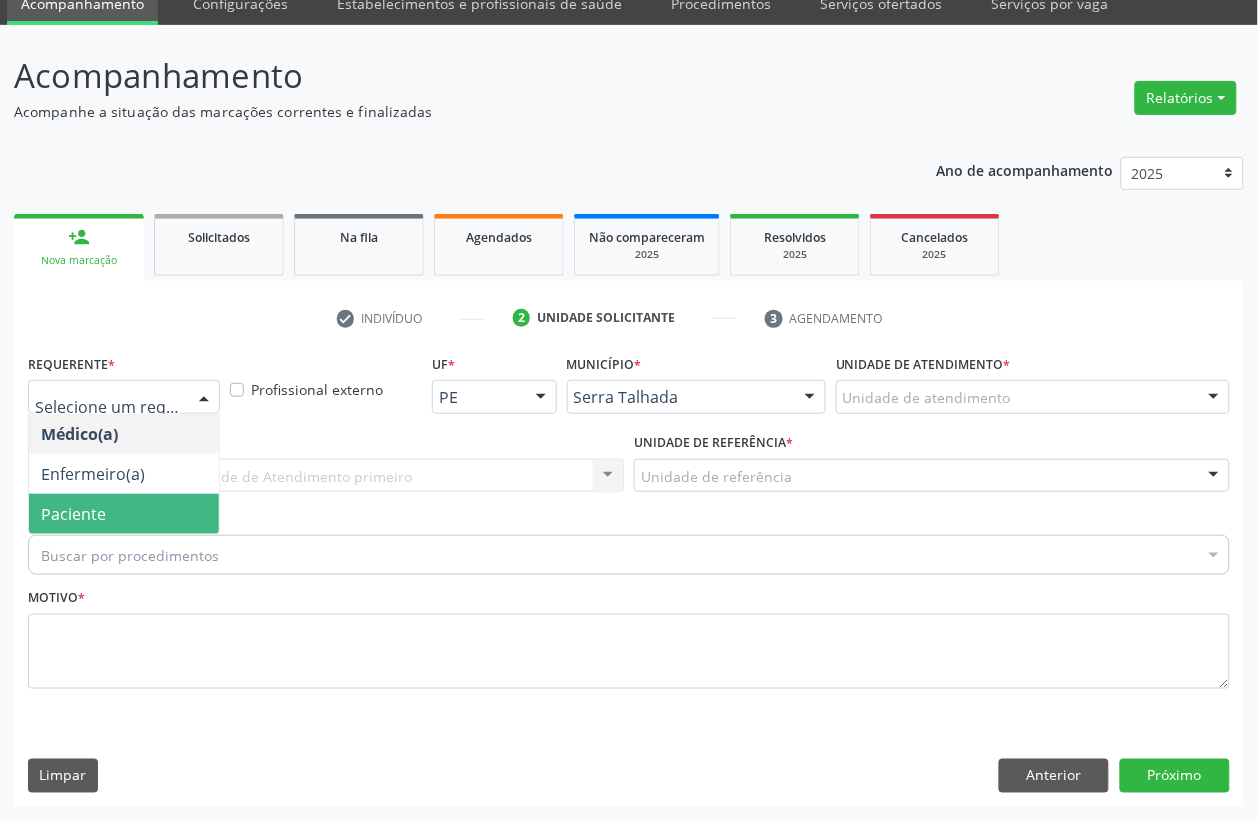 click on "Paciente" at bounding box center (73, 514) 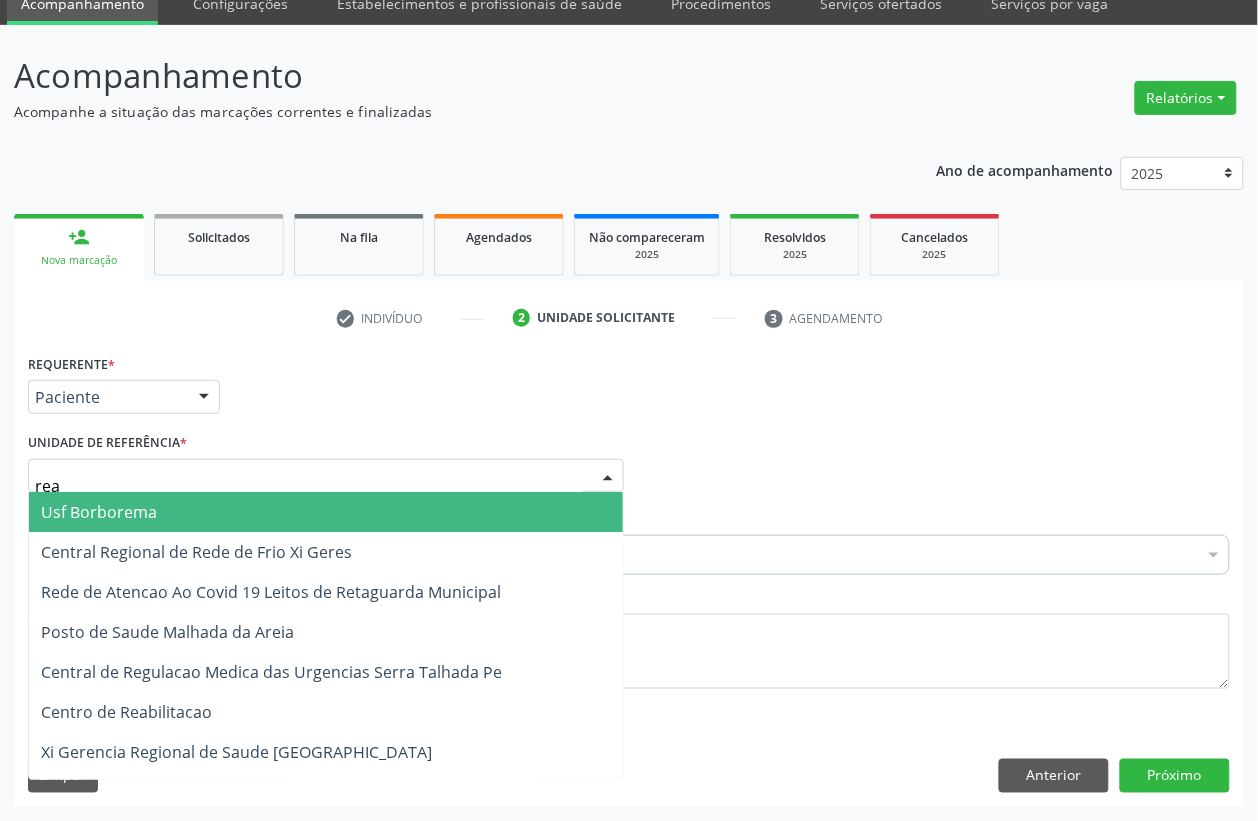 type on "reab" 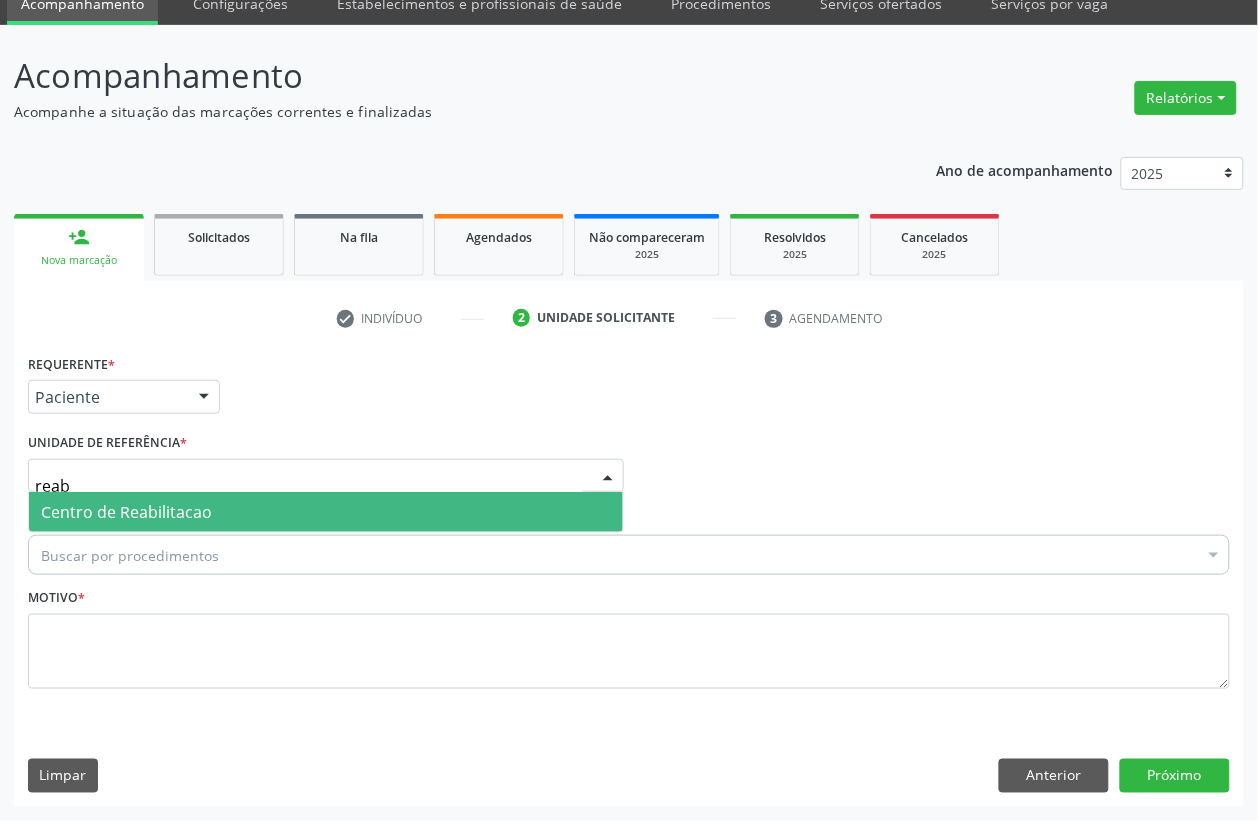 click on "Centro de Reabilitacao" at bounding box center [126, 512] 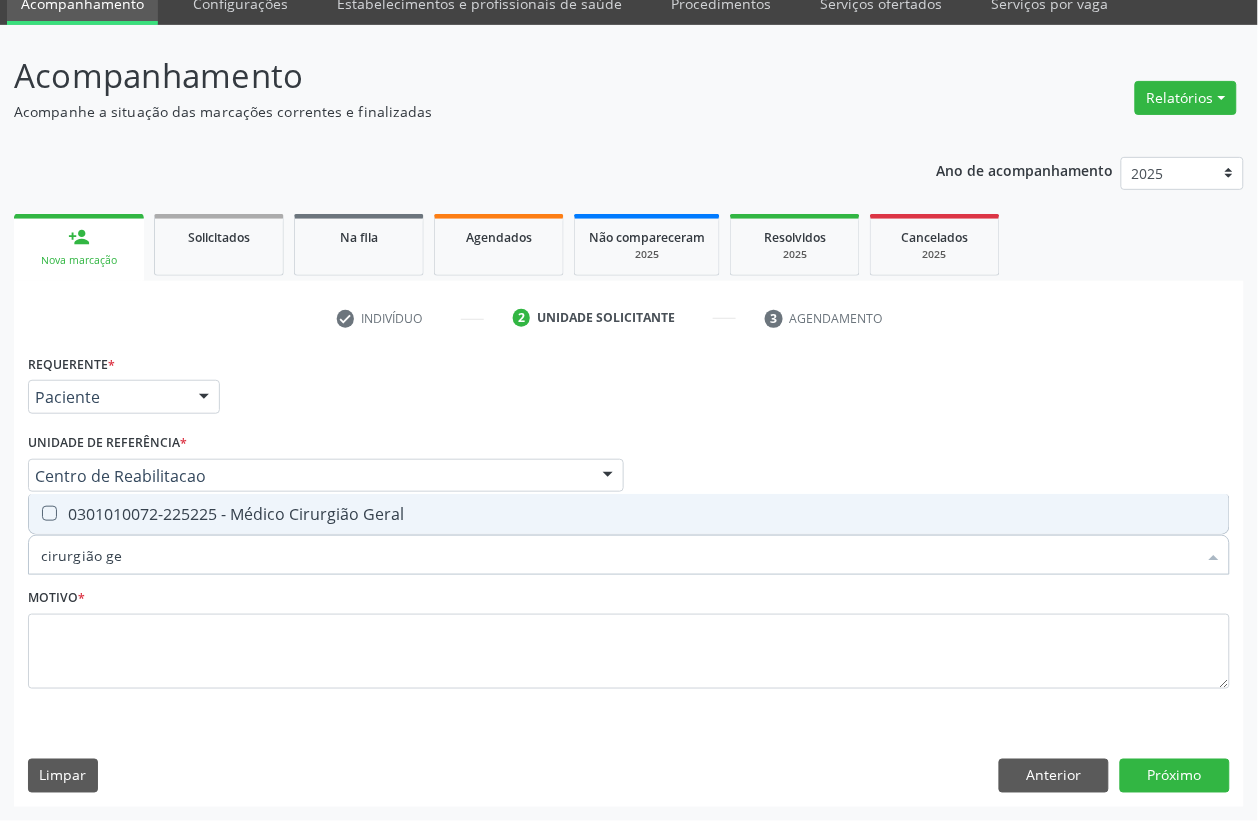 type on "cirurgião ger" 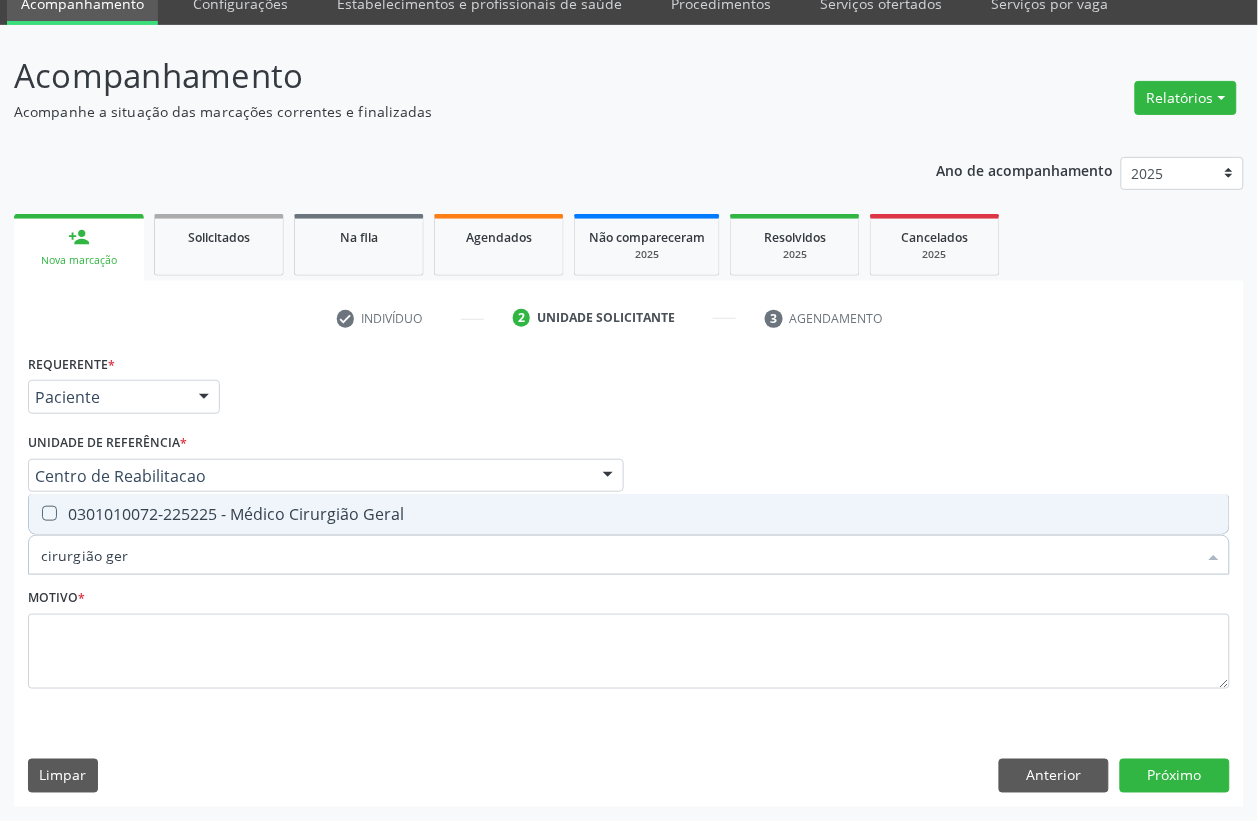 click on "0301010072-225225 - Médico Cirurgião Geral" at bounding box center [629, 514] 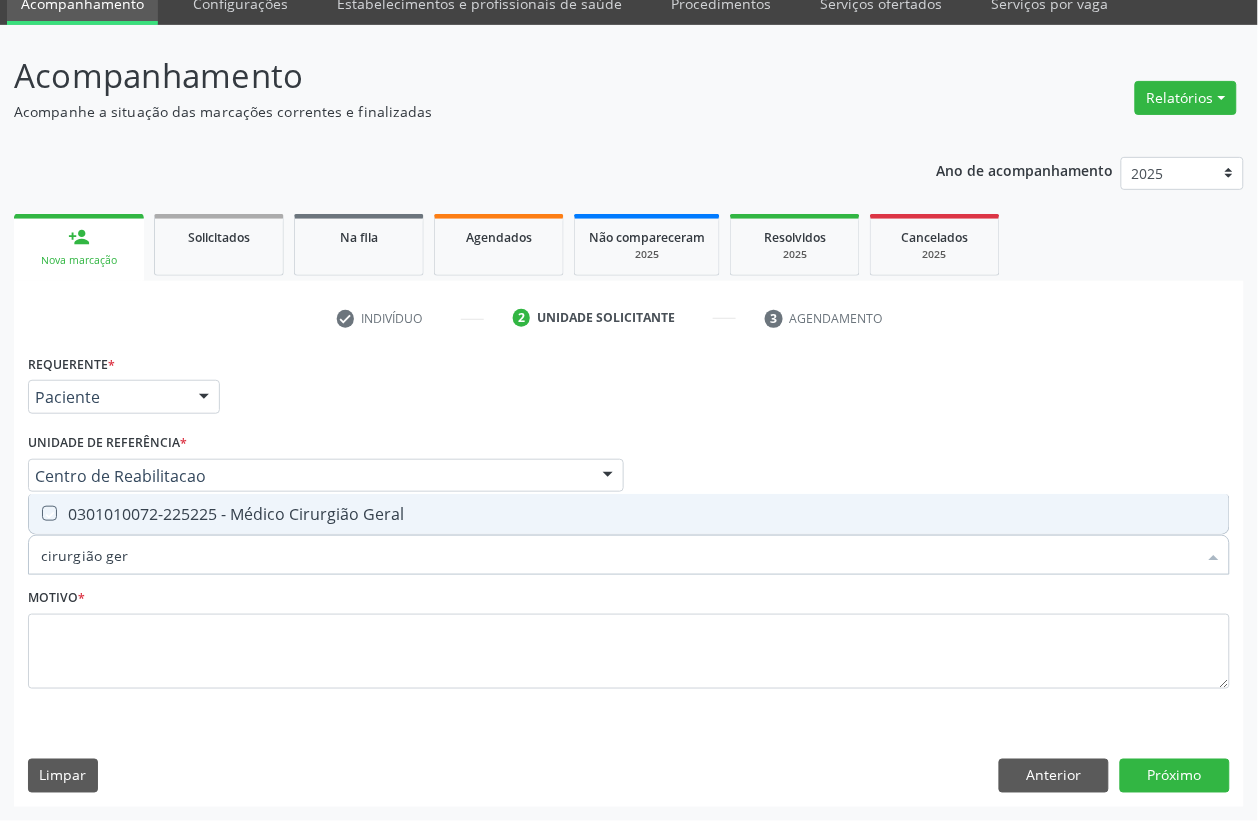 checkbox on "true" 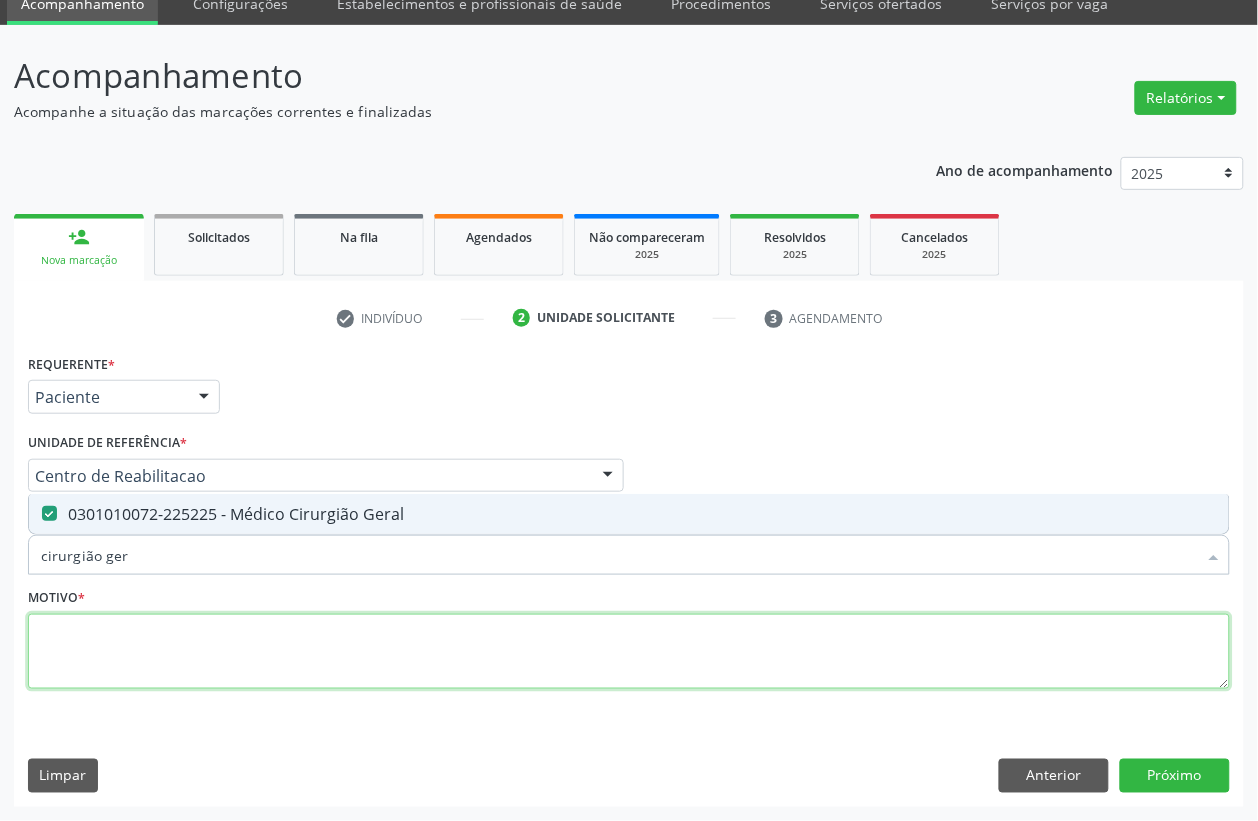 click at bounding box center [629, 652] 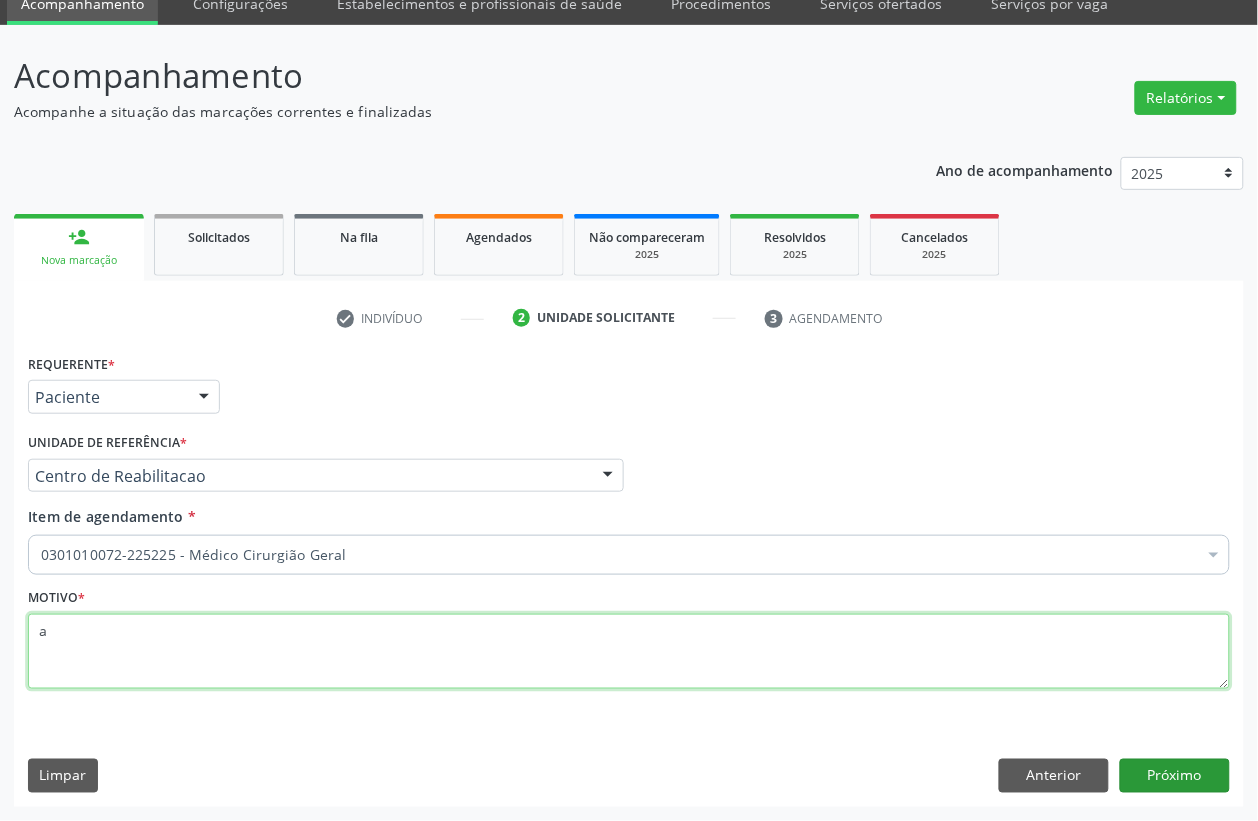 type on "a" 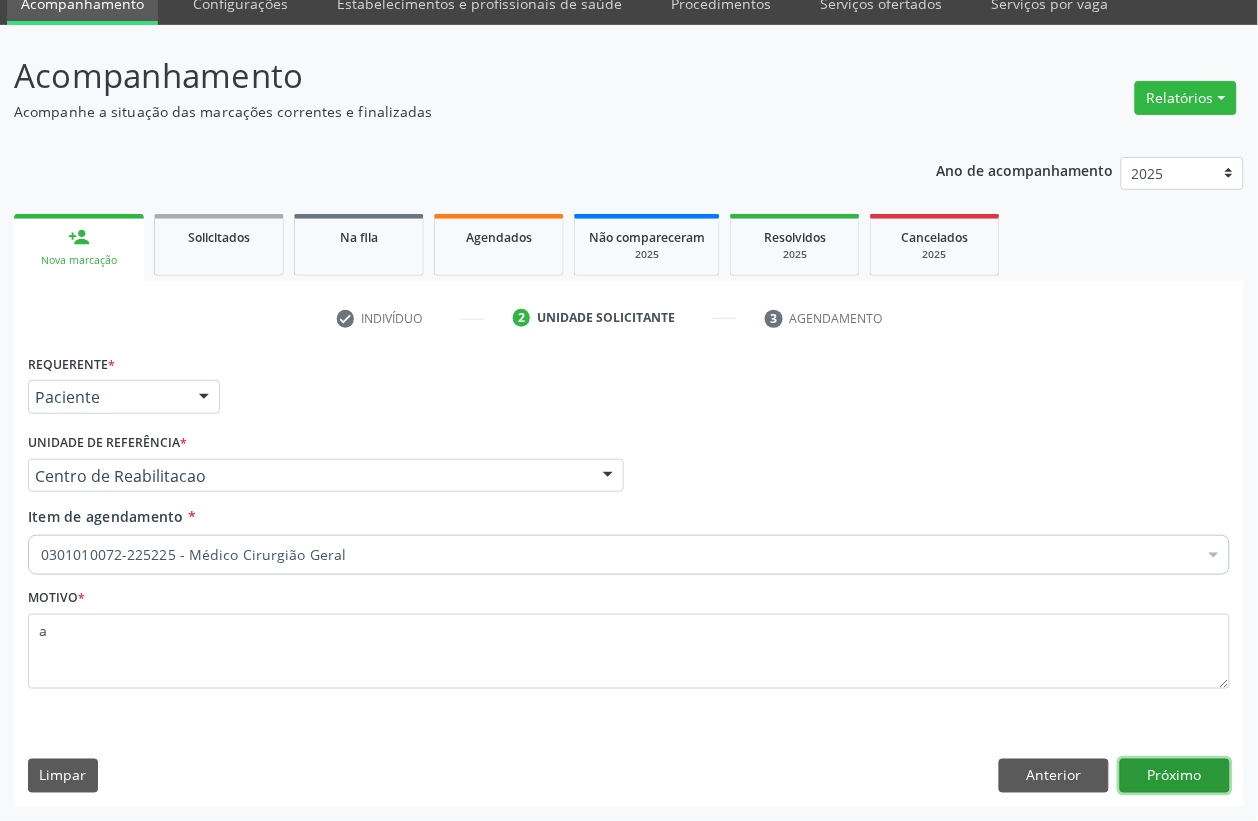 click on "Próximo" at bounding box center (1175, 776) 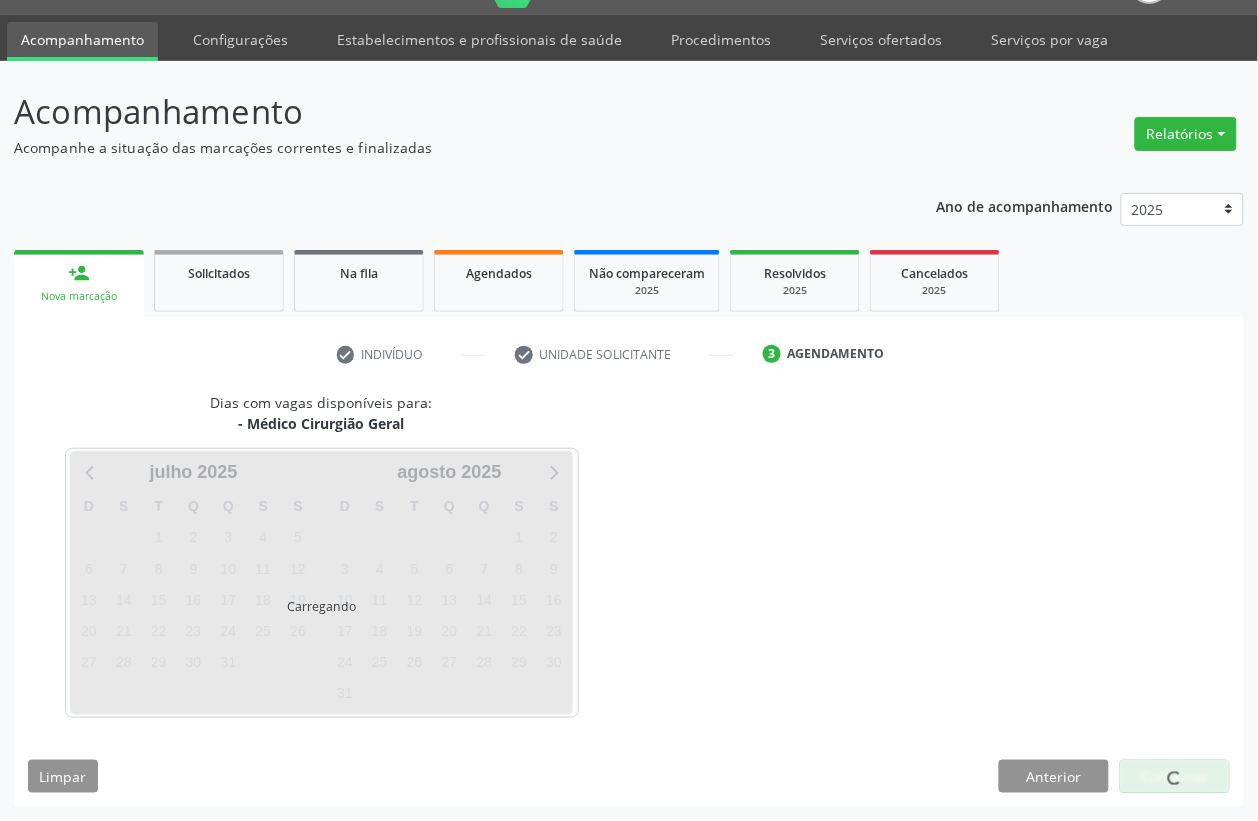 scroll, scrollTop: 50, scrollLeft: 0, axis: vertical 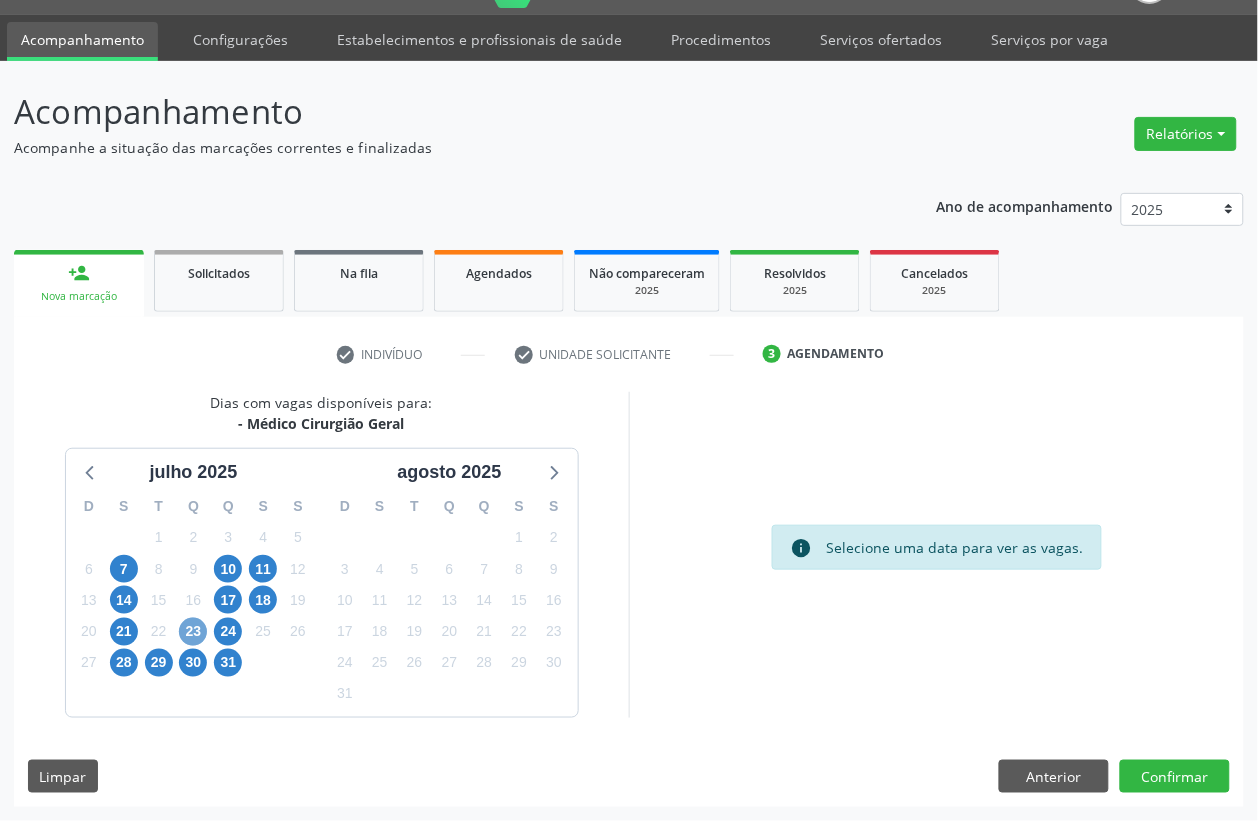 click on "23" at bounding box center [193, 632] 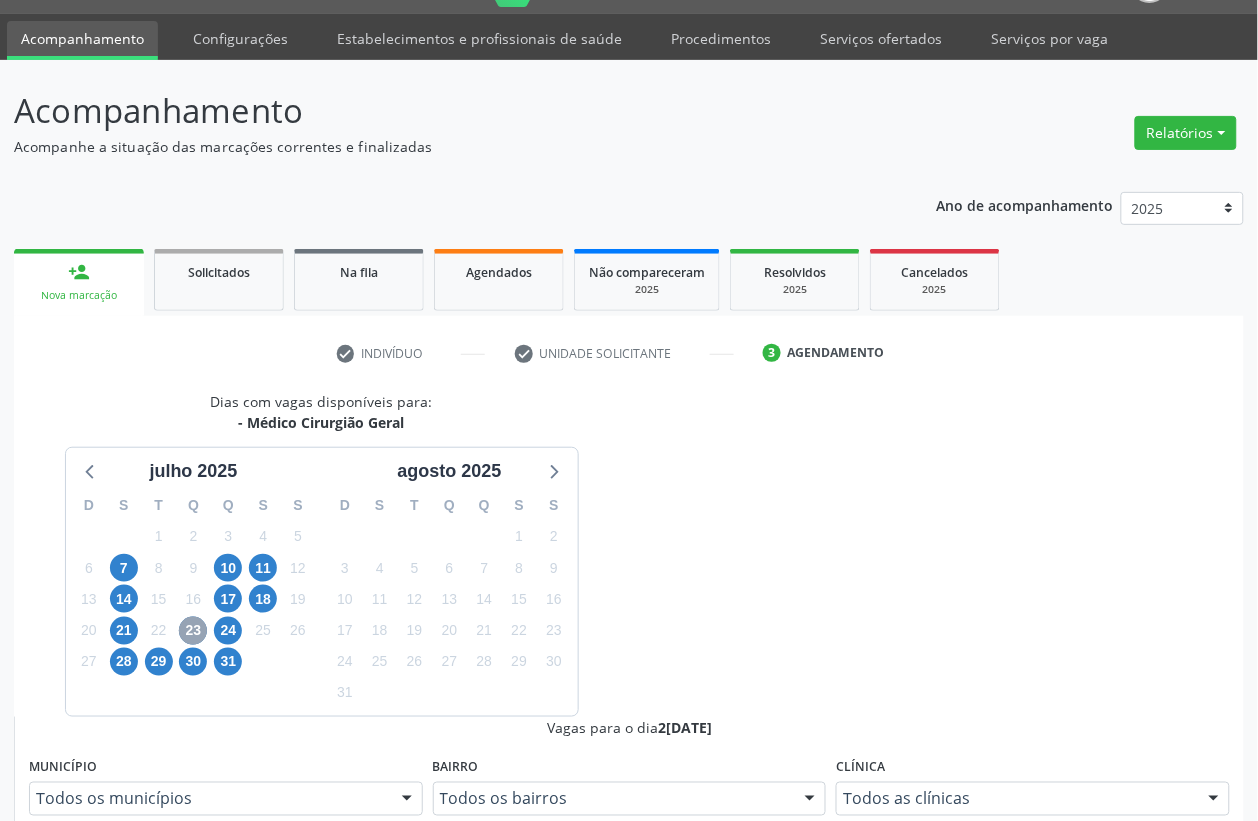 scroll, scrollTop: 125, scrollLeft: 0, axis: vertical 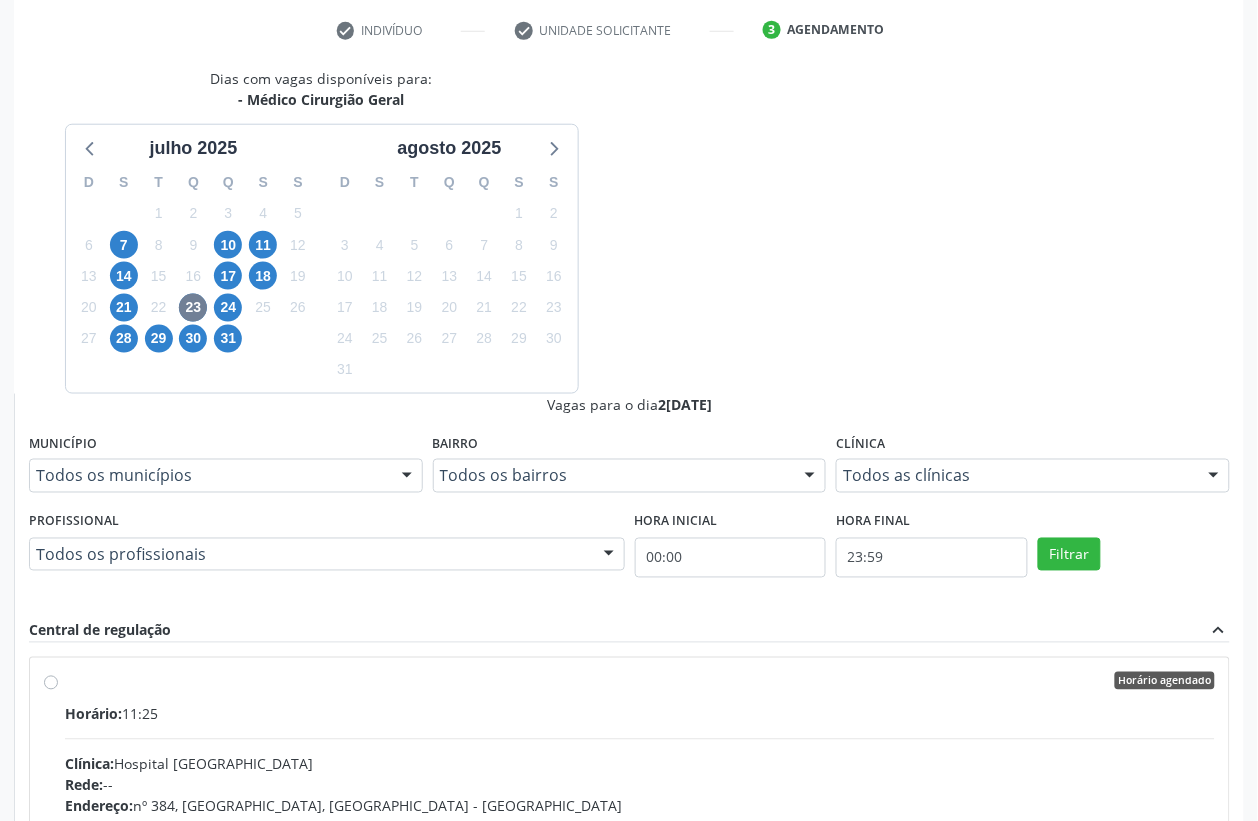 click on "Endereço:   nº 384, [GEOGRAPHIC_DATA], [GEOGRAPHIC_DATA] - [GEOGRAPHIC_DATA]" at bounding box center (640, 806) 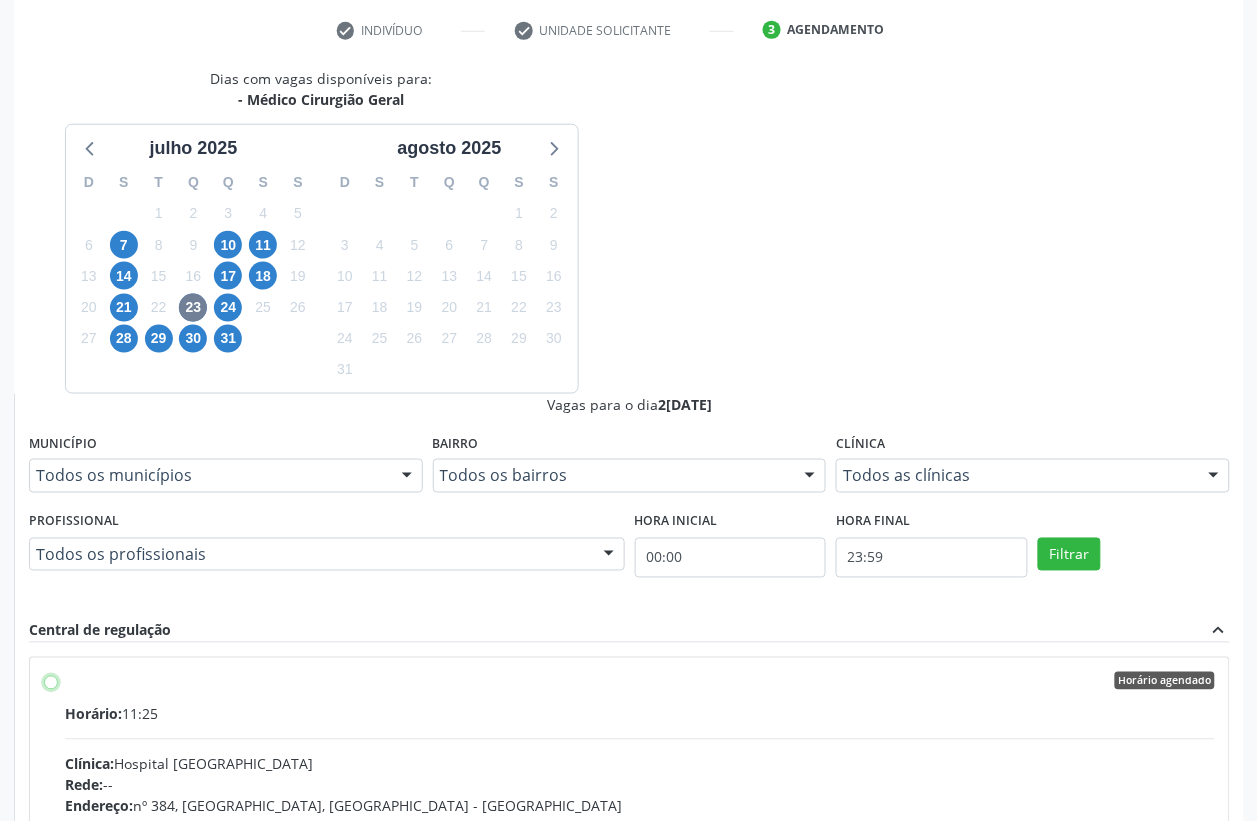 click on "Horário agendado
Horário:   11:25
Clínica:  Hospital [GEOGRAPHIC_DATA]
Rede:
--
Endereço:   [STREET_ADDRESS]
Telefone:   [PHONE_NUMBER]
Profissional:
[PERSON_NAME]
Informações adicionais sobre o atendimento
Idade de atendimento:
de 0 a 120 anos
Gênero(s) atendido(s):
Masculino e Feminino
Informações adicionais:
--" at bounding box center [51, 681] 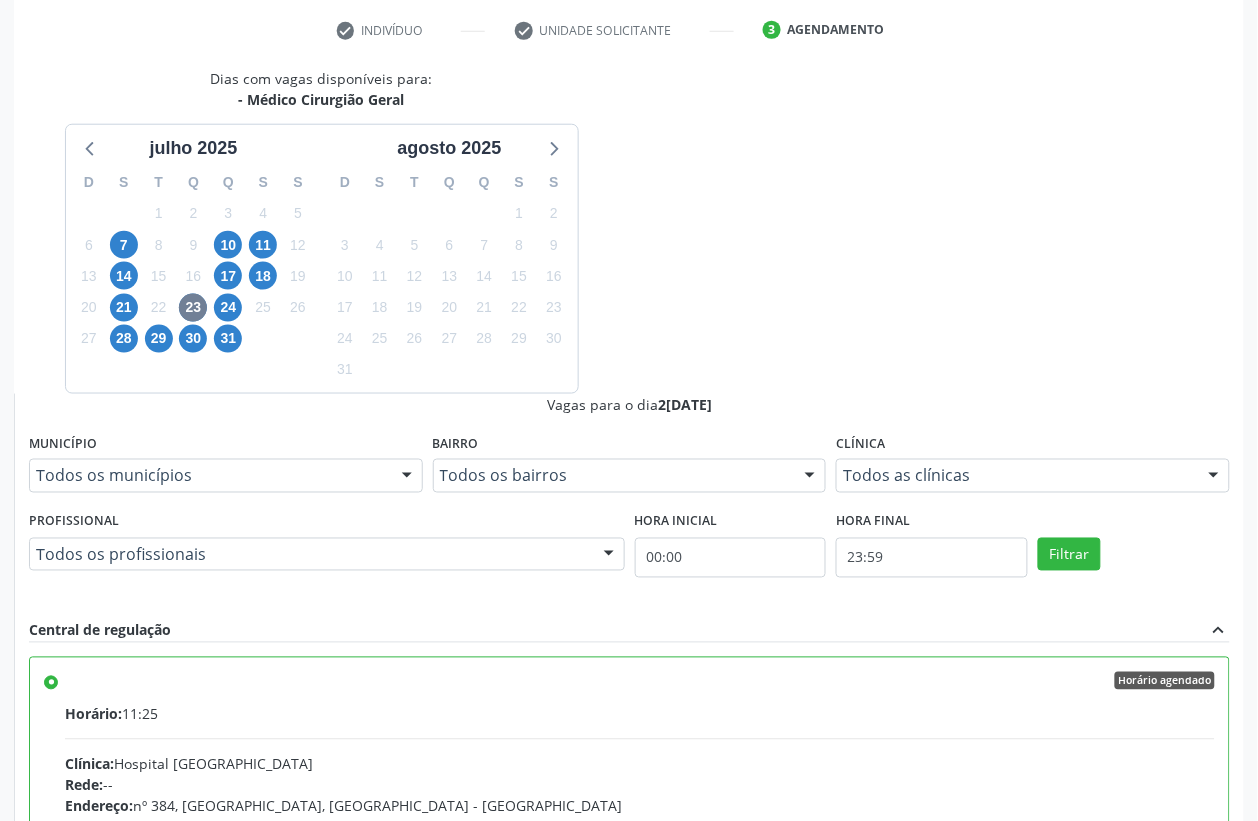 click on "Confirmar" at bounding box center [1175, 1102] 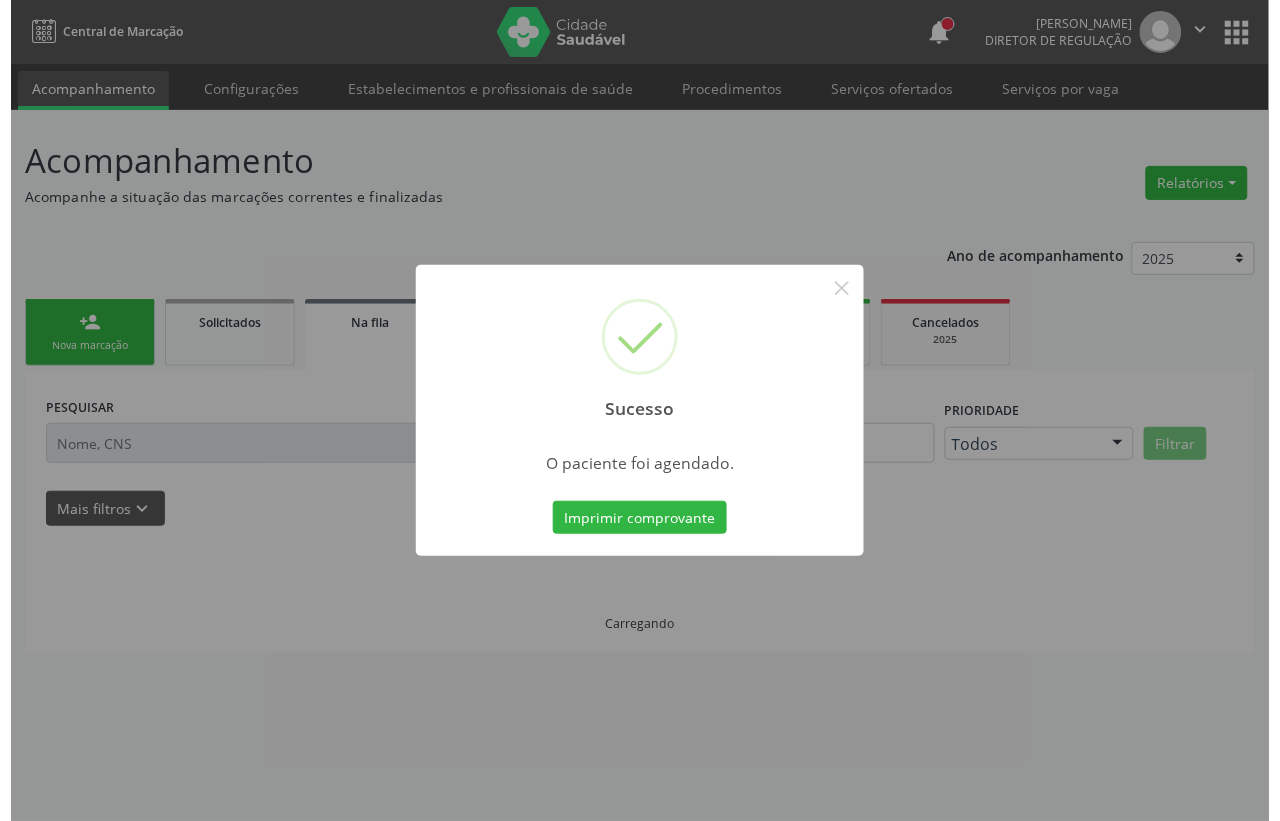 scroll, scrollTop: 0, scrollLeft: 0, axis: both 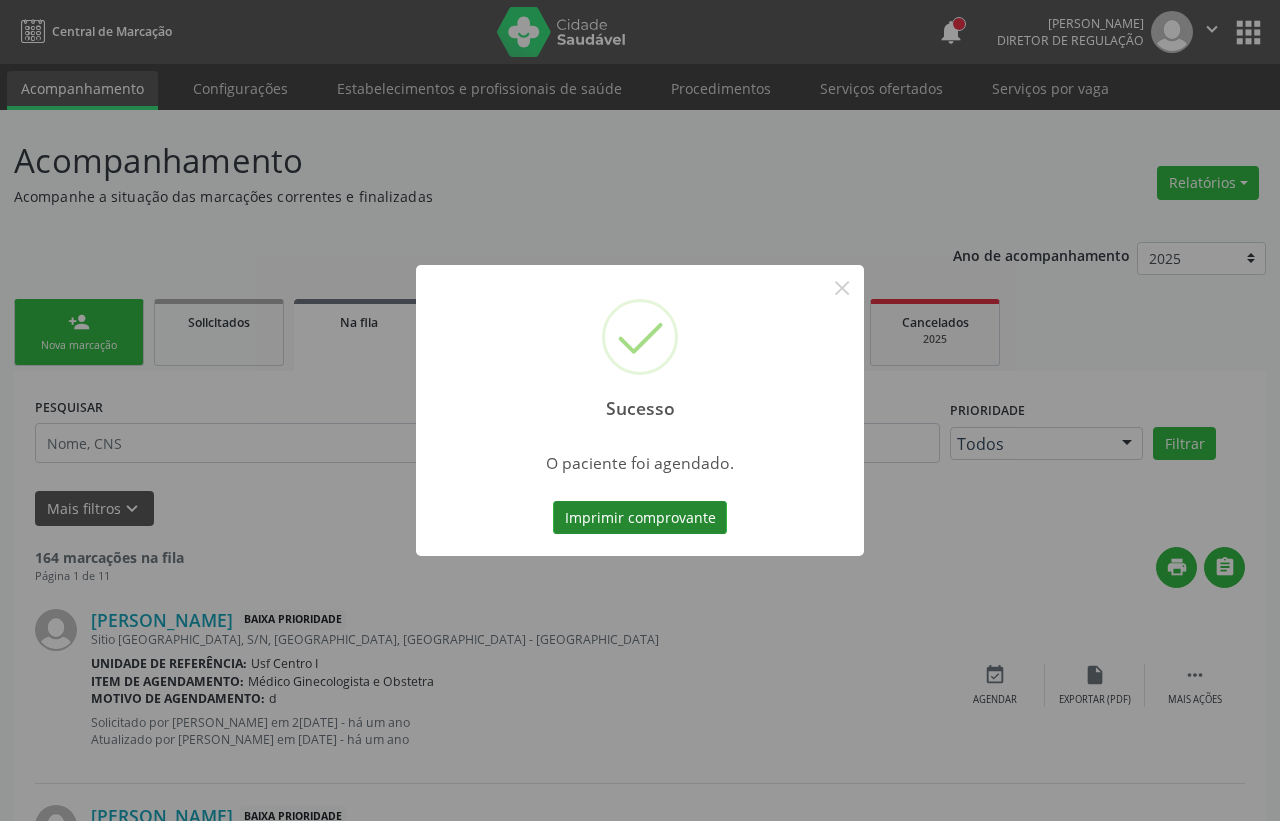click on "Imprimir comprovante" at bounding box center (640, 518) 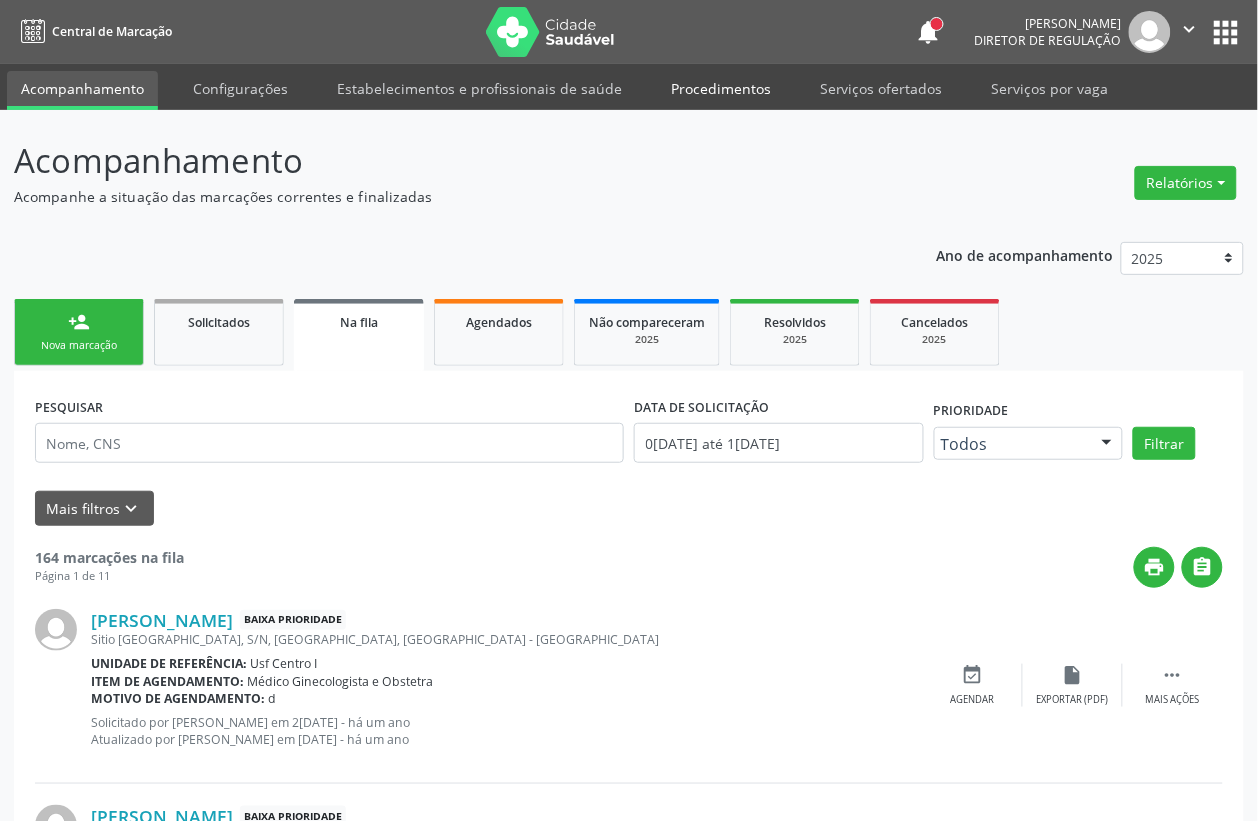 click on "Procedimentos" at bounding box center [721, 88] 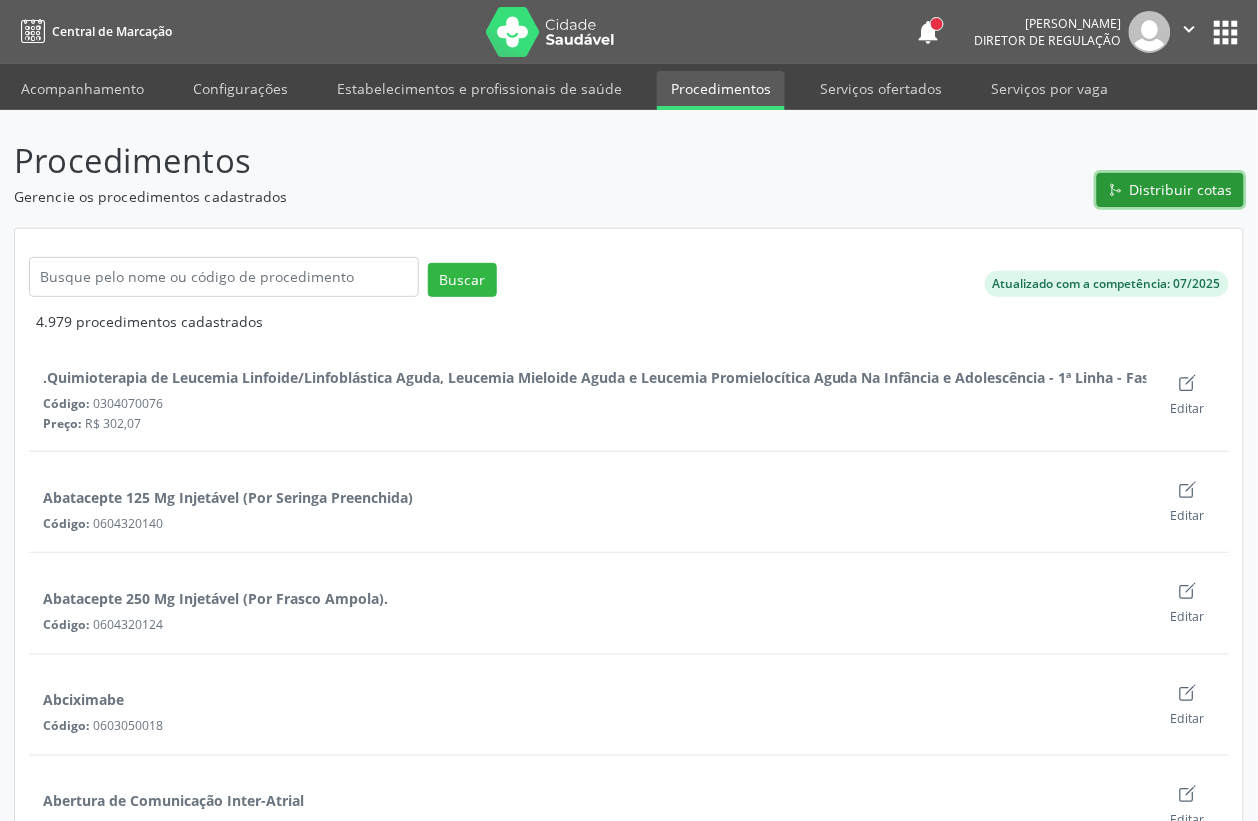 click on "Distribuir cotas" at bounding box center (1181, 189) 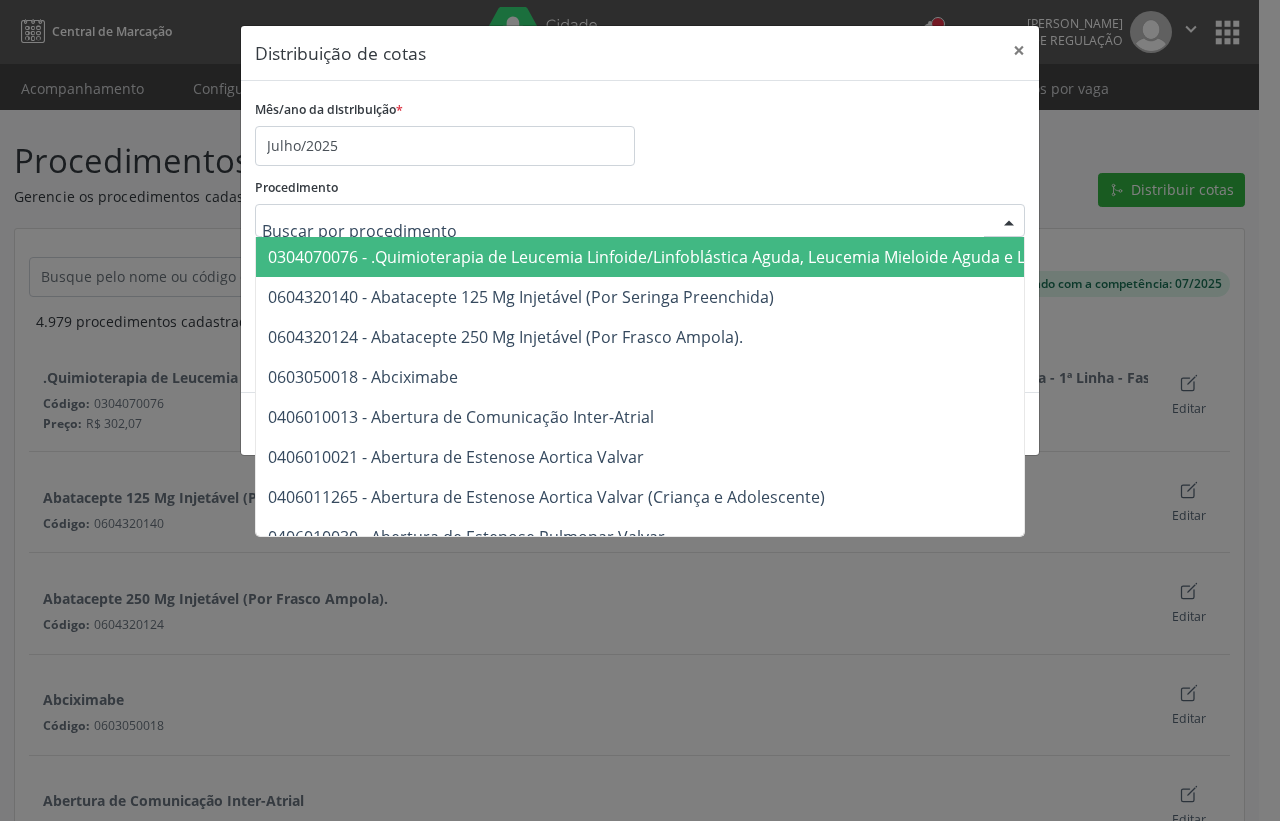 click at bounding box center [640, 221] 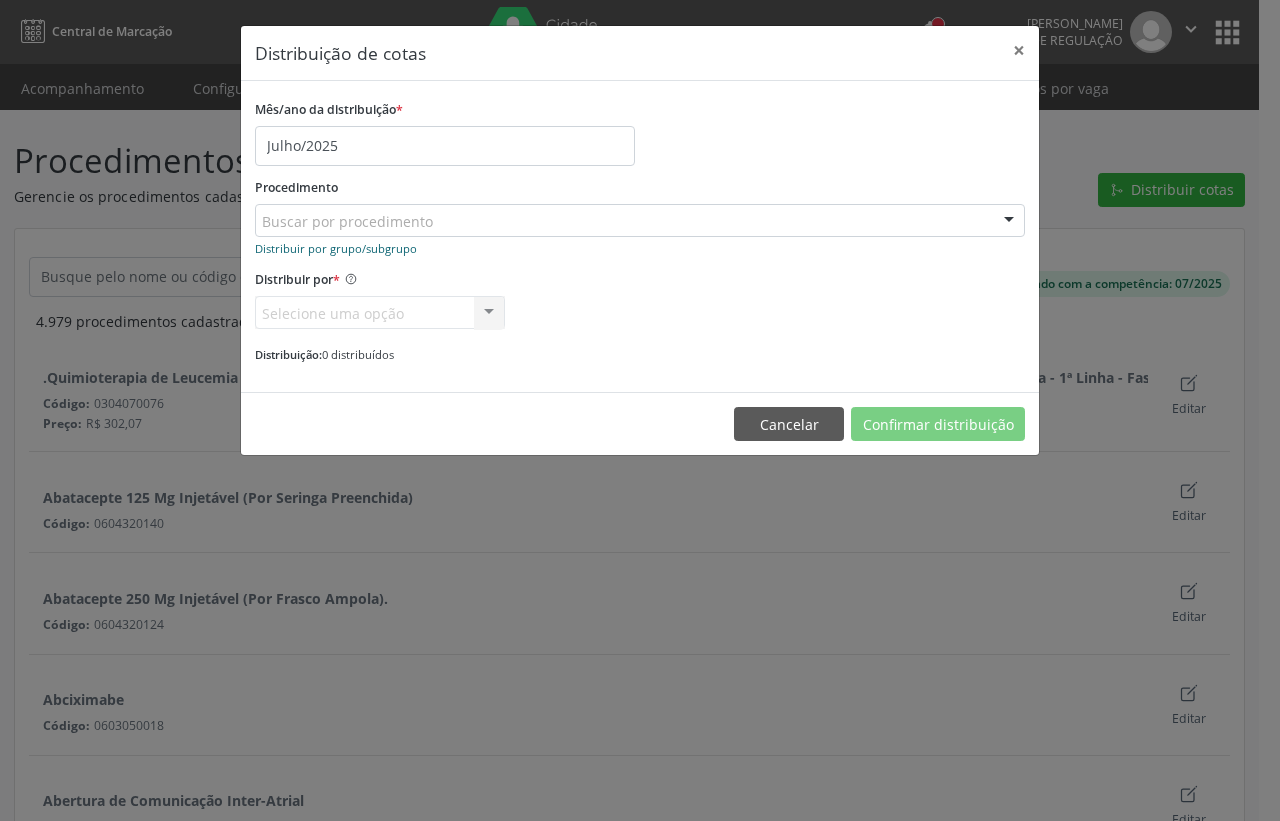 click on "Distribuir por grupo/subgrupo" at bounding box center [336, 248] 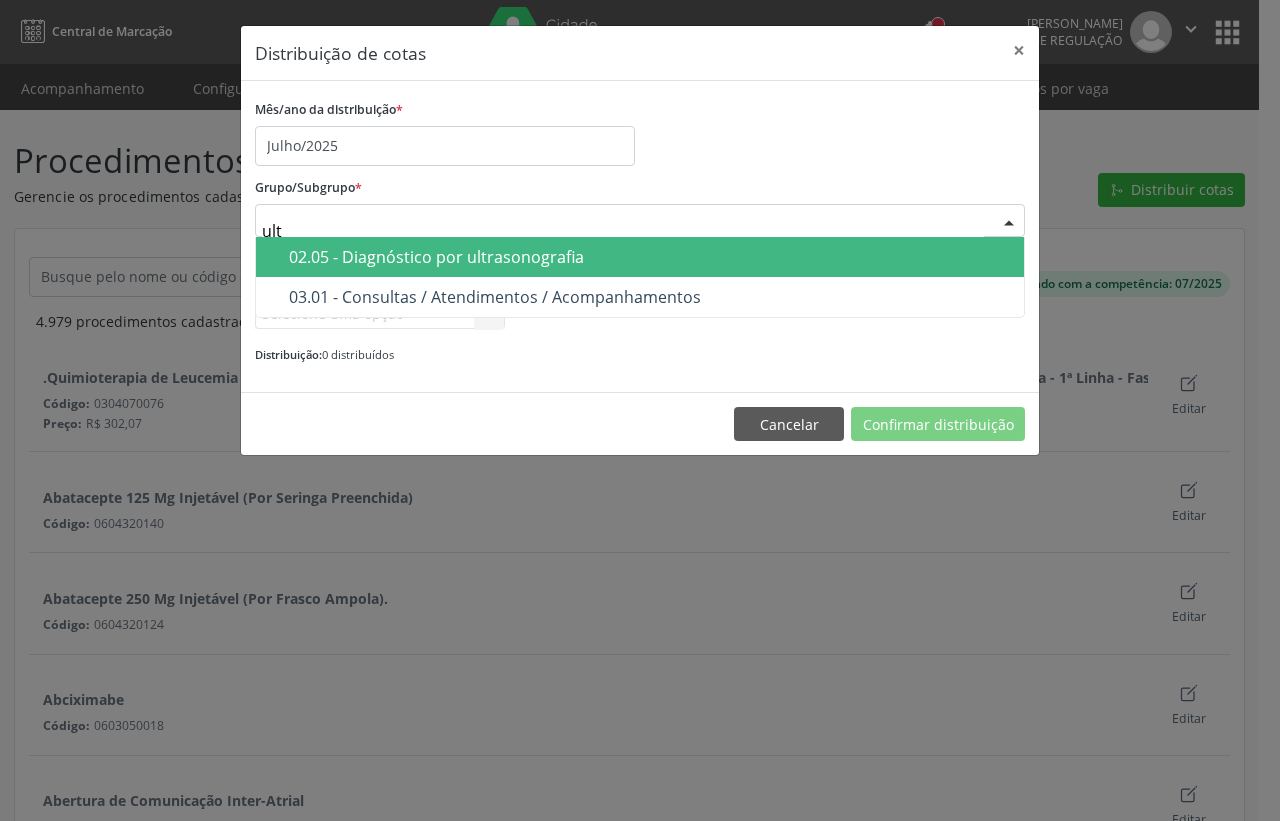 type on "ultr" 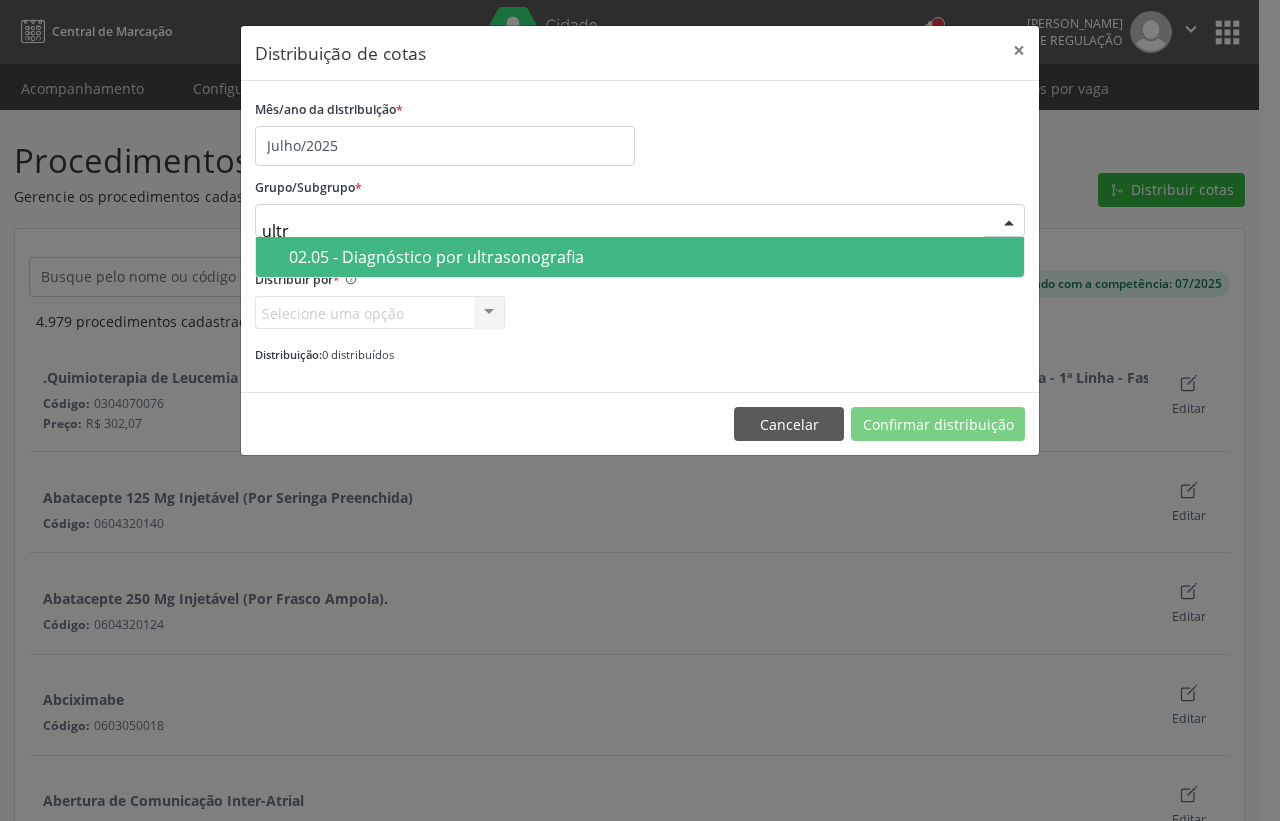 click on "02.05 - Diagnóstico por ultrasonografia" at bounding box center [640, 257] 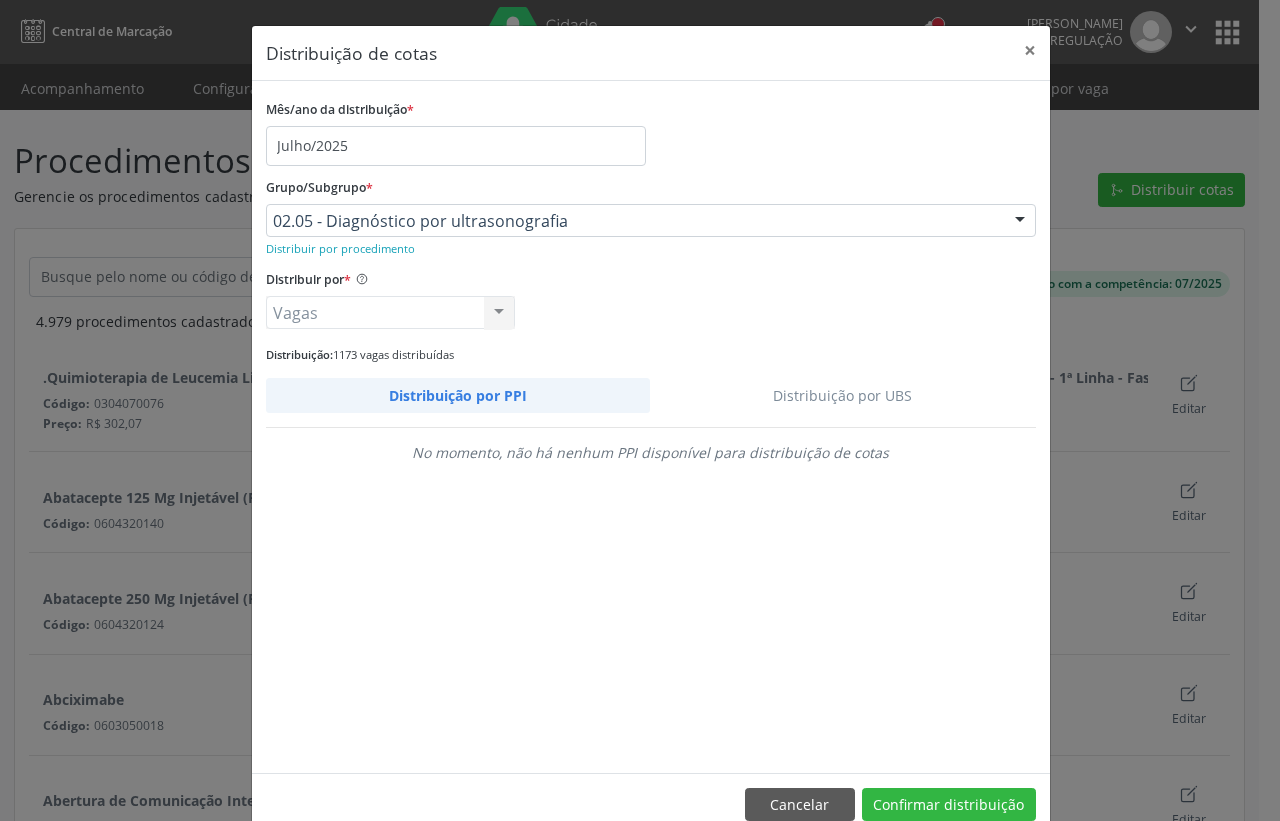 click on "Distribuição por UBS" at bounding box center [843, 395] 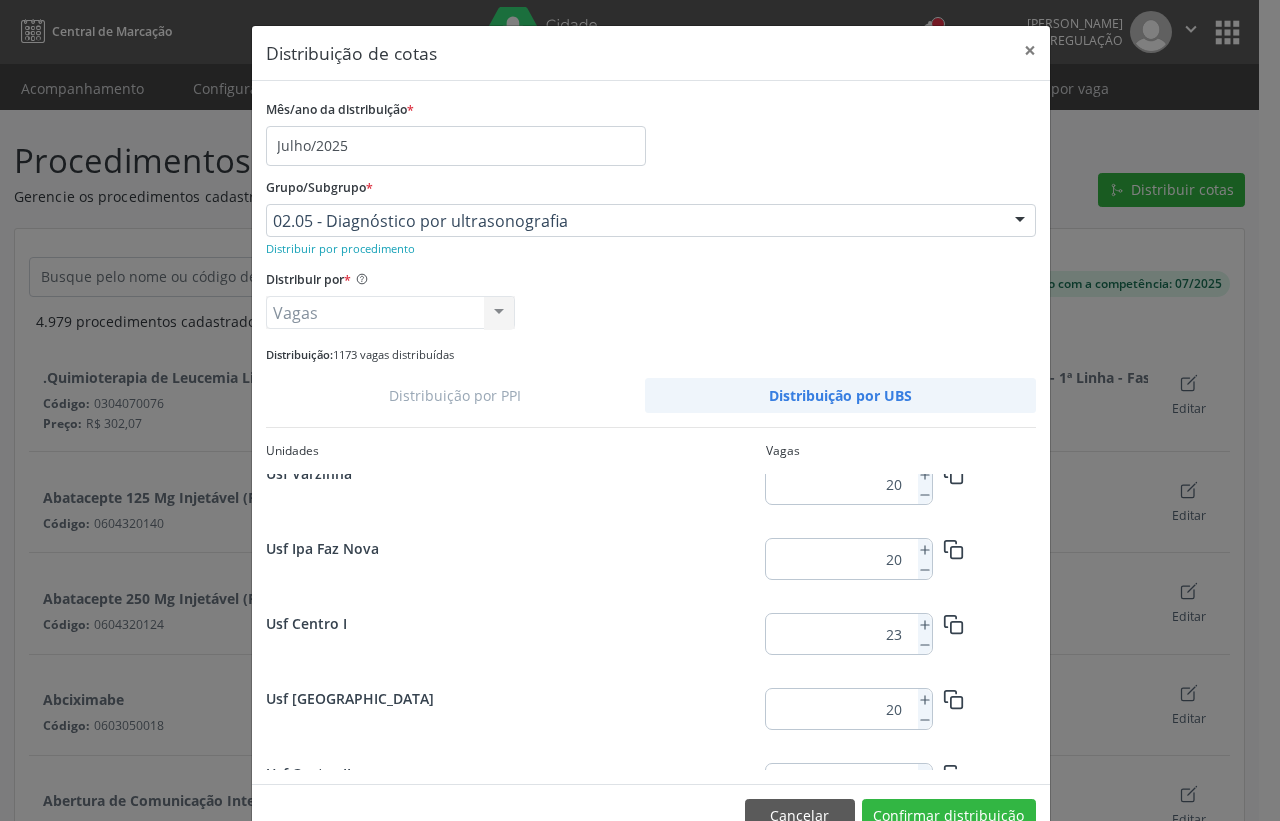 scroll, scrollTop: 1318, scrollLeft: 0, axis: vertical 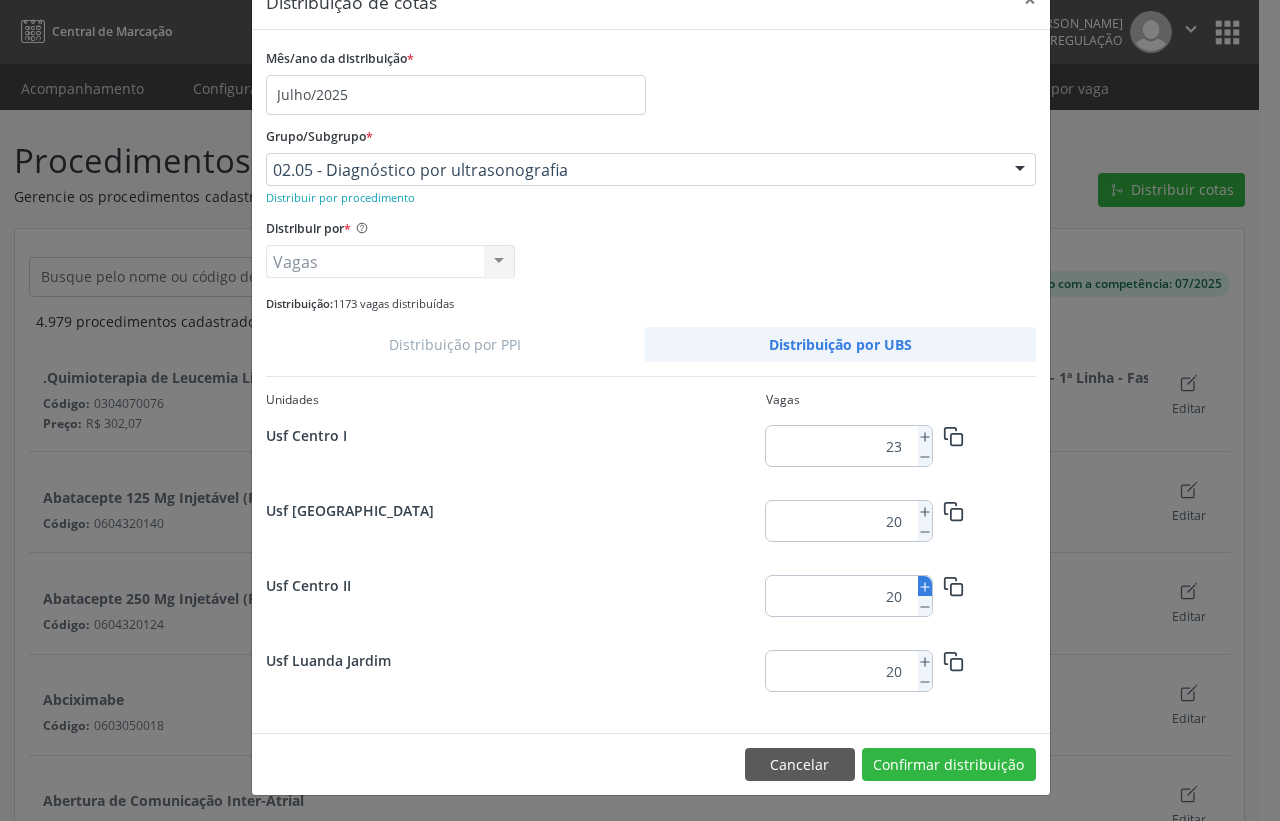 click 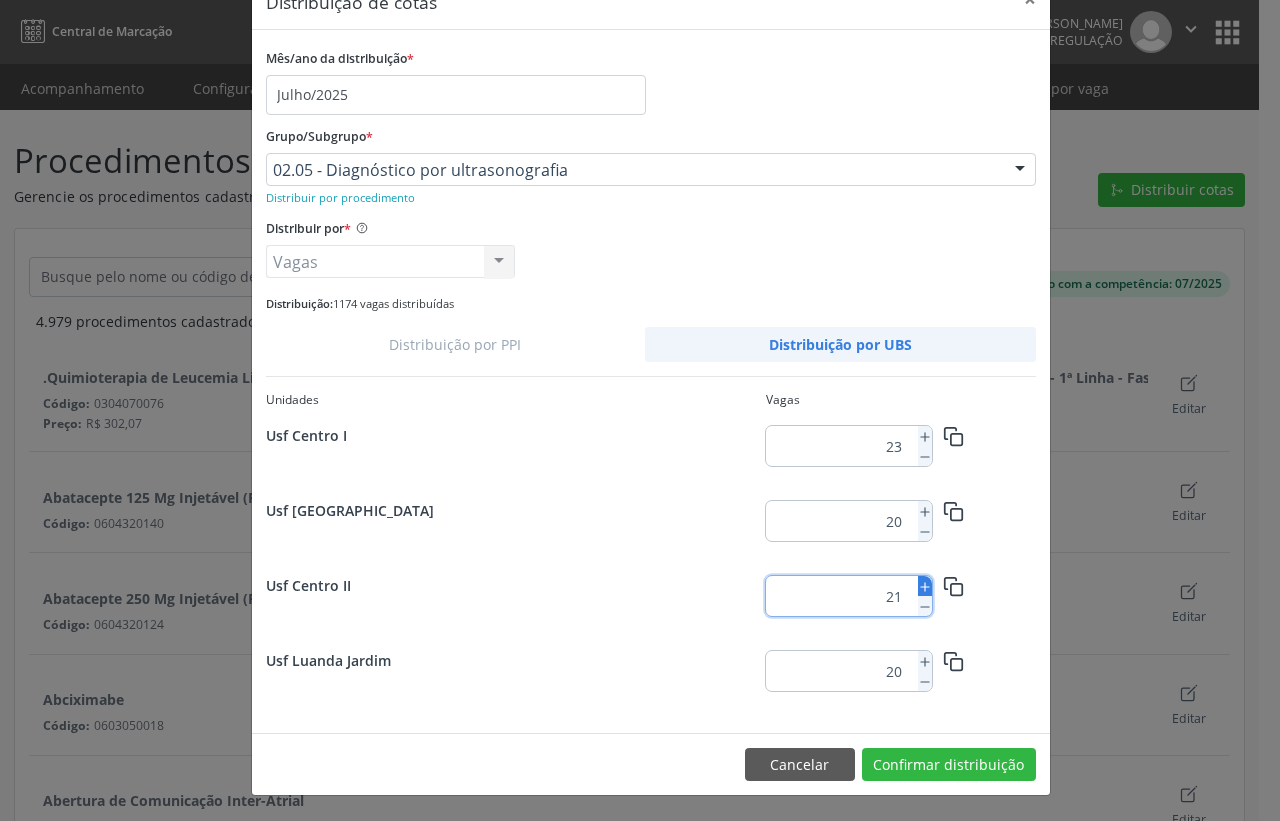 click 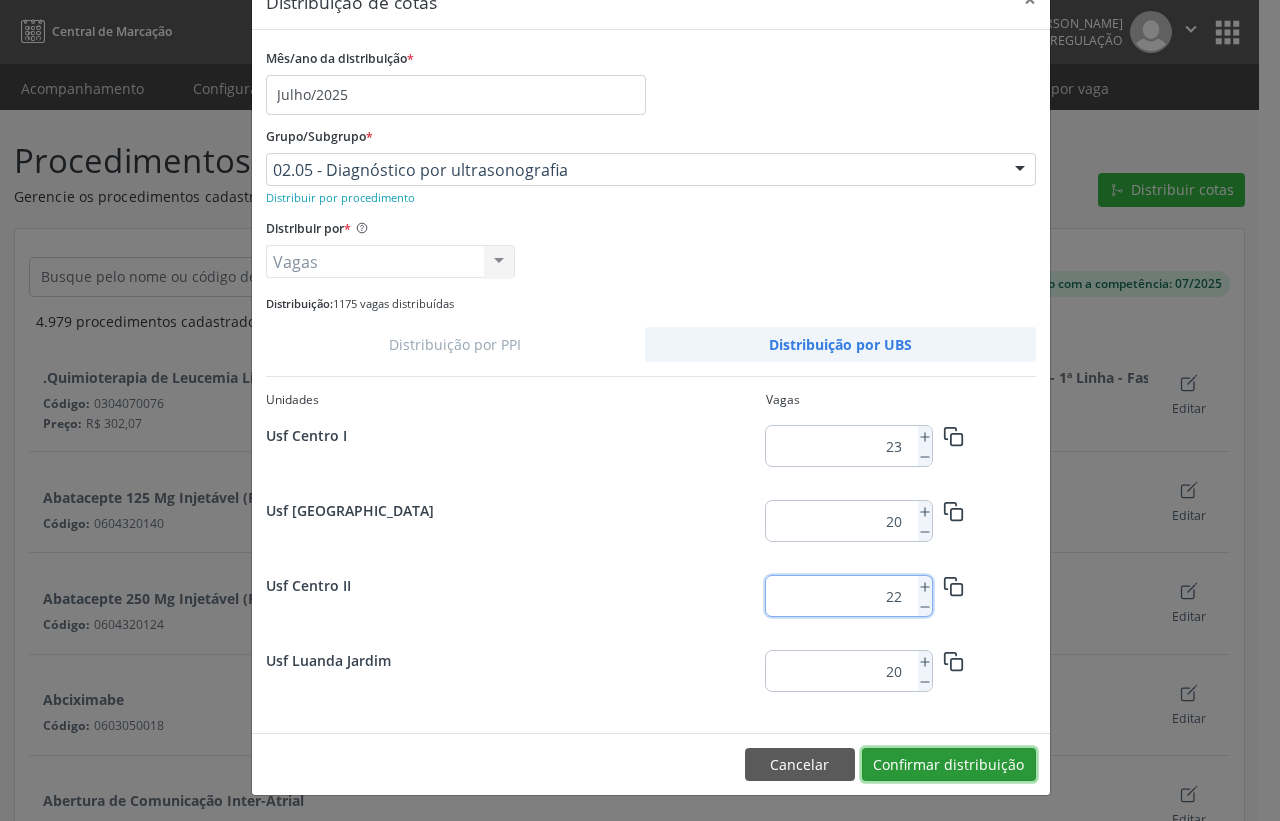 click on "Confirmar distribuição" at bounding box center [949, 765] 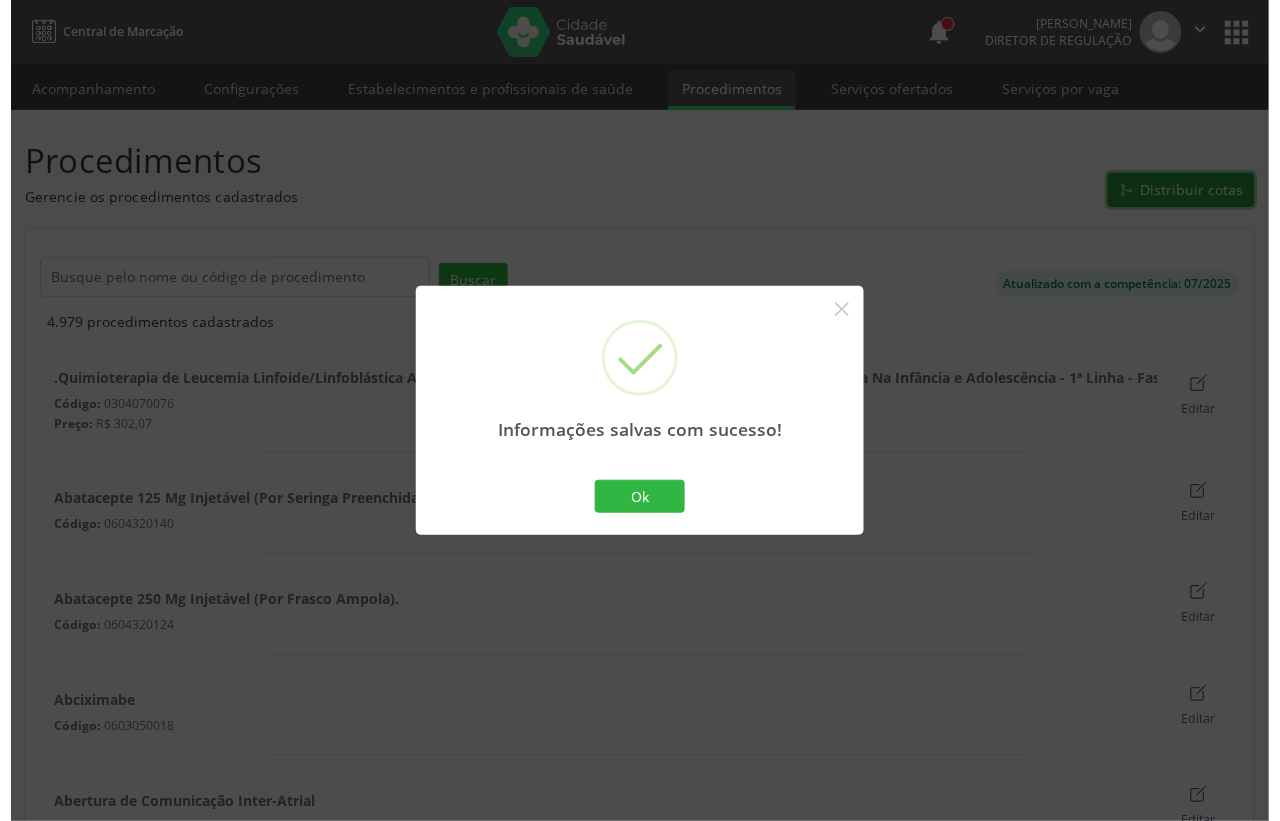 scroll, scrollTop: 0, scrollLeft: 0, axis: both 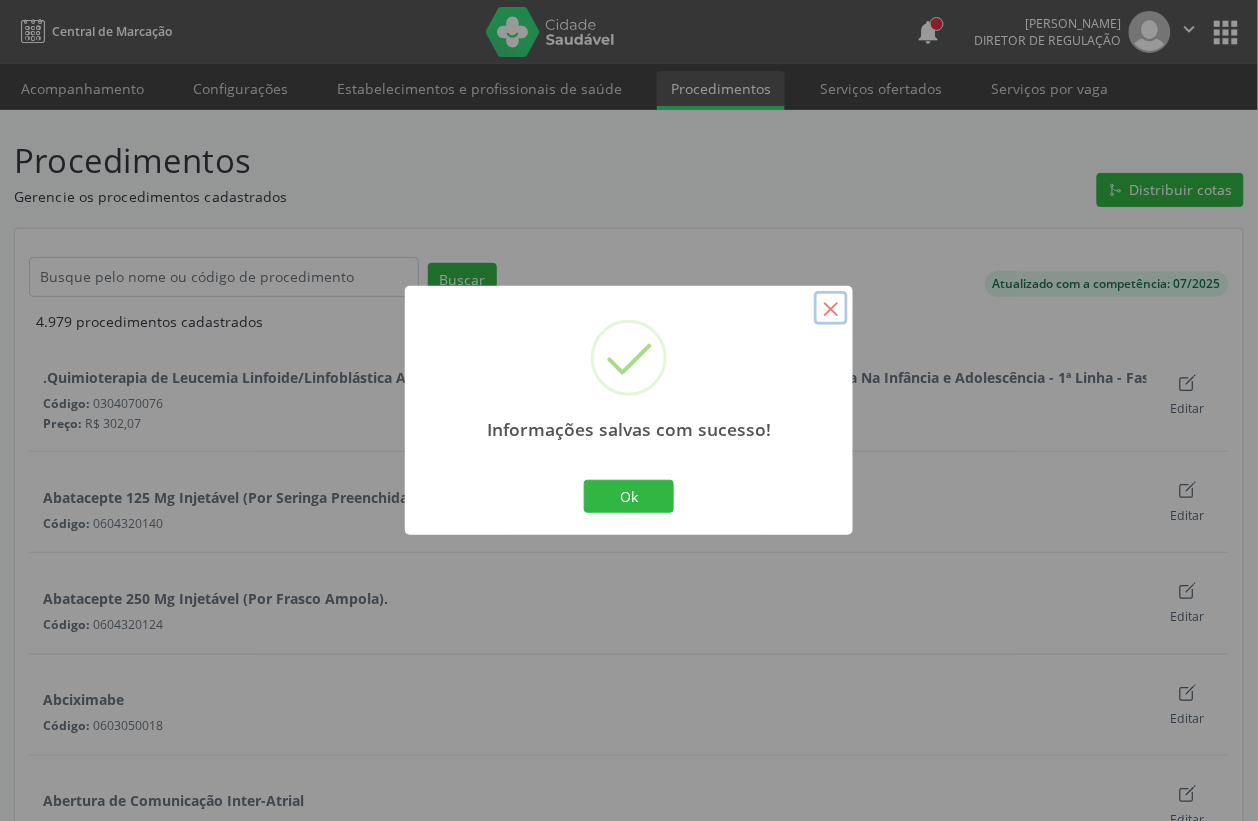 click on "×" at bounding box center (831, 308) 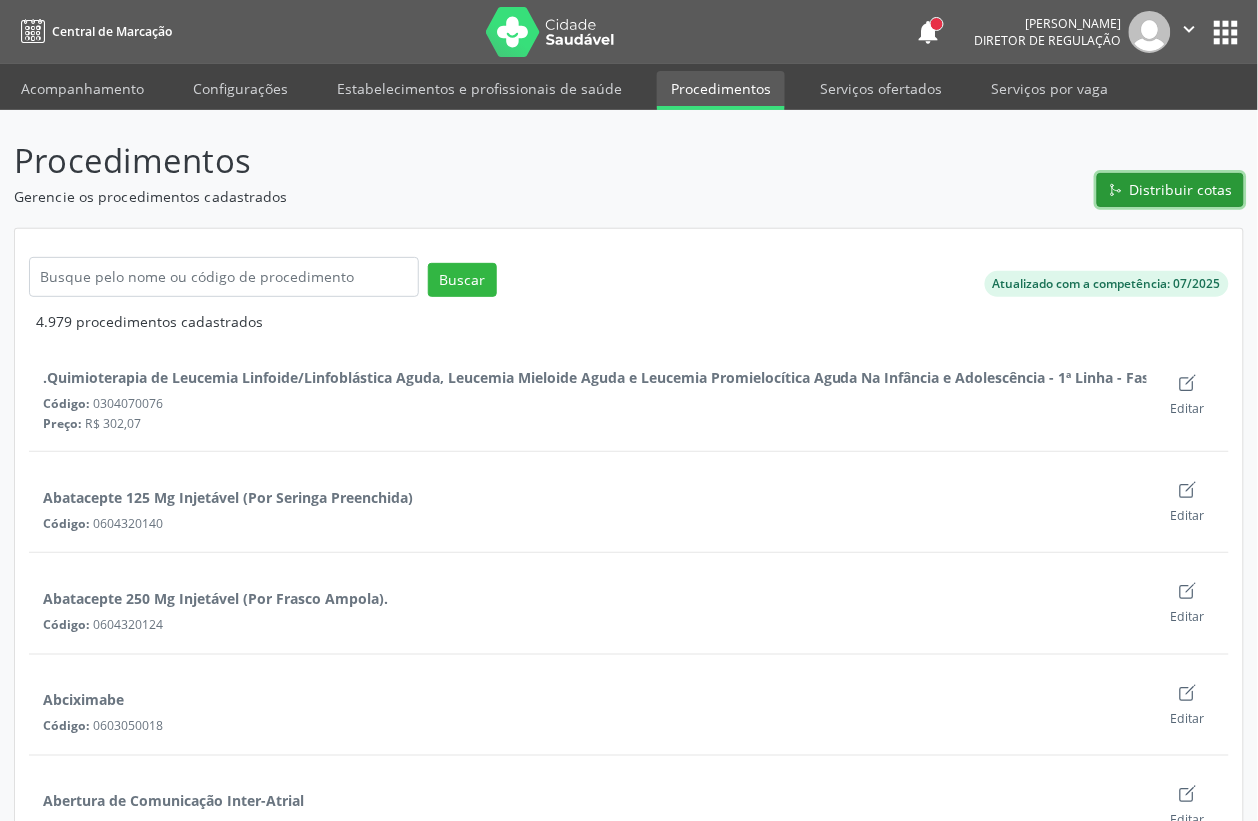 click on "Distribuir cotas" at bounding box center [1181, 189] 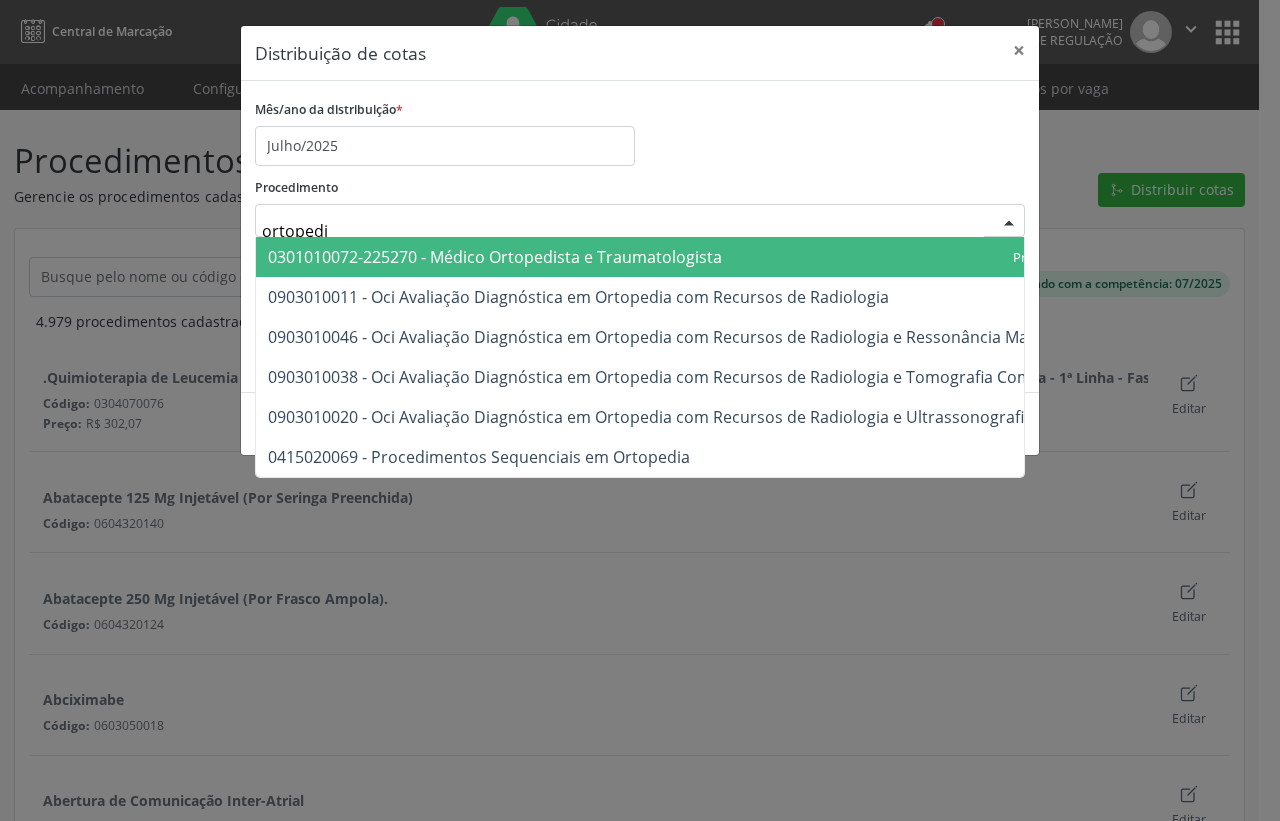type on "ortopedis" 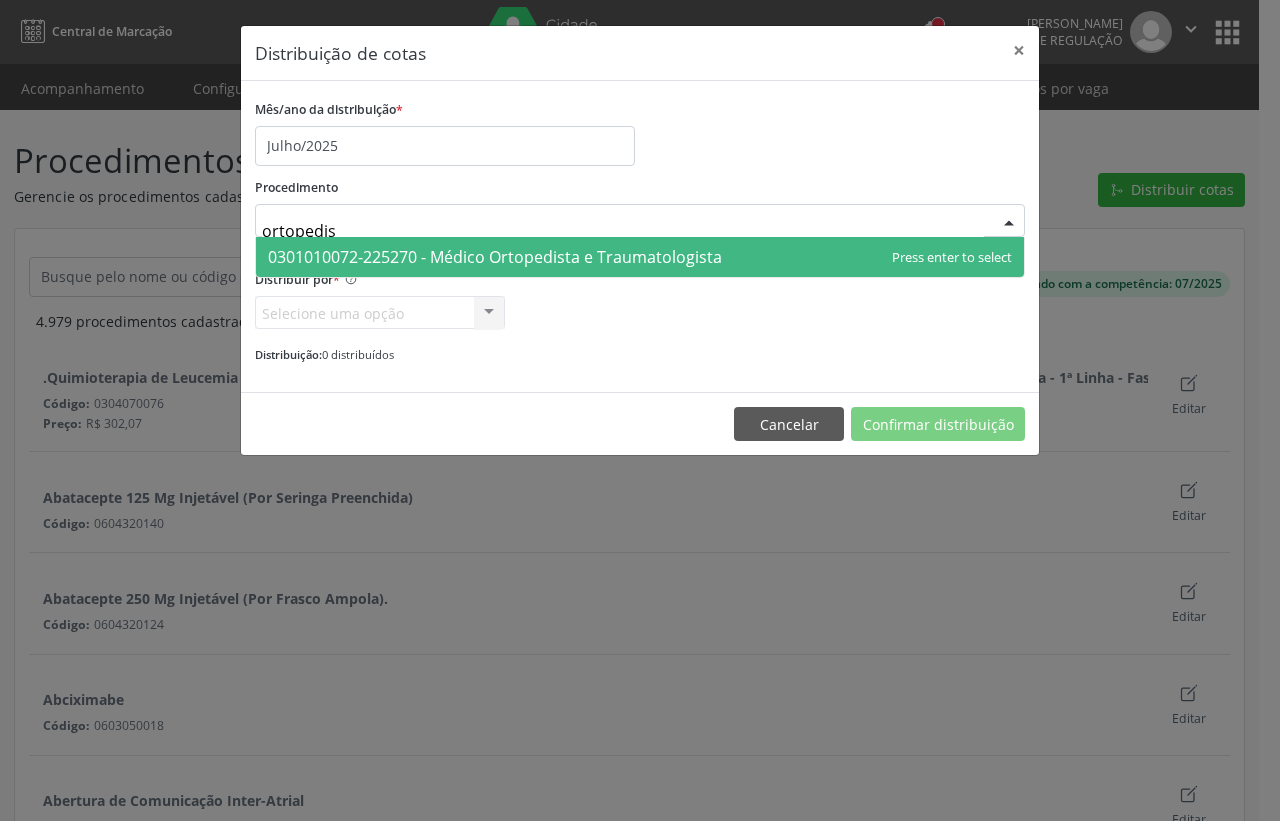 click on "0301010072-225270 - Médico Ortopedista e Traumatologista" at bounding box center [495, 257] 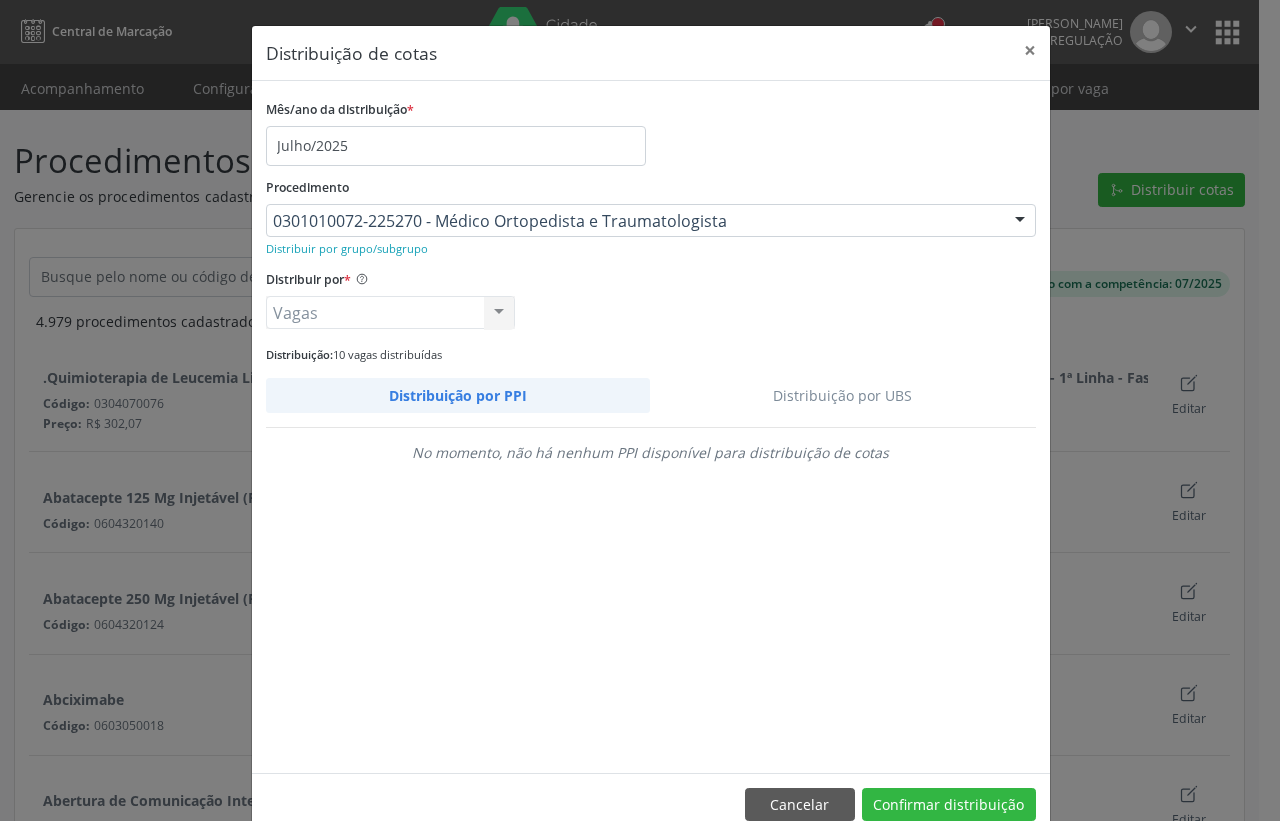 click on "Distribuição por UBS" at bounding box center (843, 395) 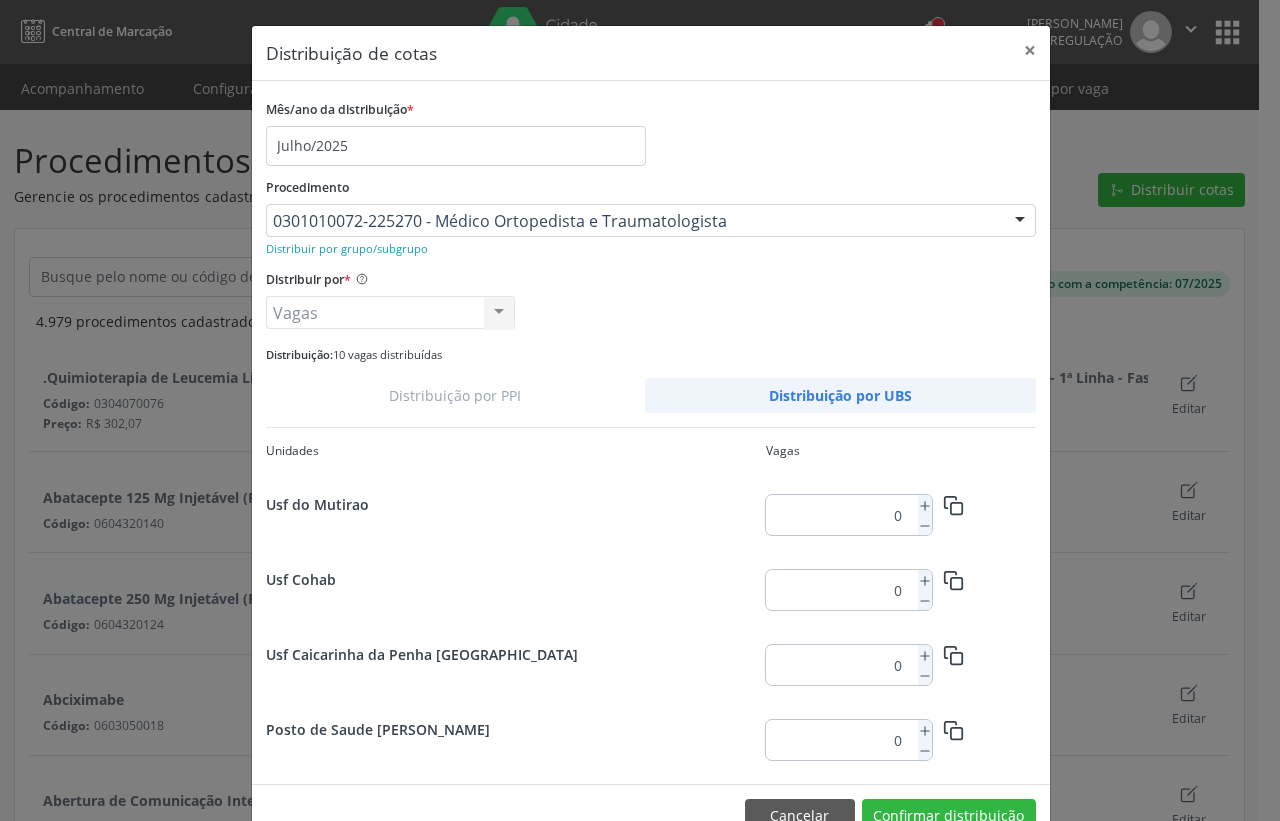 scroll, scrollTop: 631, scrollLeft: 0, axis: vertical 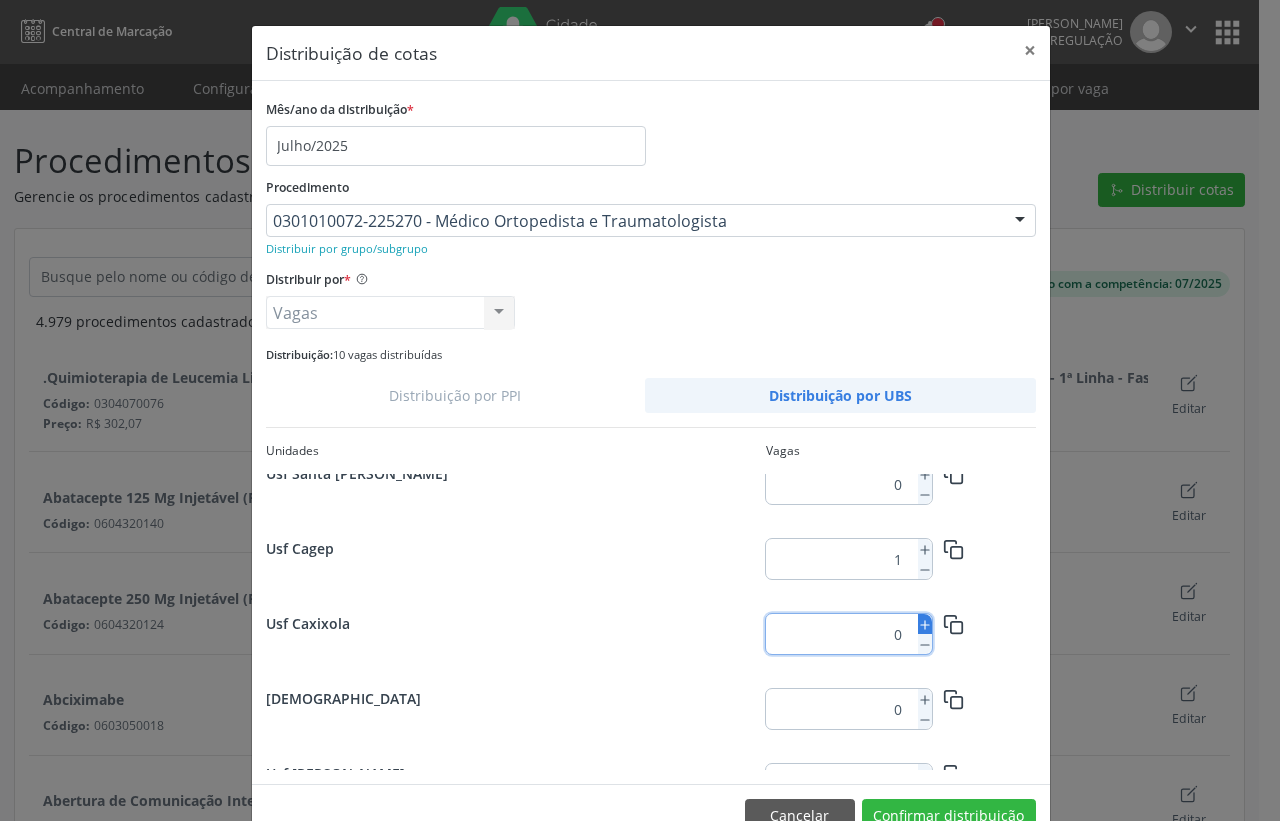 click 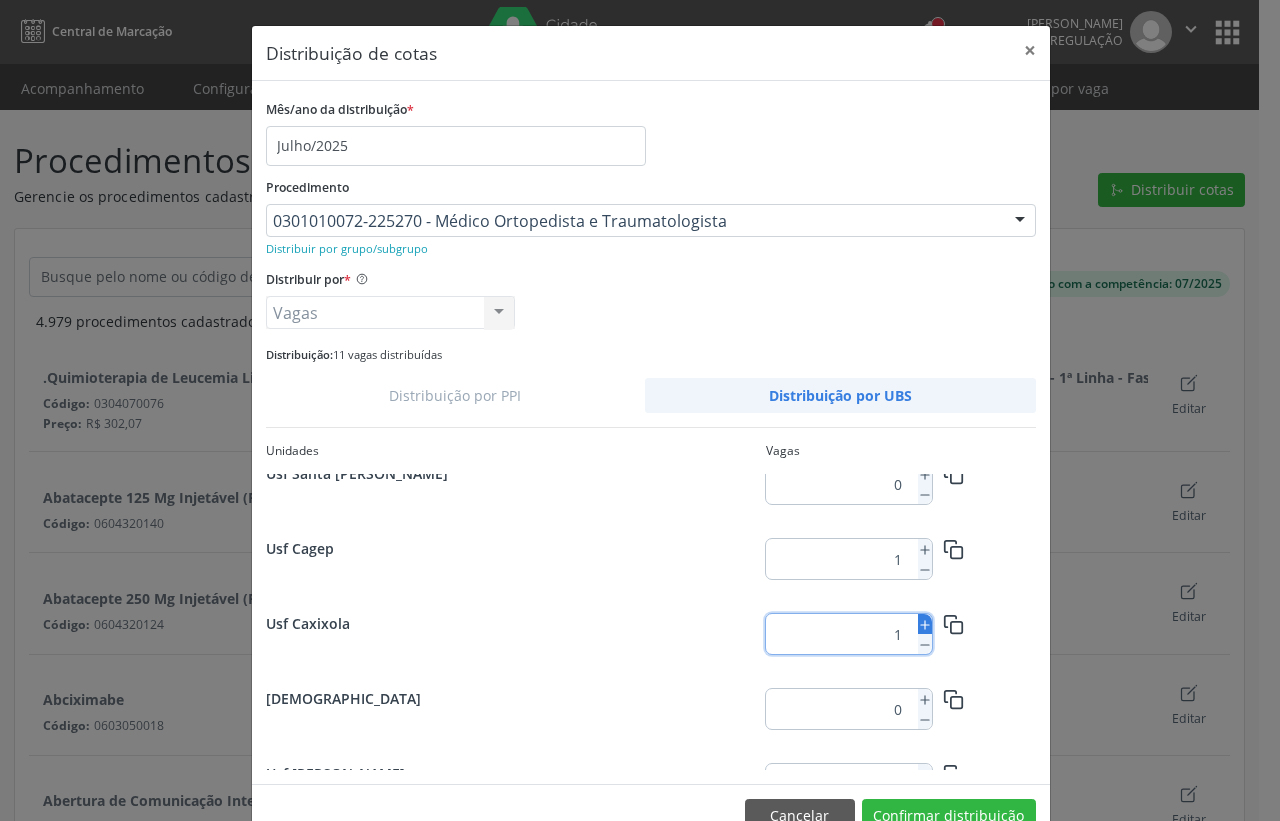 click 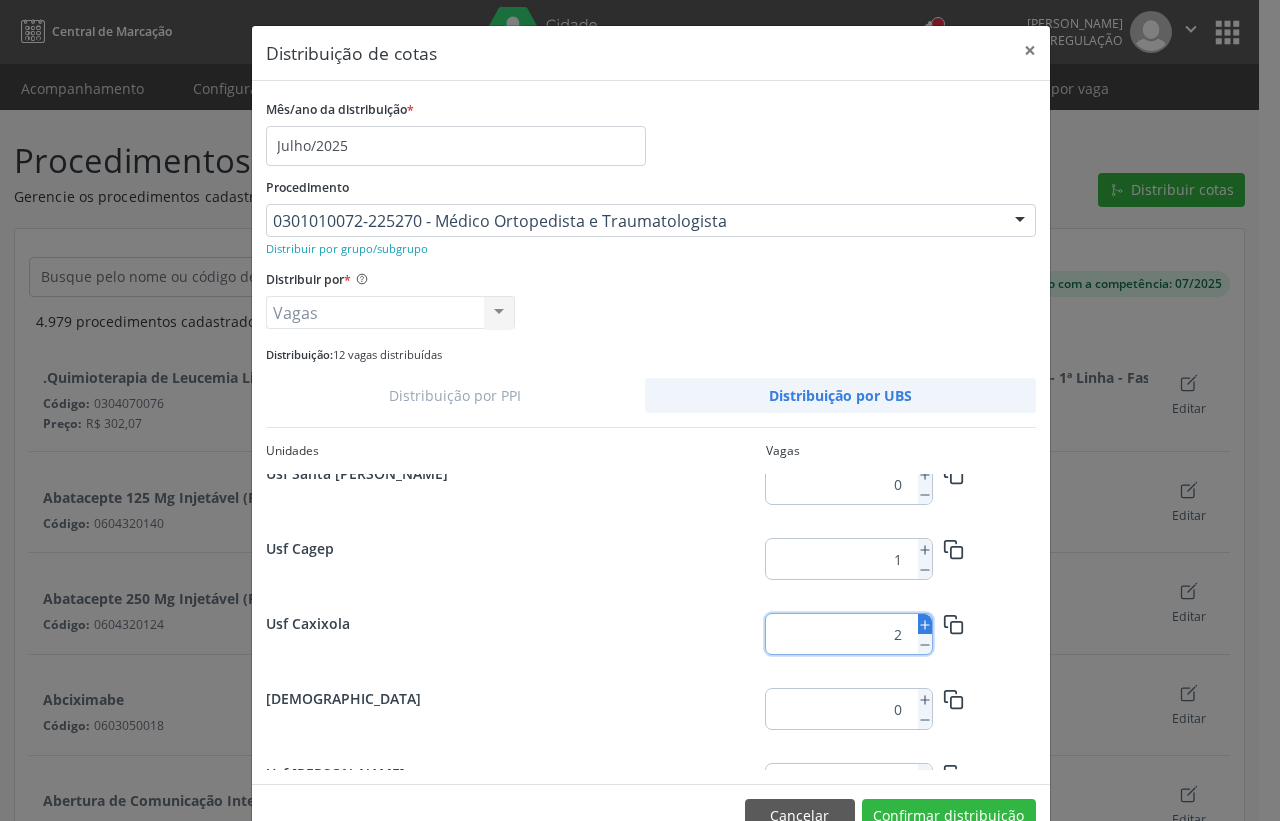 click 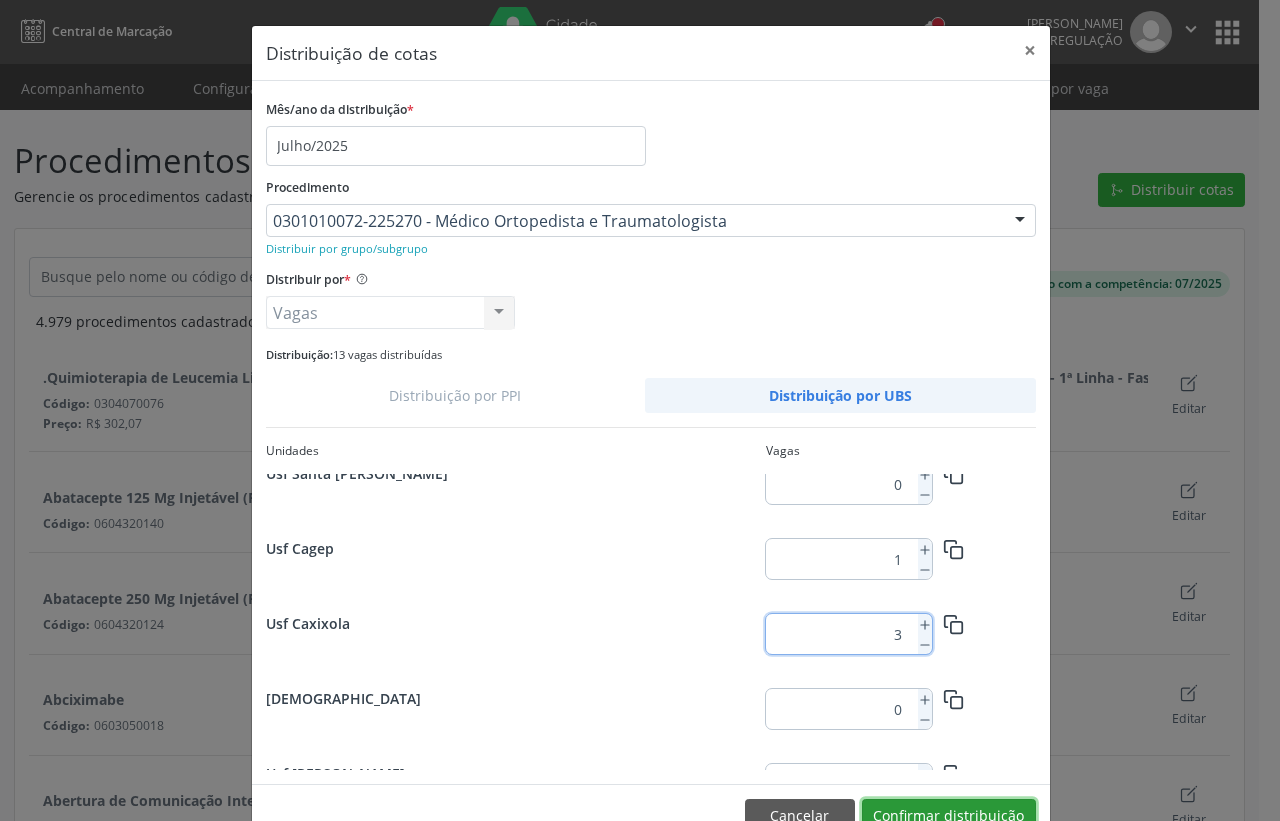 click on "Confirmar distribuição" at bounding box center (949, 816) 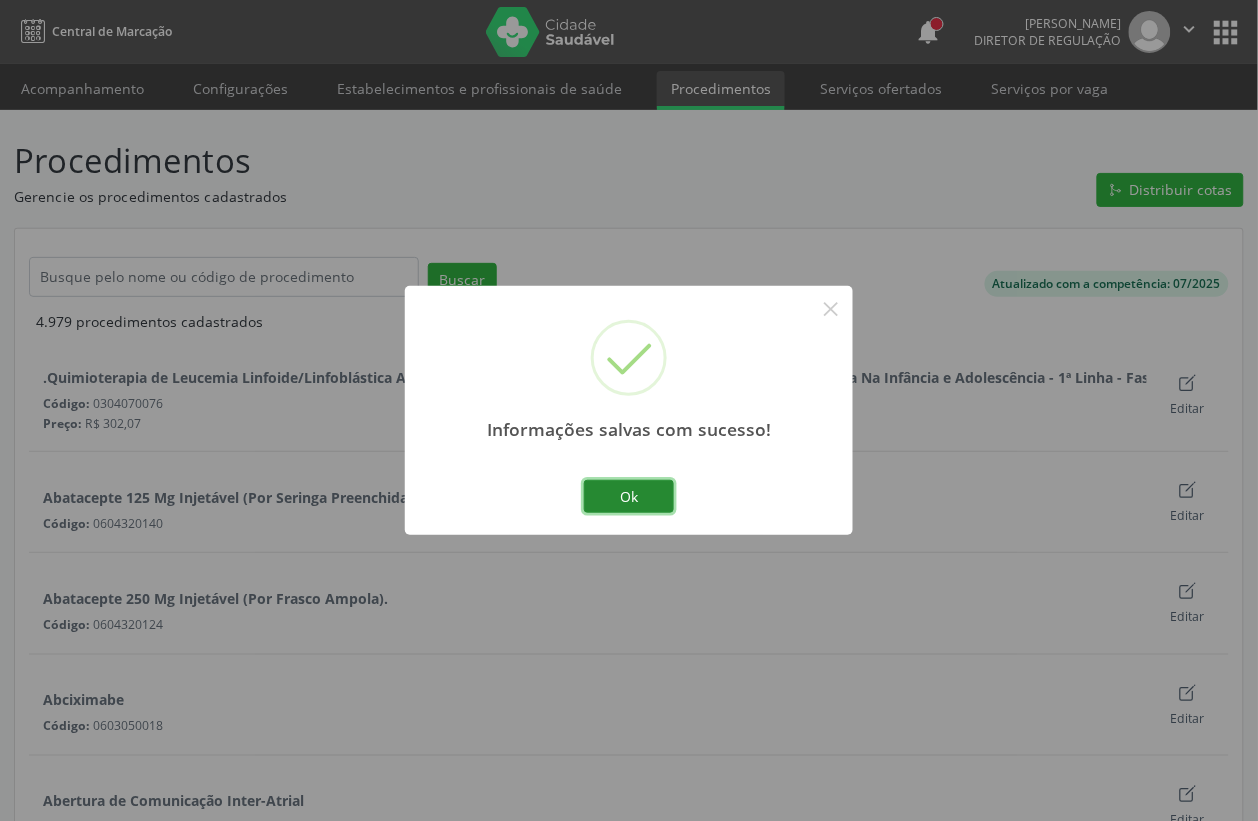 click on "Ok" at bounding box center (629, 497) 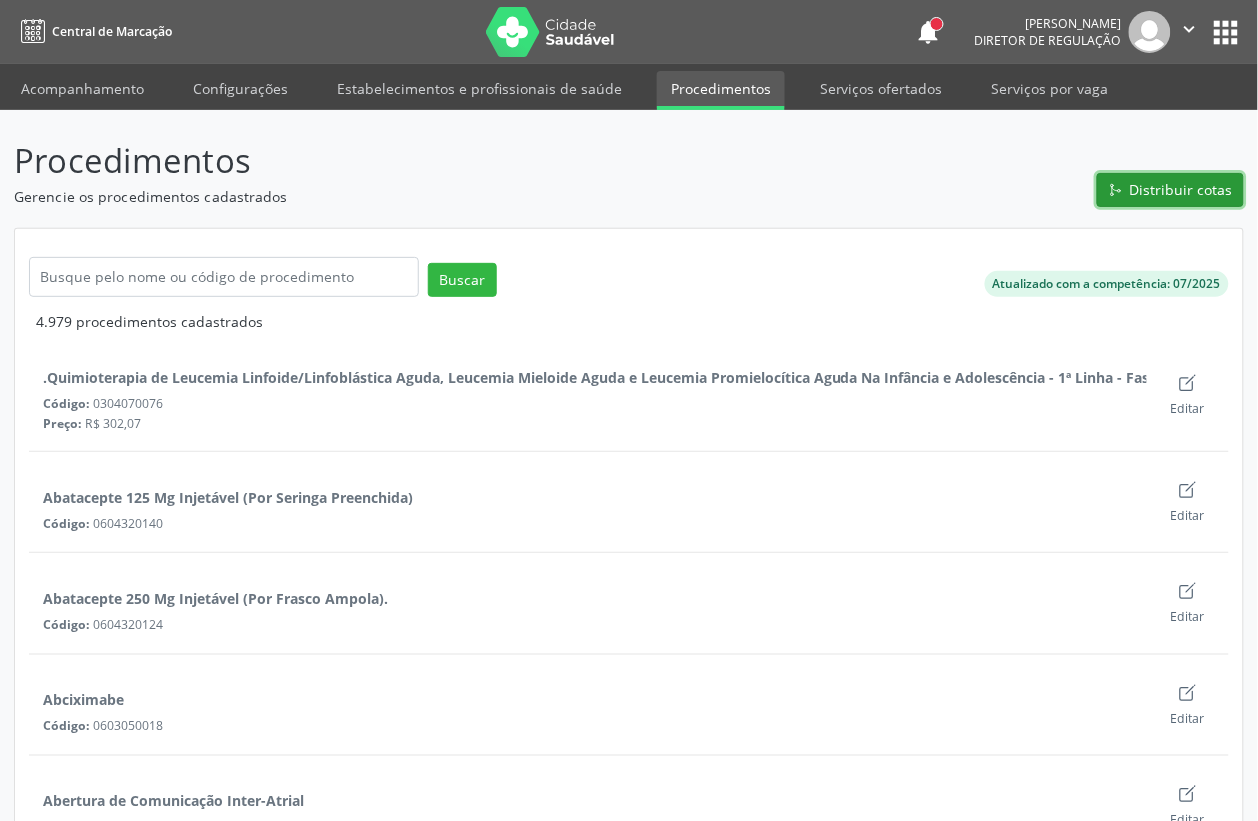 click on "Distribuir cotas" at bounding box center (1170, 190) 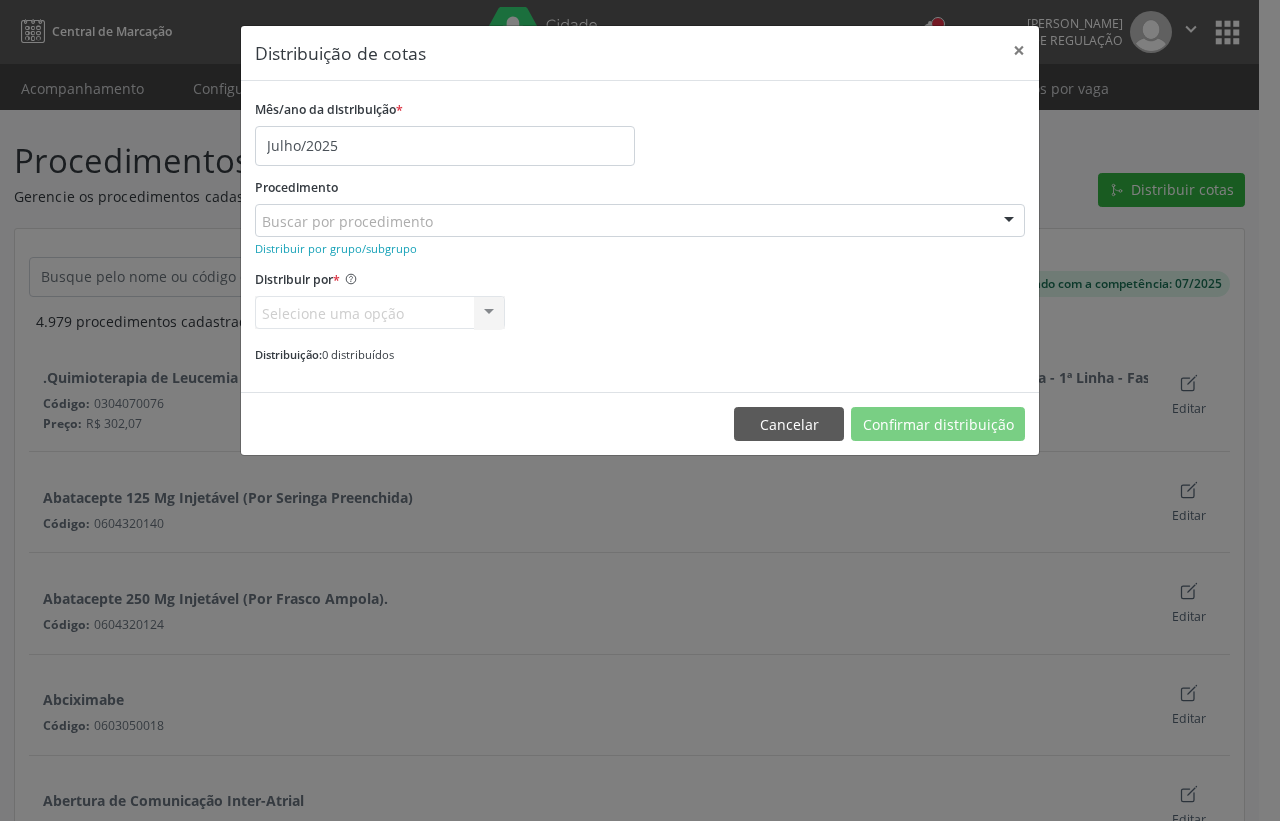 click on "Procedimento
Buscar por procedimento
0304070076 - .Quimioterapia de Leucemia Linfoide/Linfoblástica Aguda, Leucemia Mieloide Aguda e Leucemia Promielocítica Aguda Na Infância e Adolescência - 1ª Linha - Fase de Manutenção   0604320140 - Abatacepte 125 Mg Injetável (Por Seringa Preenchida)   0604320124 - Abatacepte 250 Mg Injetável (Por Frasco Ampola).   0603050018 - Abciximabe   0406010013 - Abertura de Comunicação Inter-Atrial   0406010021 - Abertura de Estenose Aortica Valvar   0406011265 - Abertura de Estenose Aortica Valvar (Criança e Adolescente)   0406010030 - Abertura de Estenose Pulmonar Valvar   0406011273 - Abertura de Estenose Pulmonar Valvar (Criança e Adolescente)   0301080011 - Abordagem Cognitiva Comportamental do Fumante (Por Atendimento / Paciente)   0307020010 - Acesso A Polpa Dentaria e Medicacao (Por Dente)   0604660030 - Acetazolamida 250 Mg (Por Comprimido)   0202010783 - Acidez Titulável no Leite Humano (Dornic)" at bounding box center [640, 205] 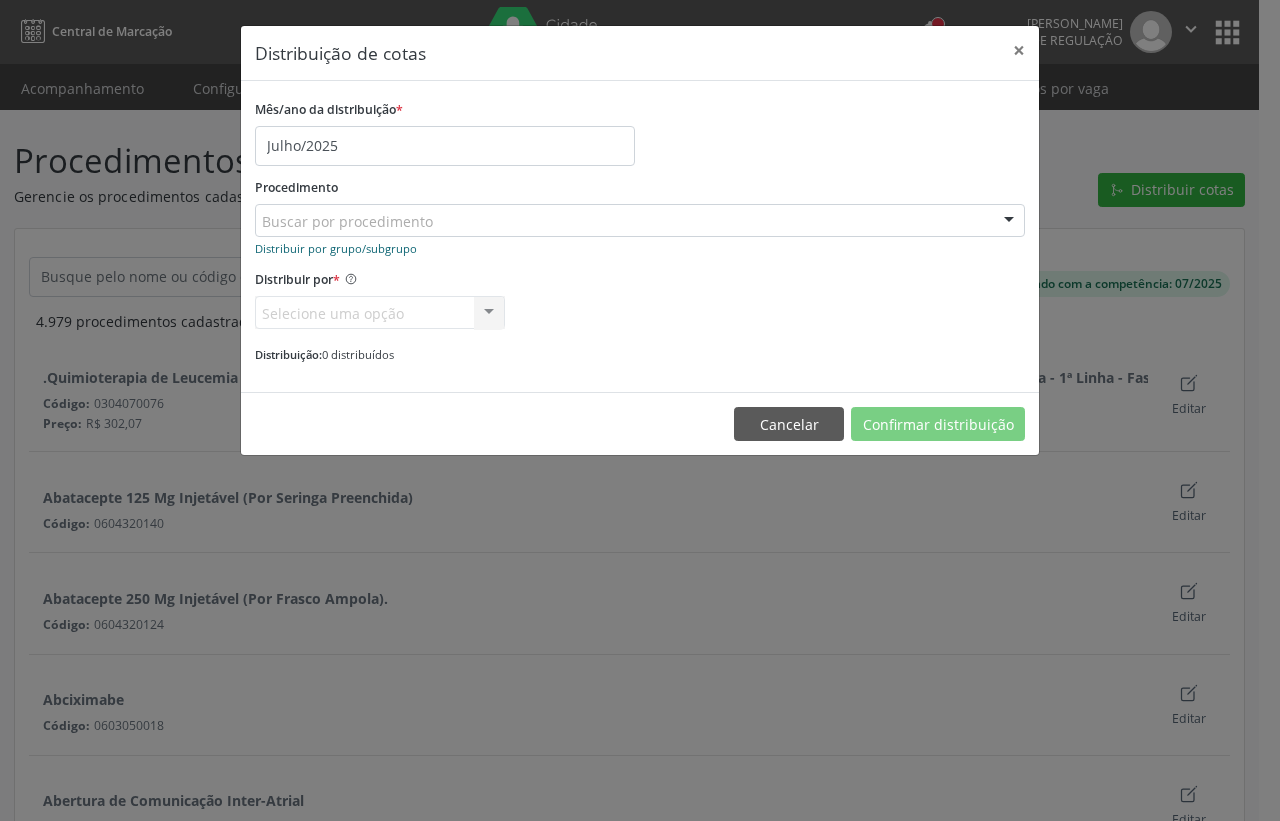 click on "Distribuir por grupo/subgrupo" at bounding box center (336, 248) 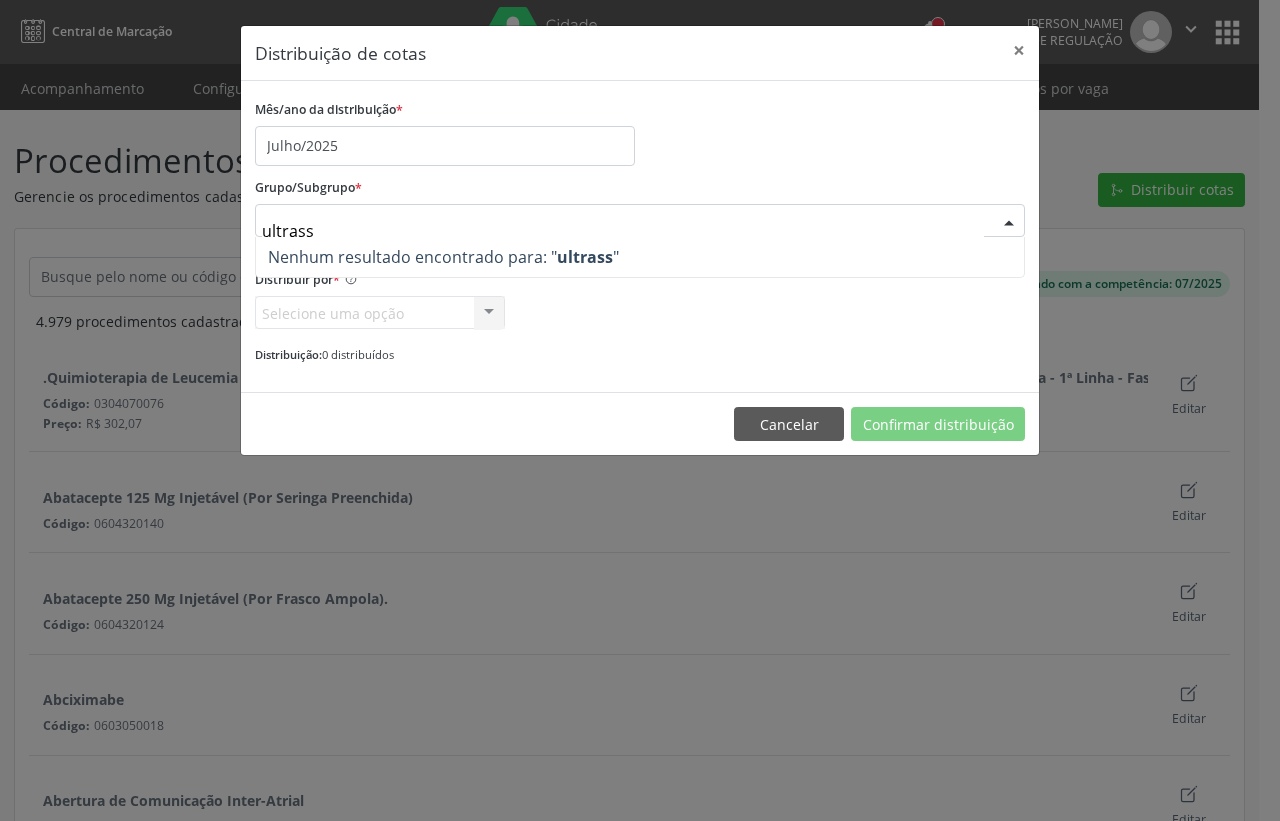type on "ultras" 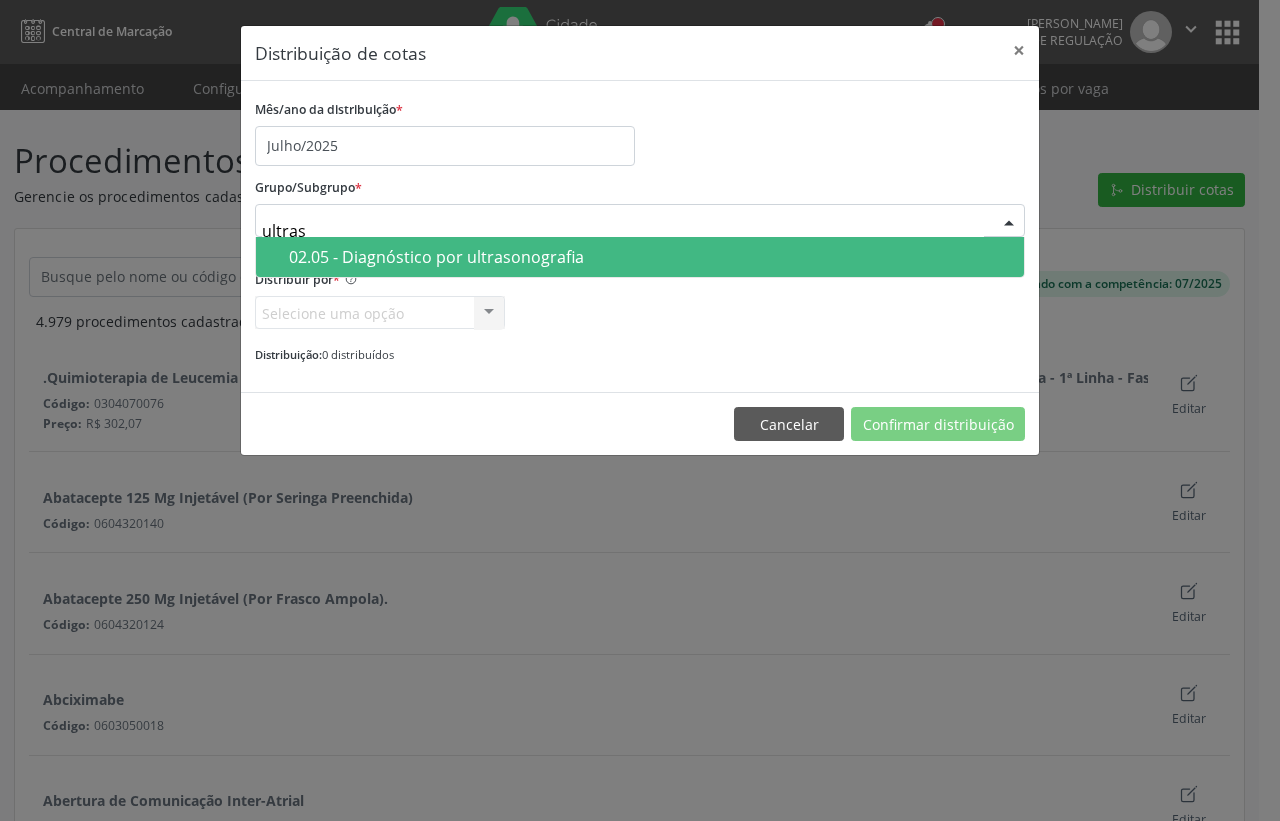 click on "02.05 - Diagnóstico por ultrasonografia" at bounding box center [650, 257] 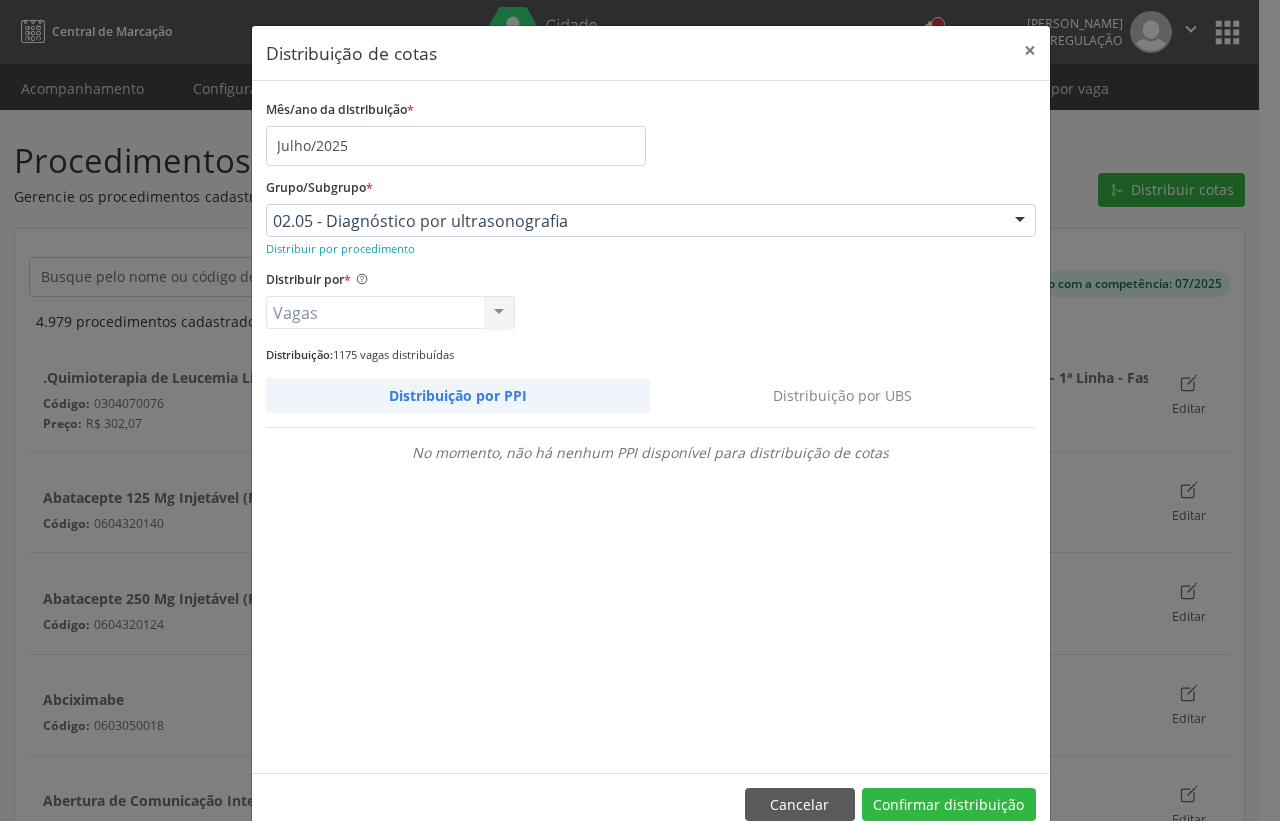 click on "Distribuição por UBS" at bounding box center (843, 395) 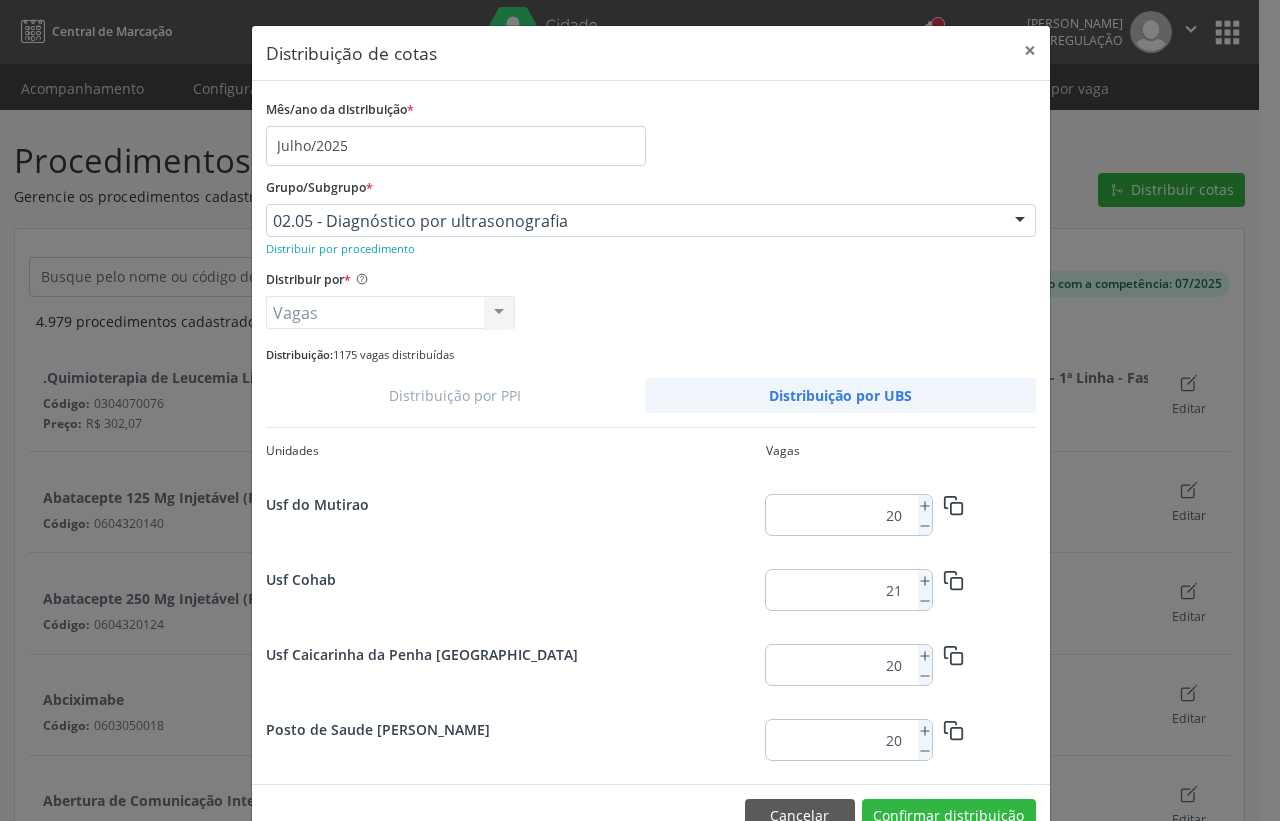 scroll, scrollTop: 631, scrollLeft: 0, axis: vertical 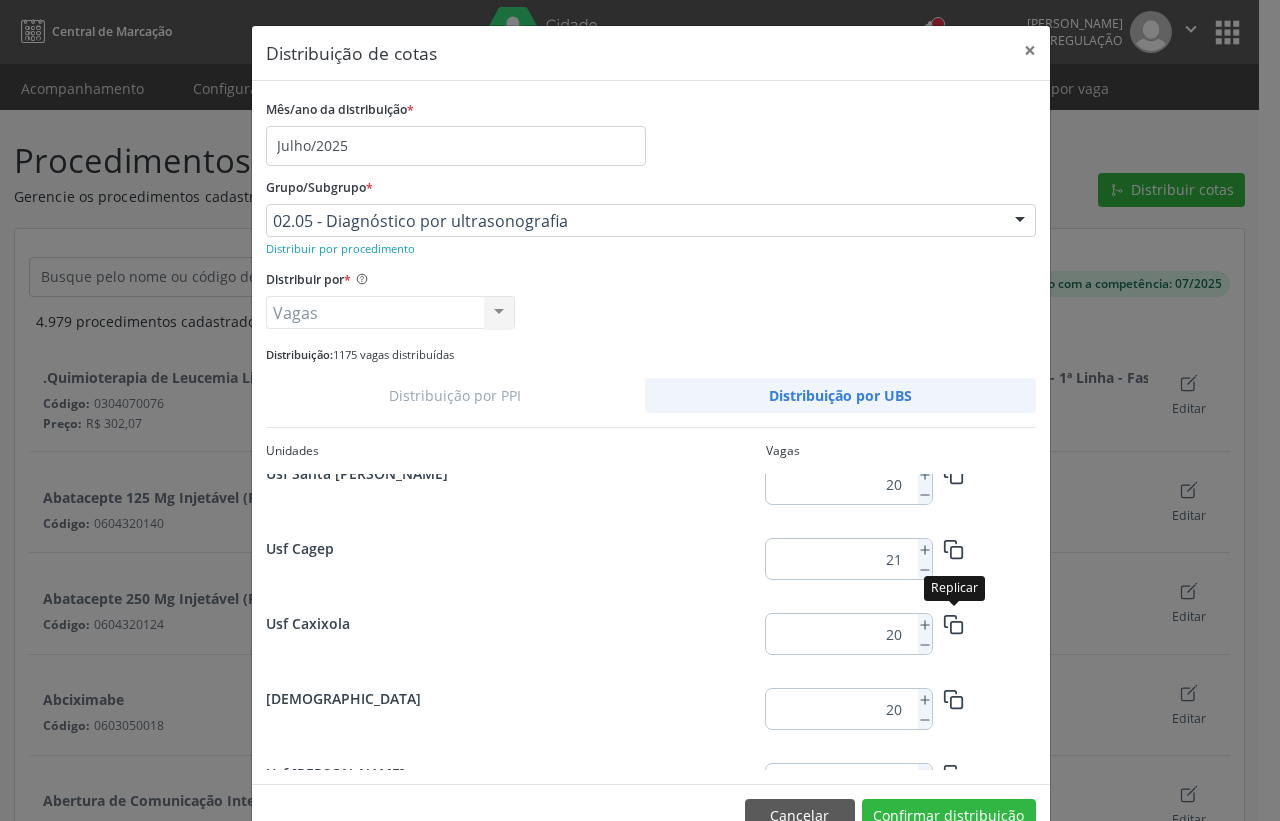 click at bounding box center (954, 623) 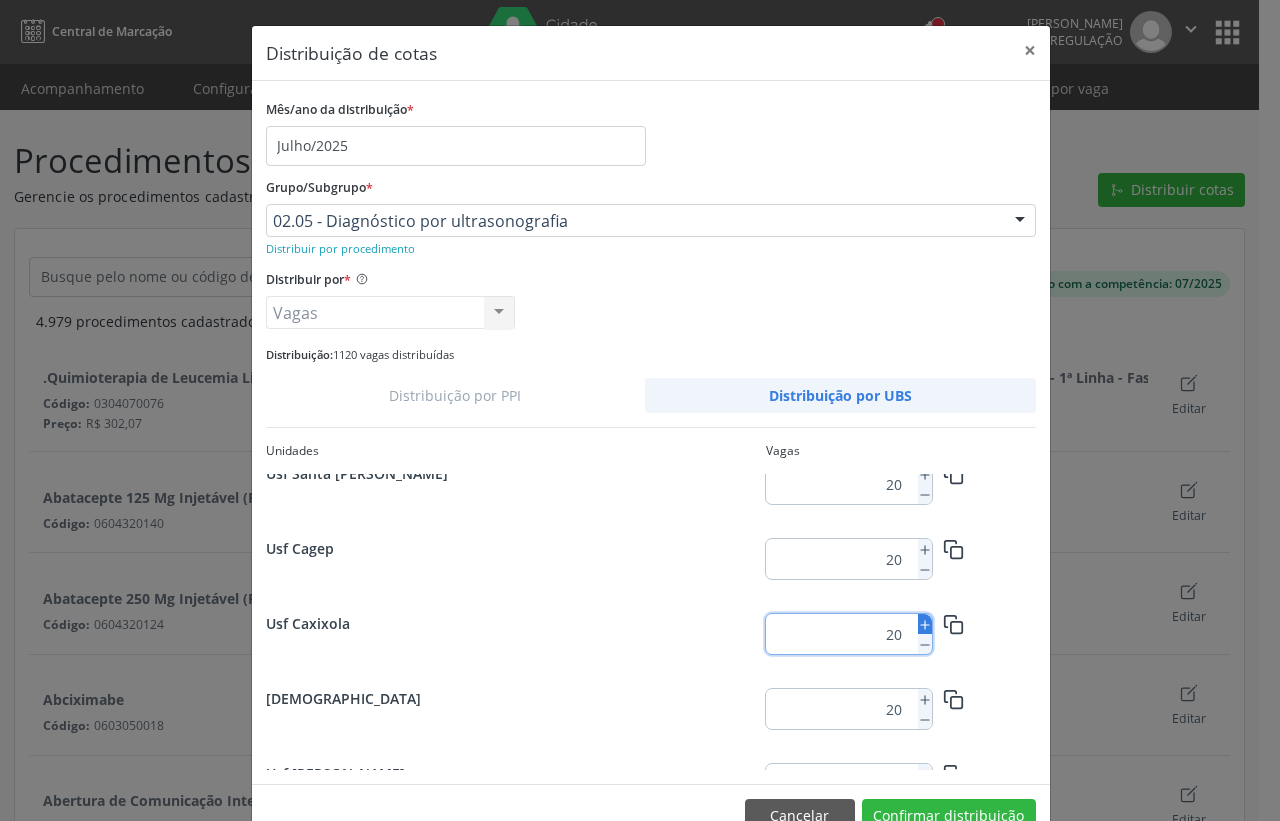 click 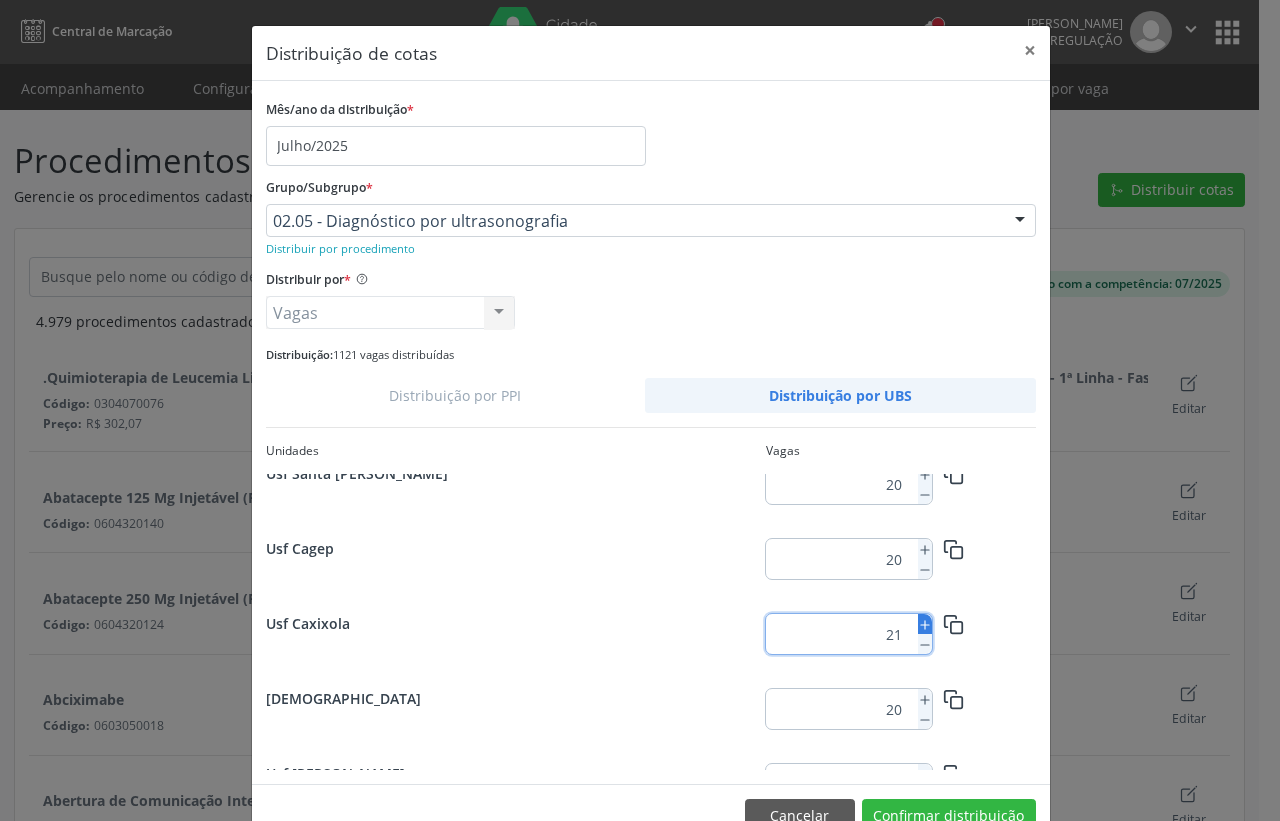 click 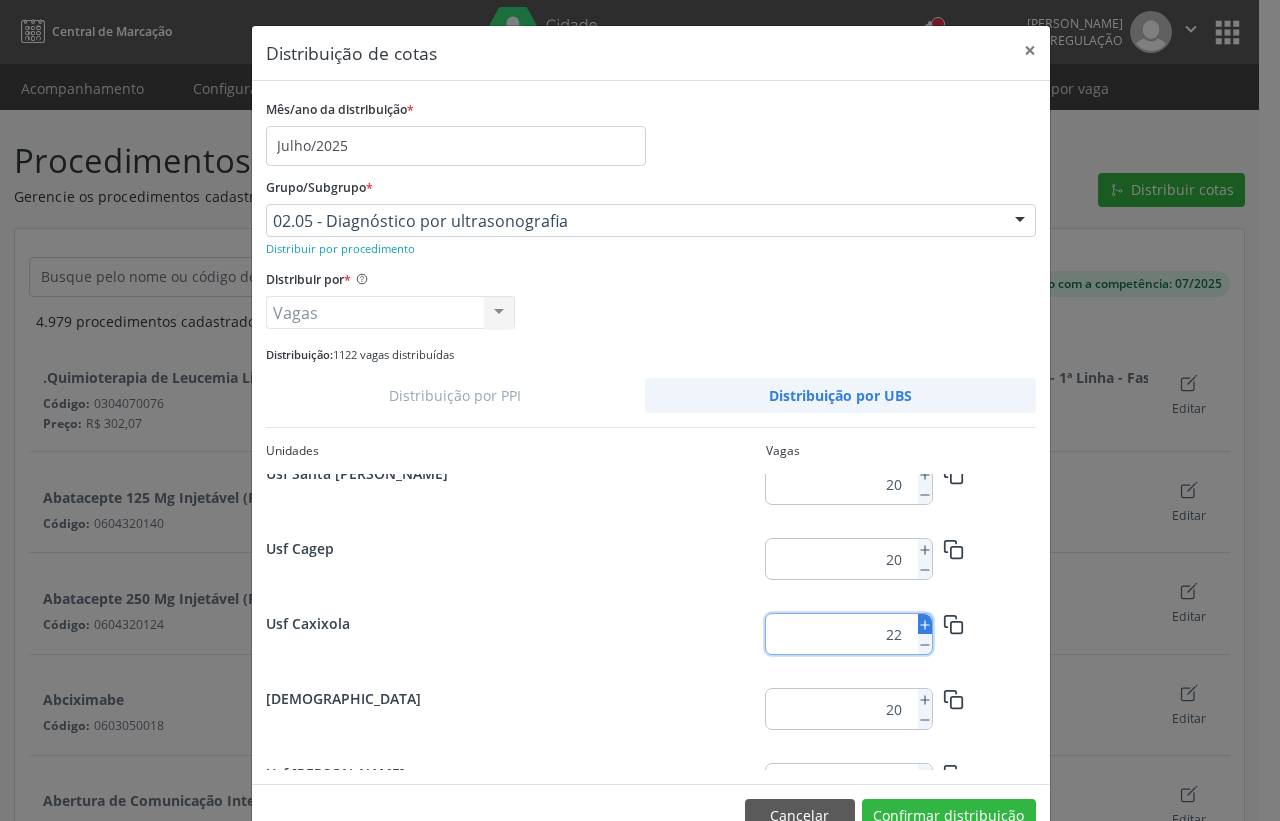 click 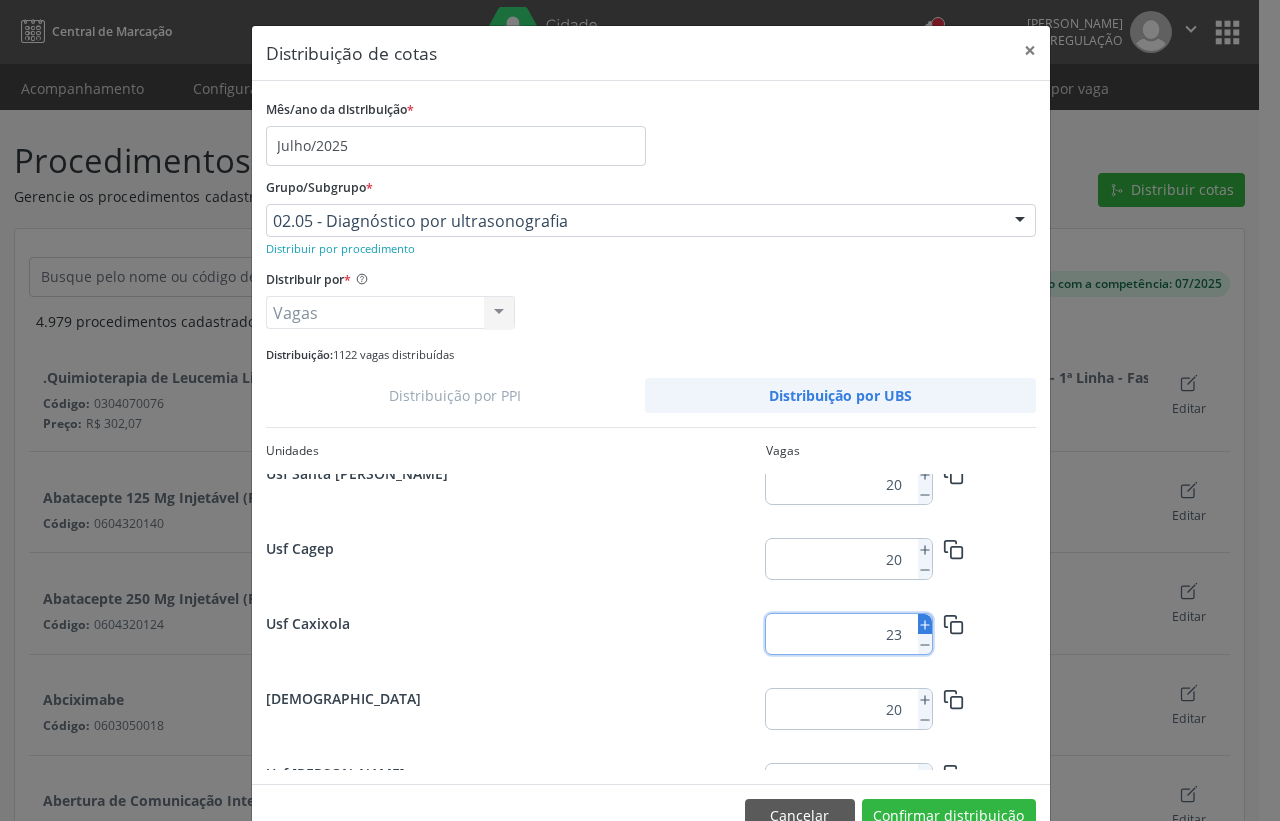click 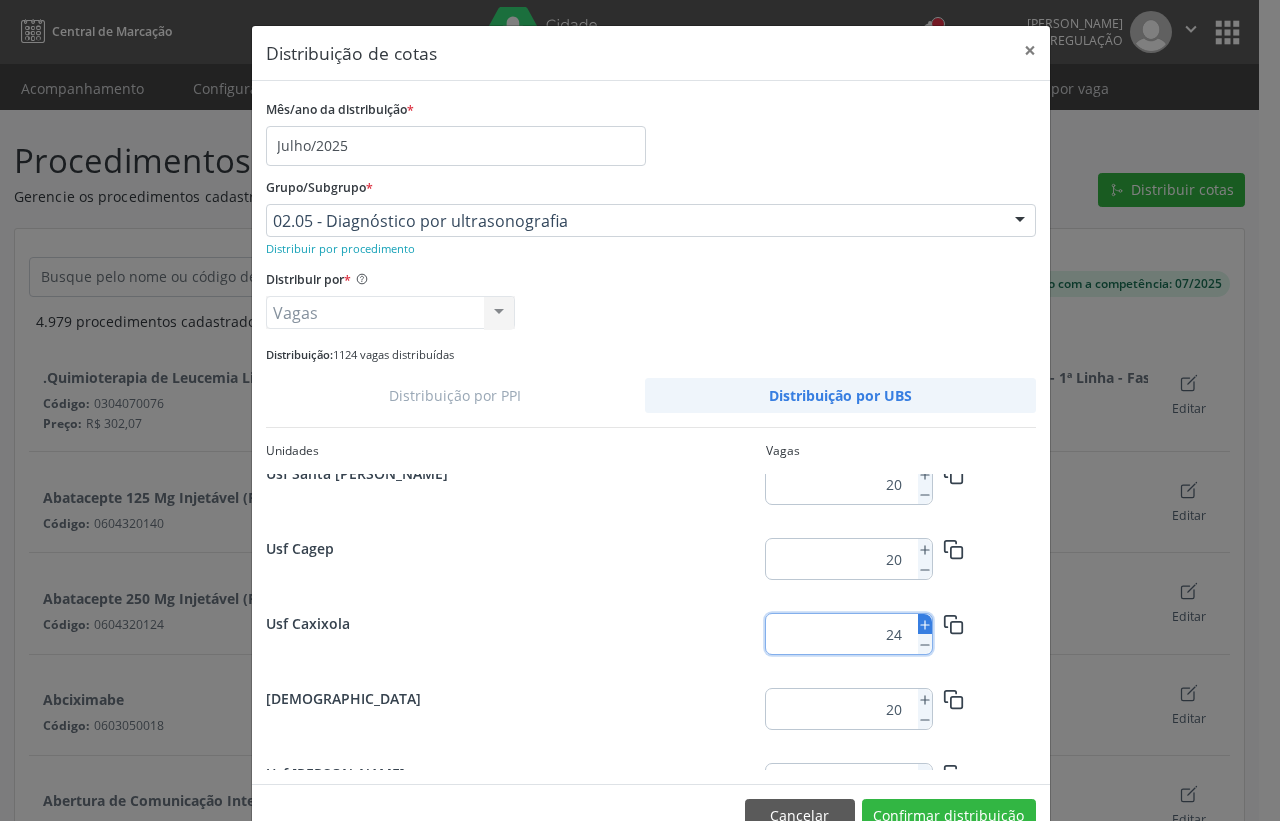 click 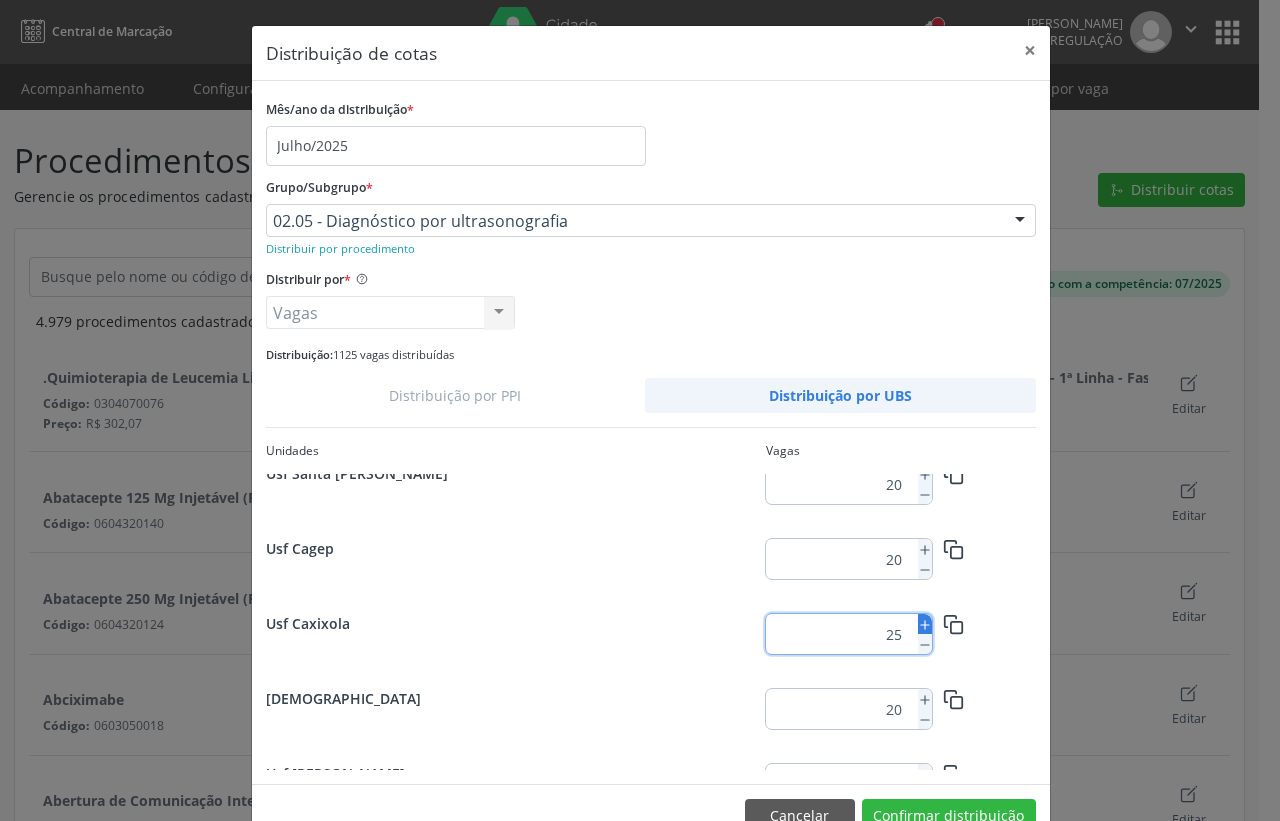 click 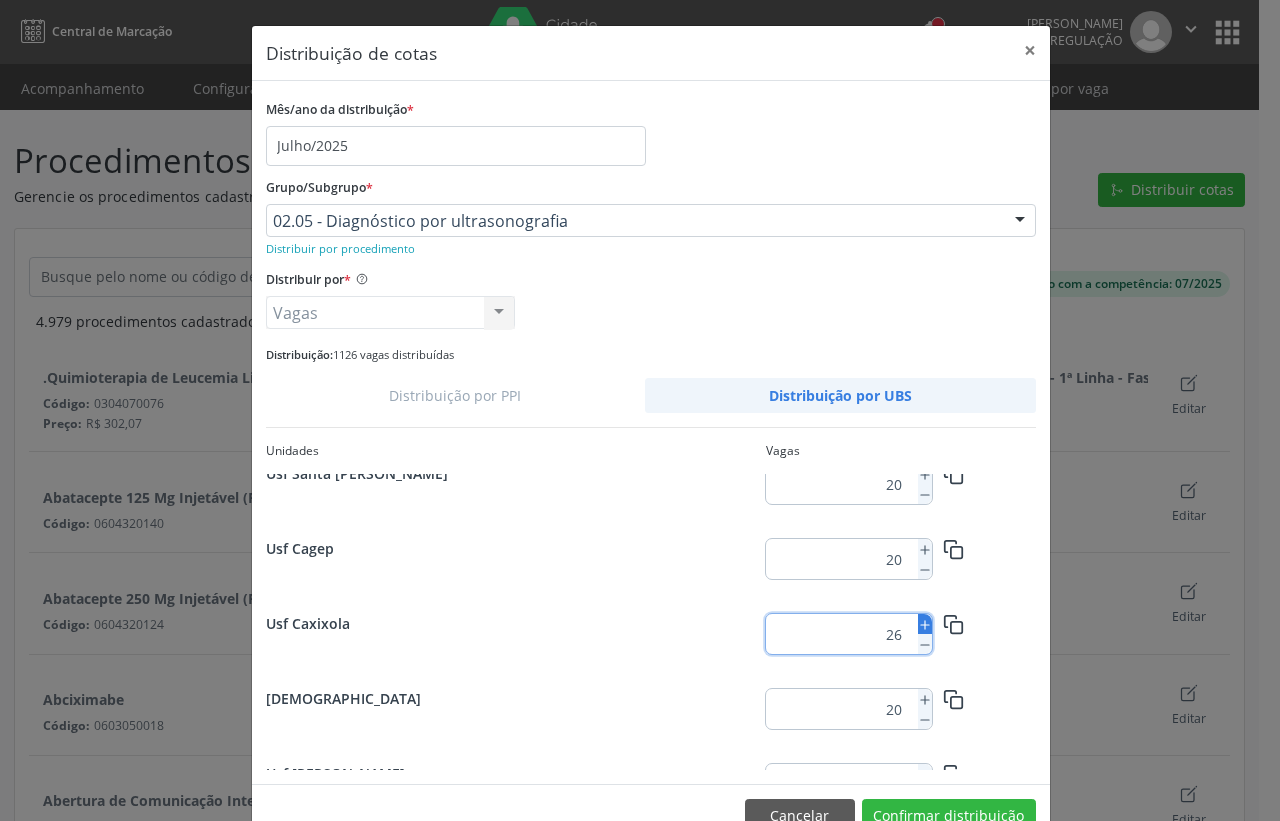 click 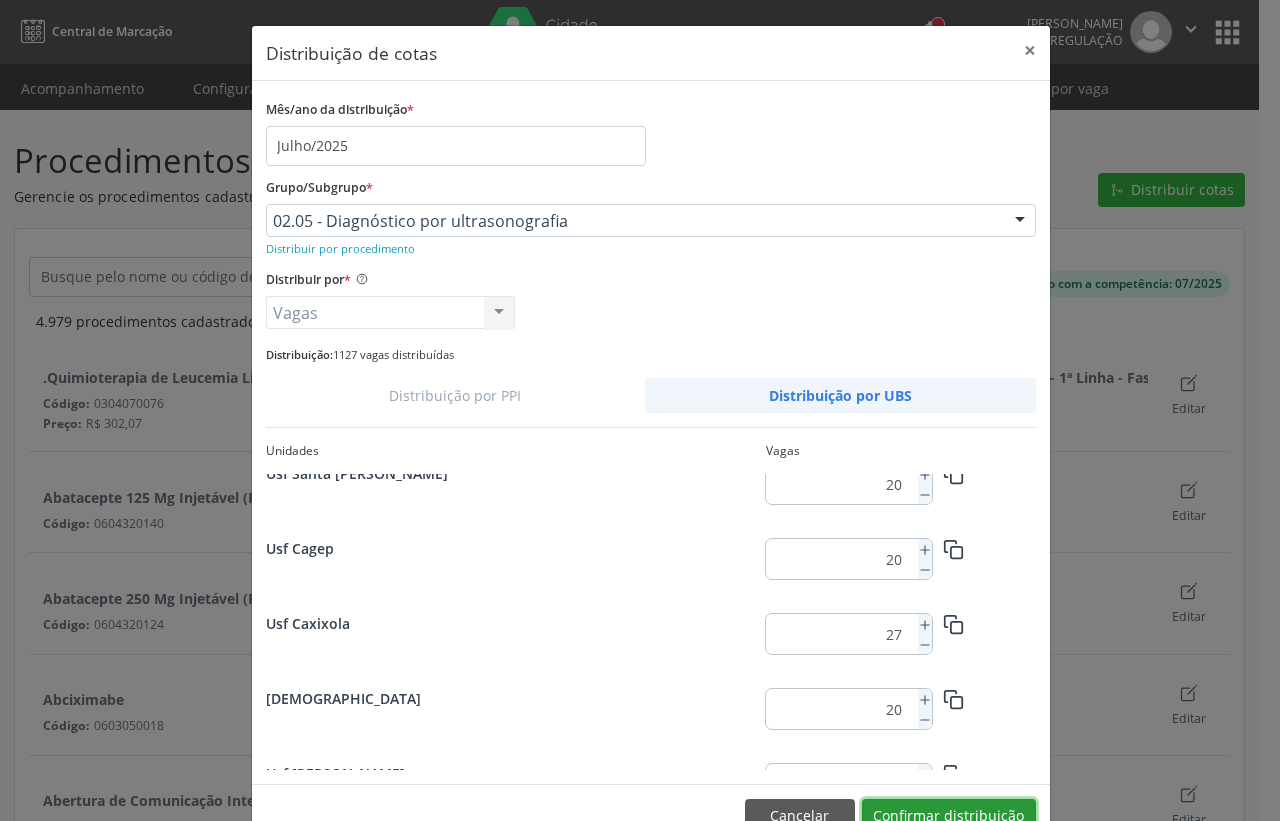 click on "Confirmar distribuição" at bounding box center (949, 816) 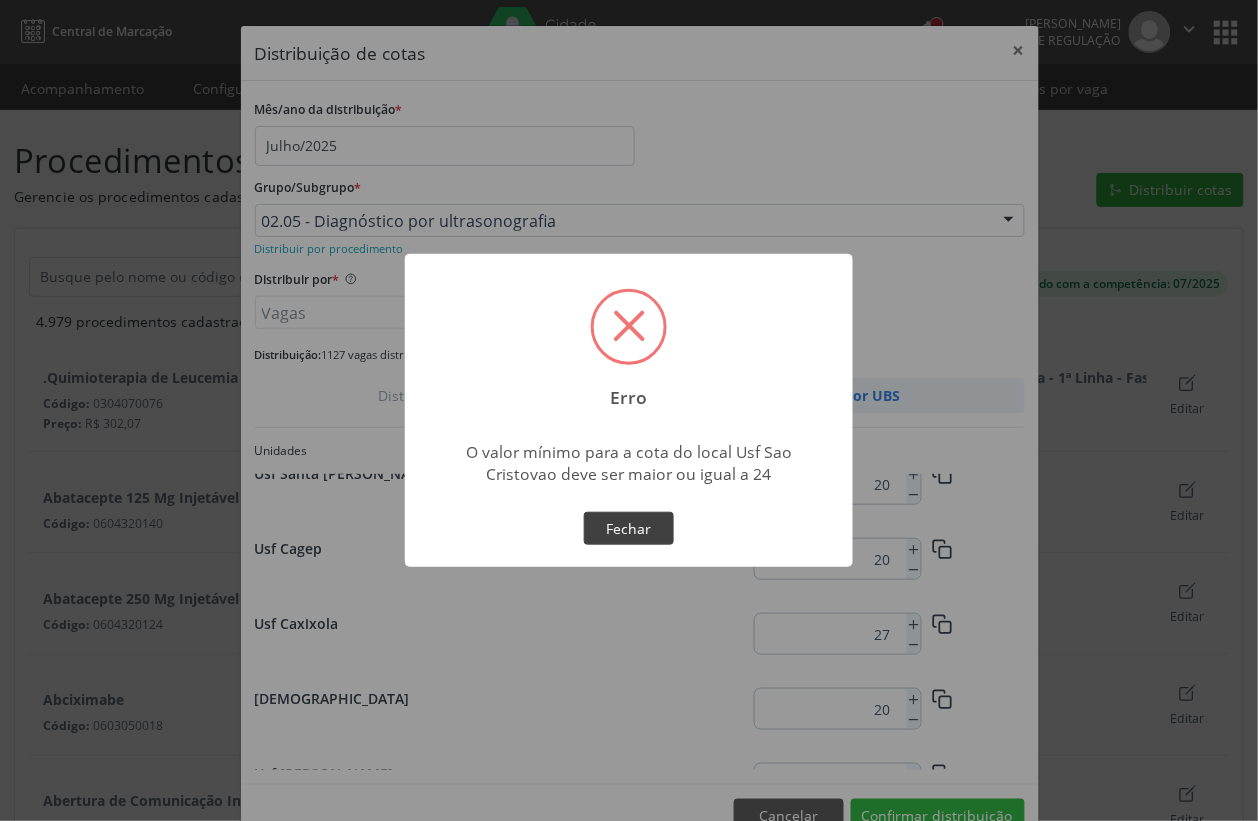 click on "Fechar" at bounding box center (629, 529) 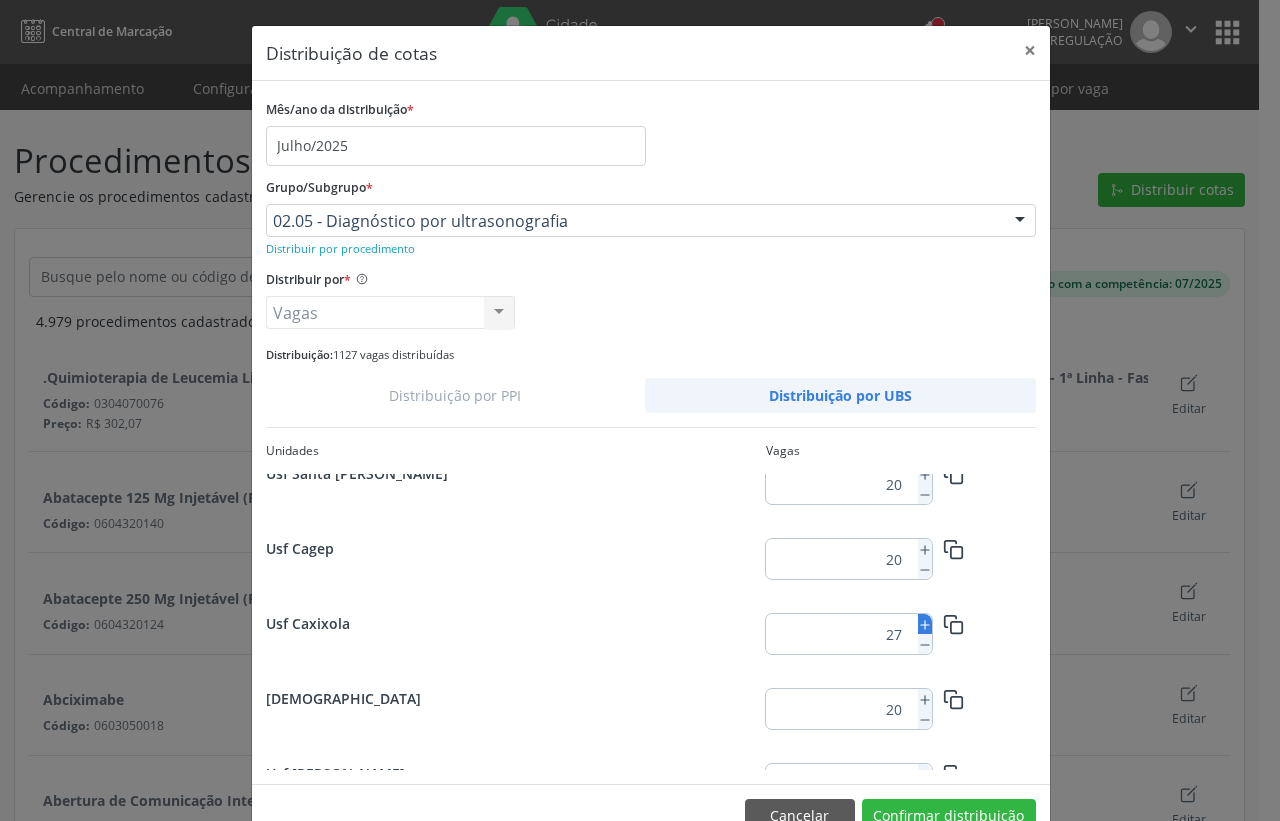 click 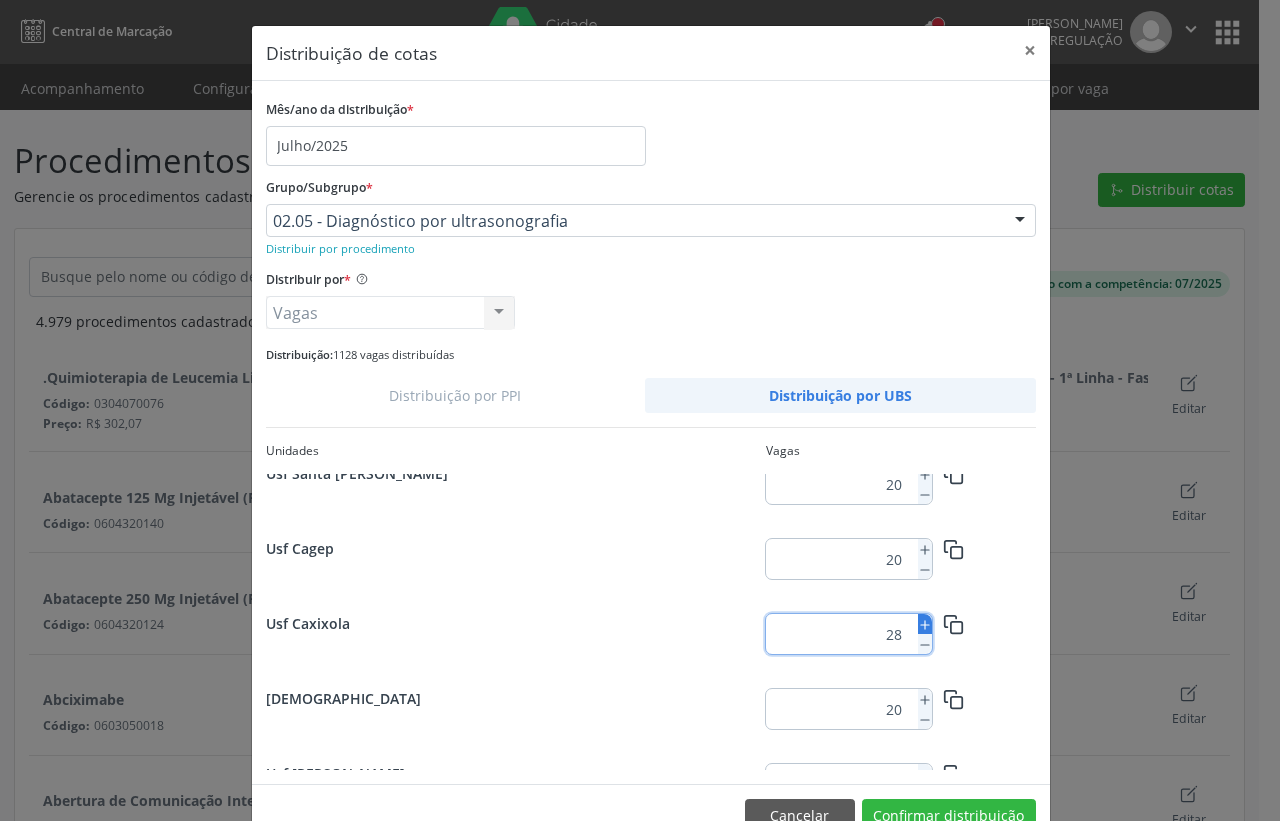 click 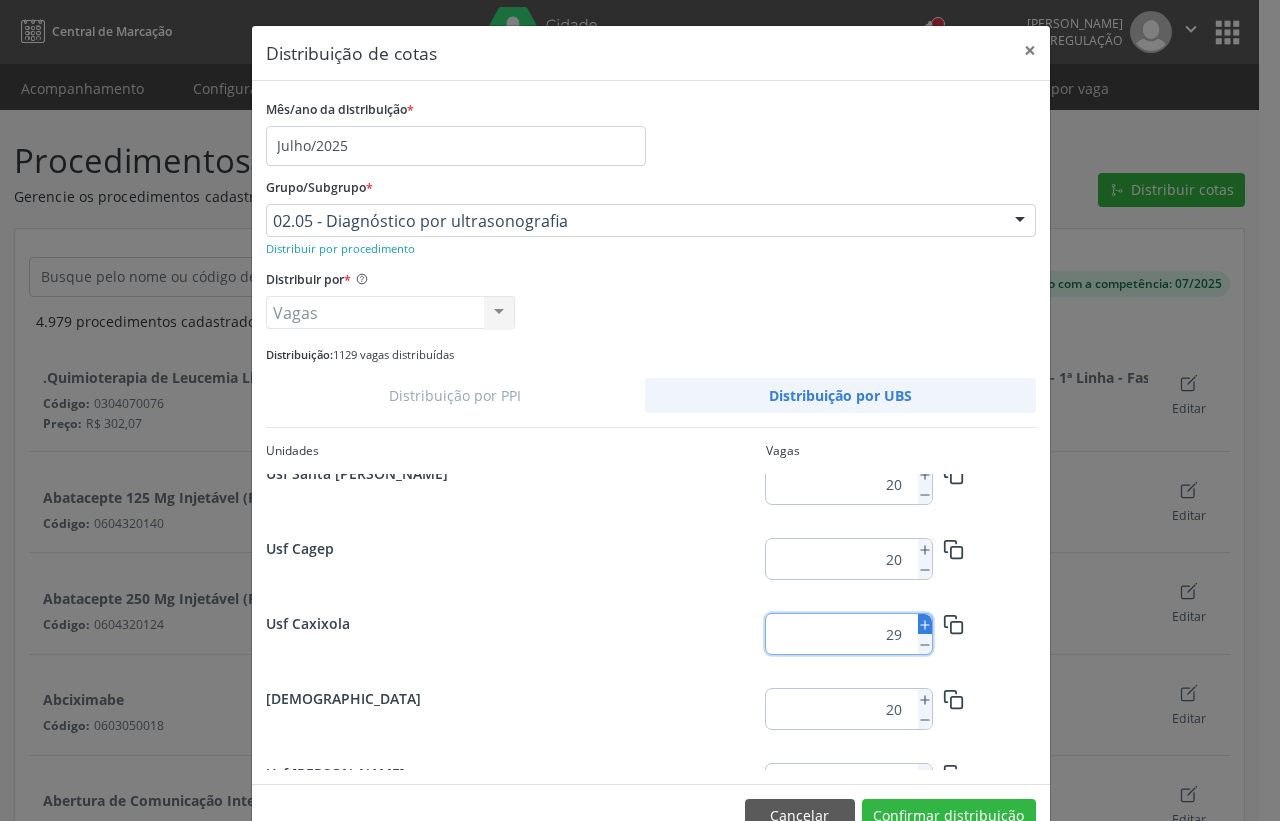click 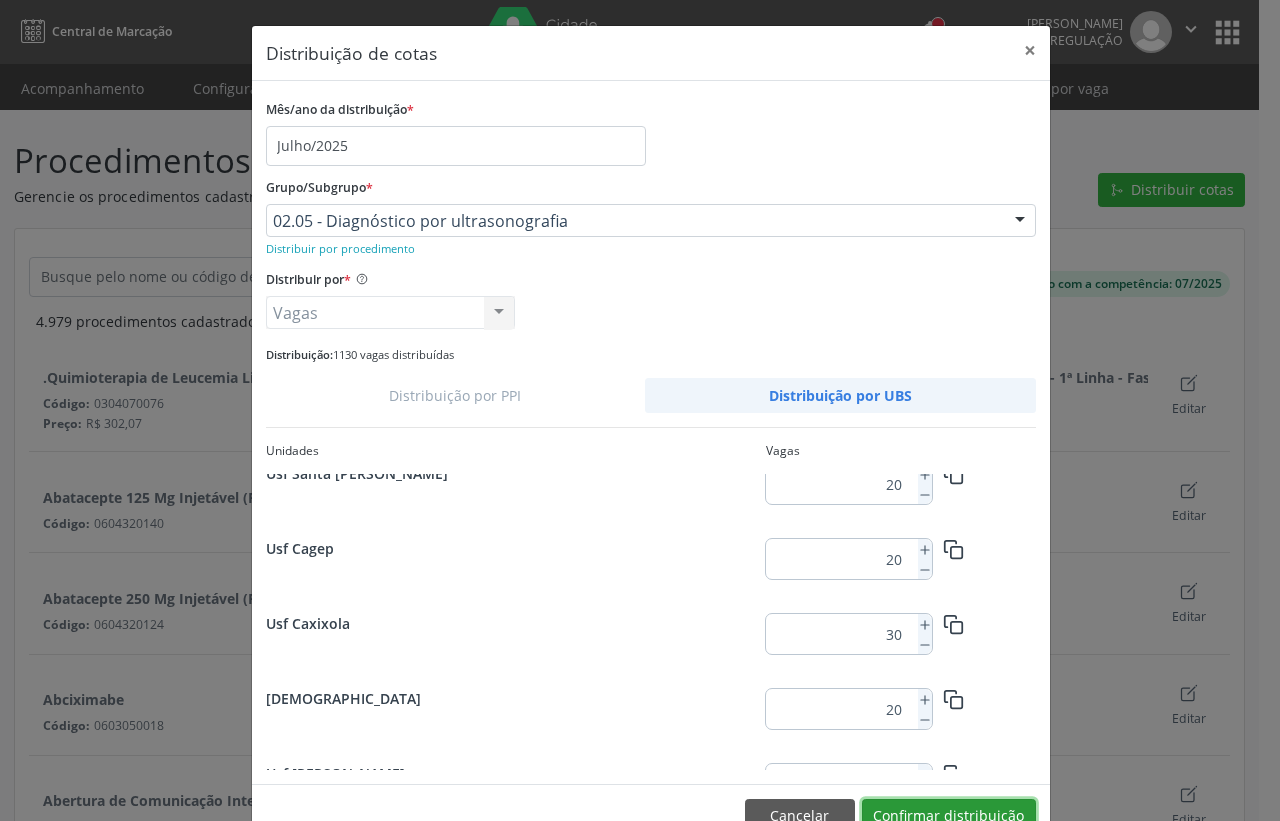 click on "Confirmar distribuição" at bounding box center (949, 816) 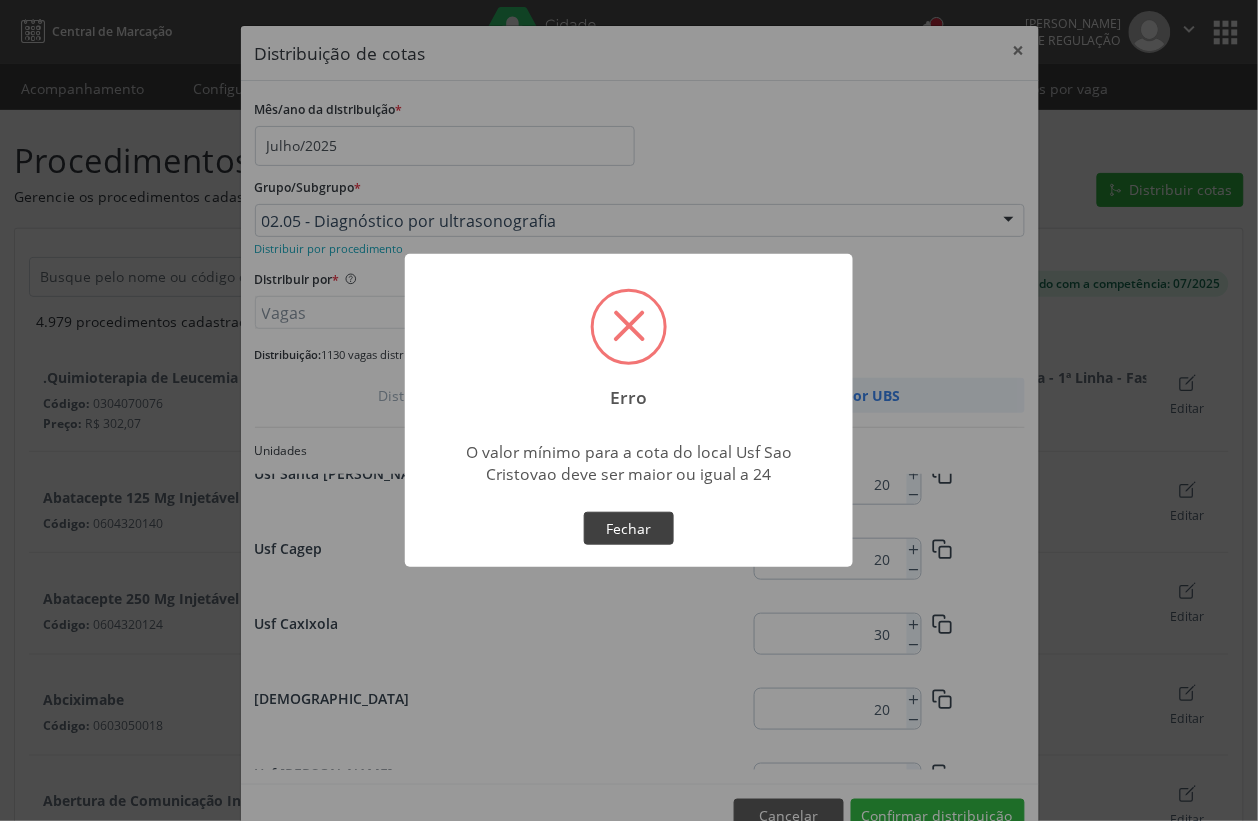 click on "Fechar" at bounding box center [629, 529] 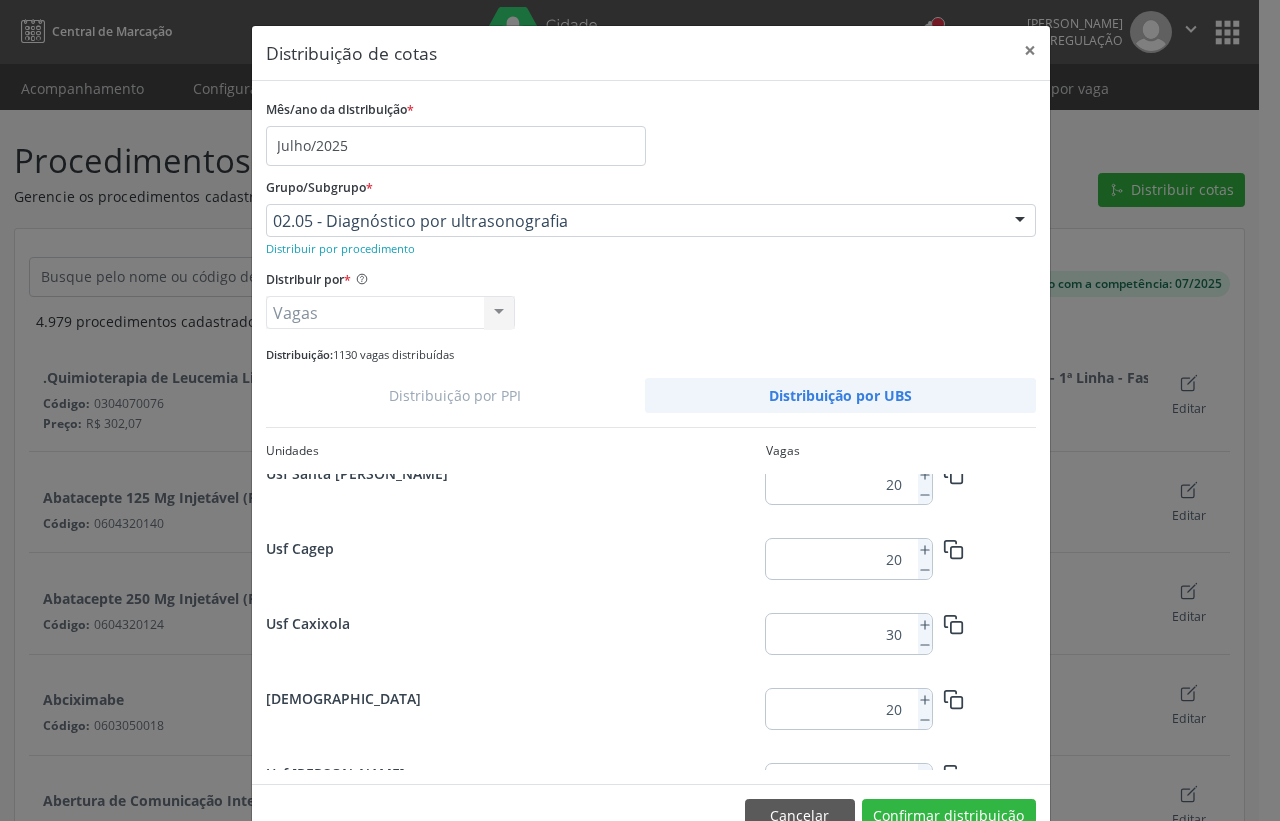 scroll, scrollTop: 406, scrollLeft: 0, axis: vertical 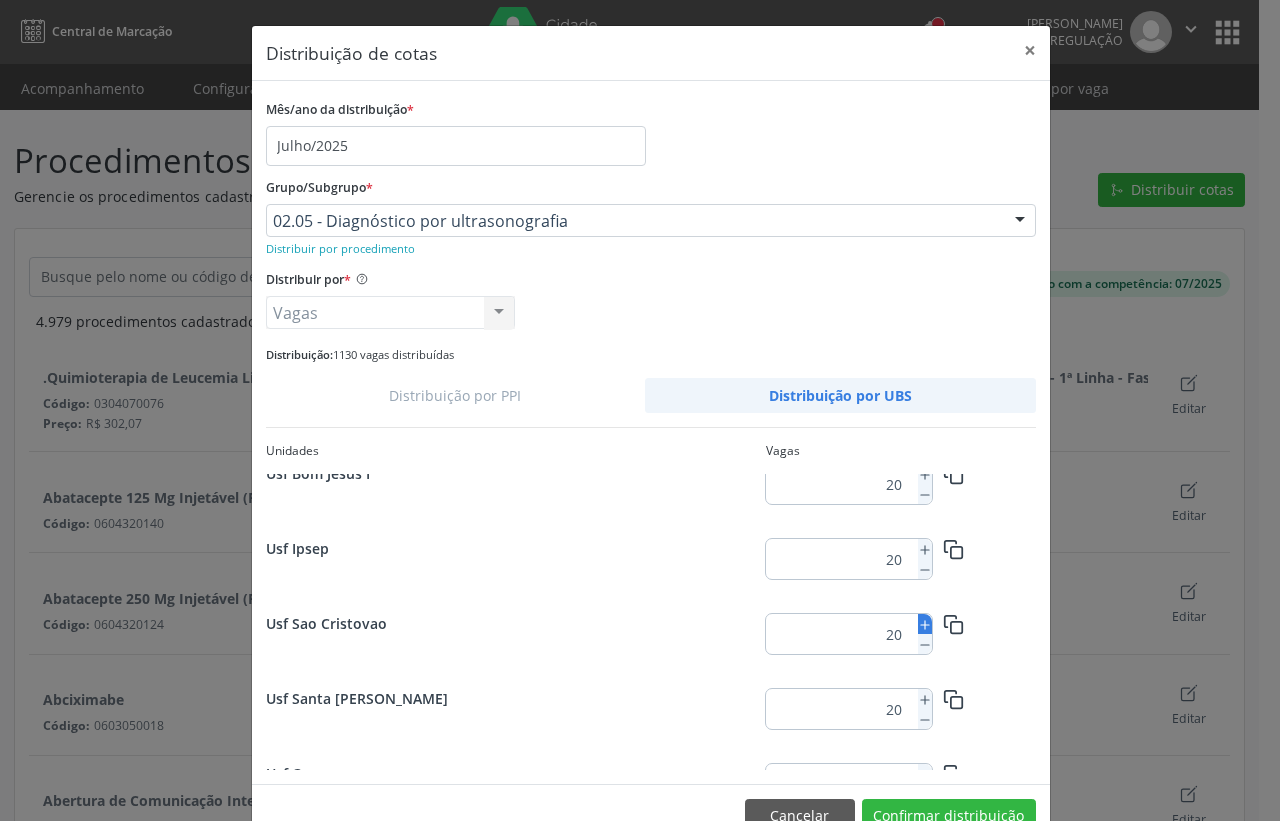 click 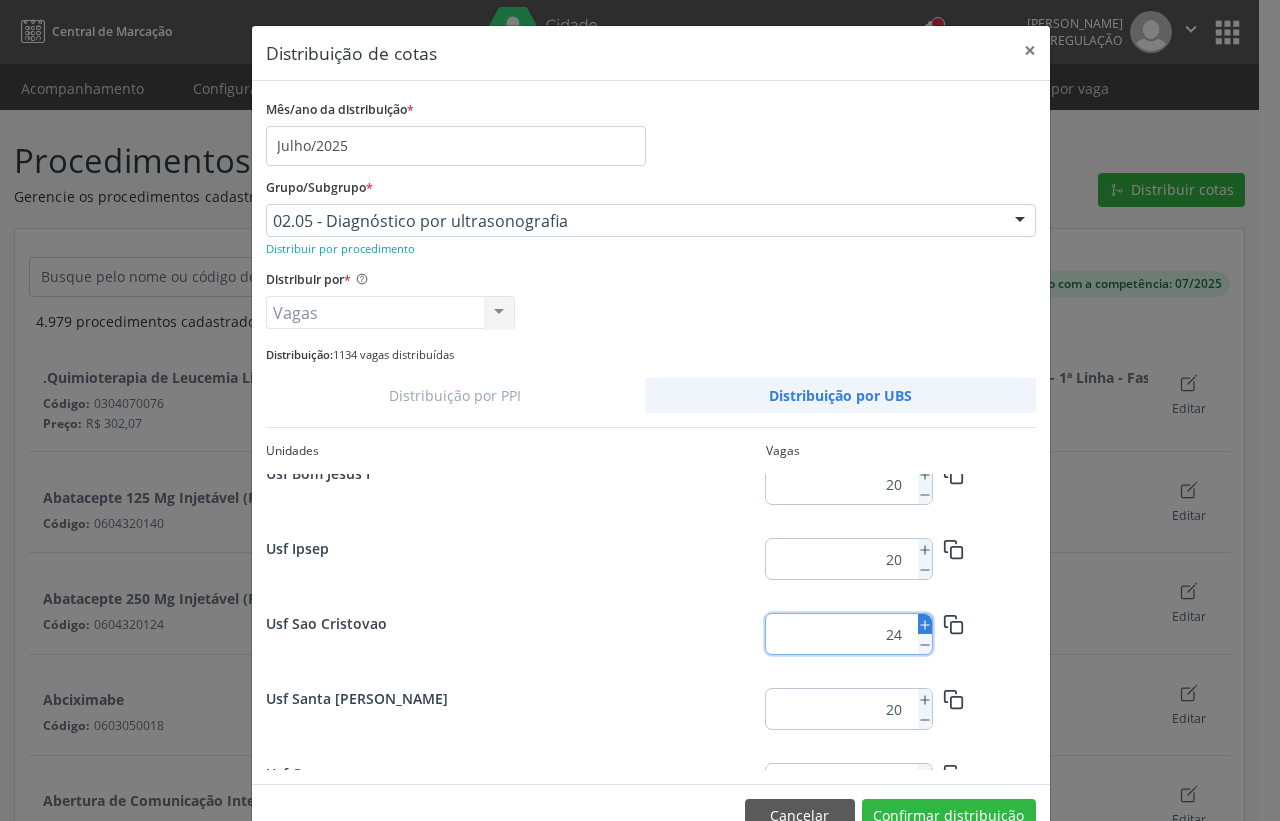 click 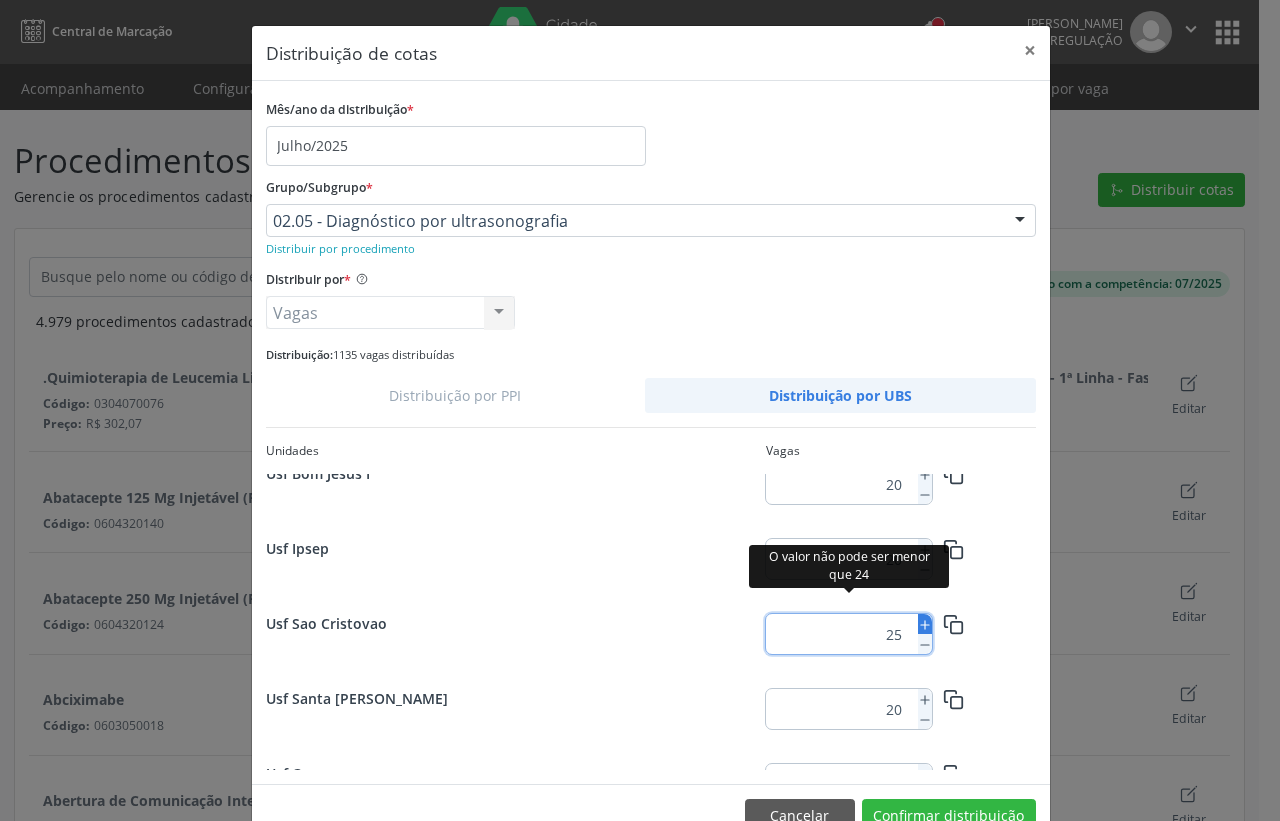 click 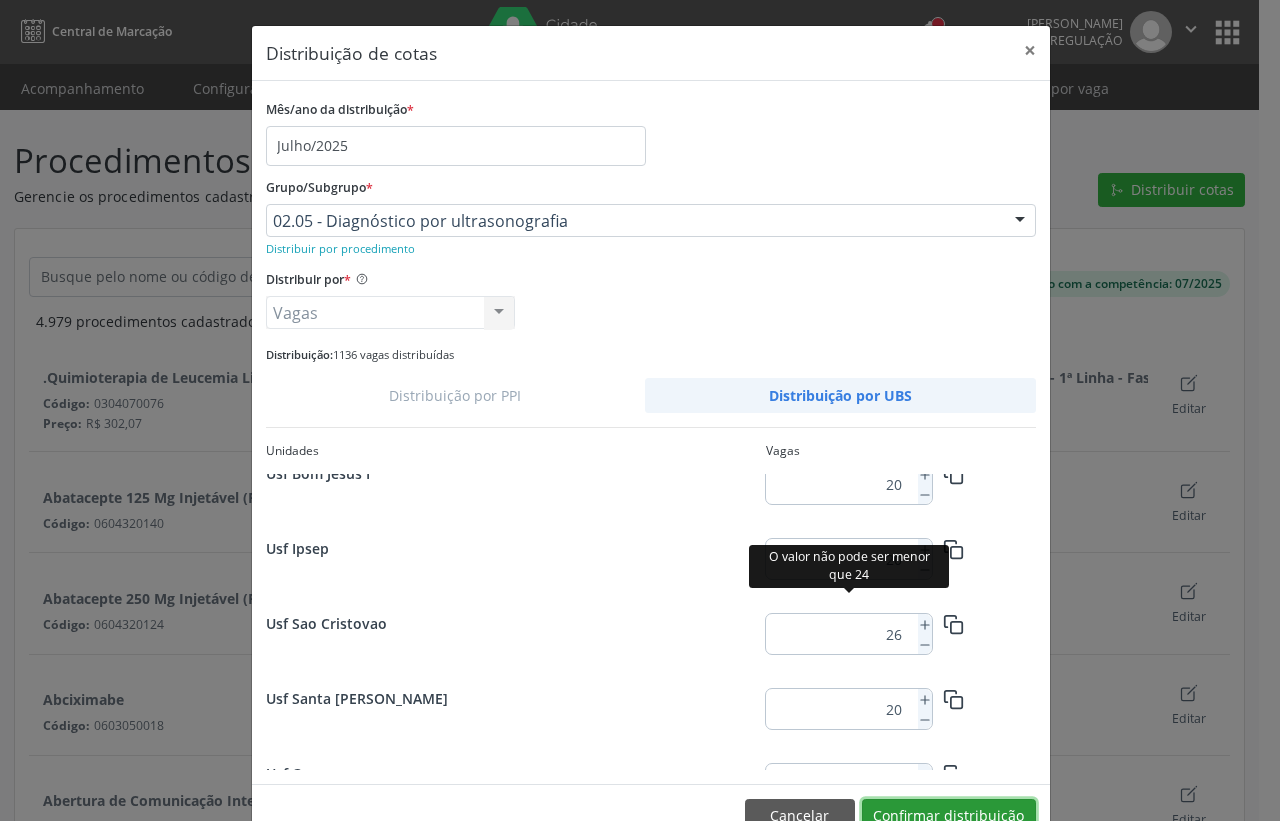 click on "Confirmar distribuição" at bounding box center [949, 816] 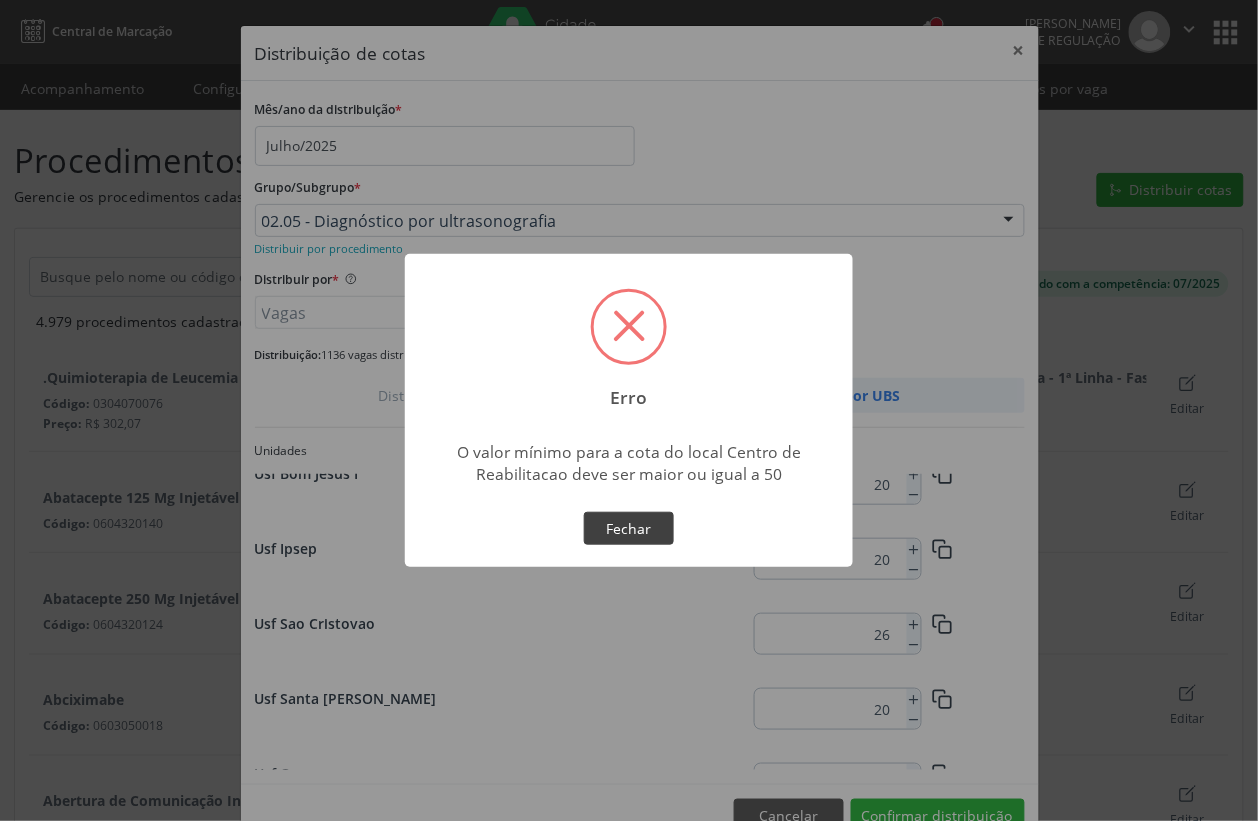 click on "Fechar" at bounding box center (629, 529) 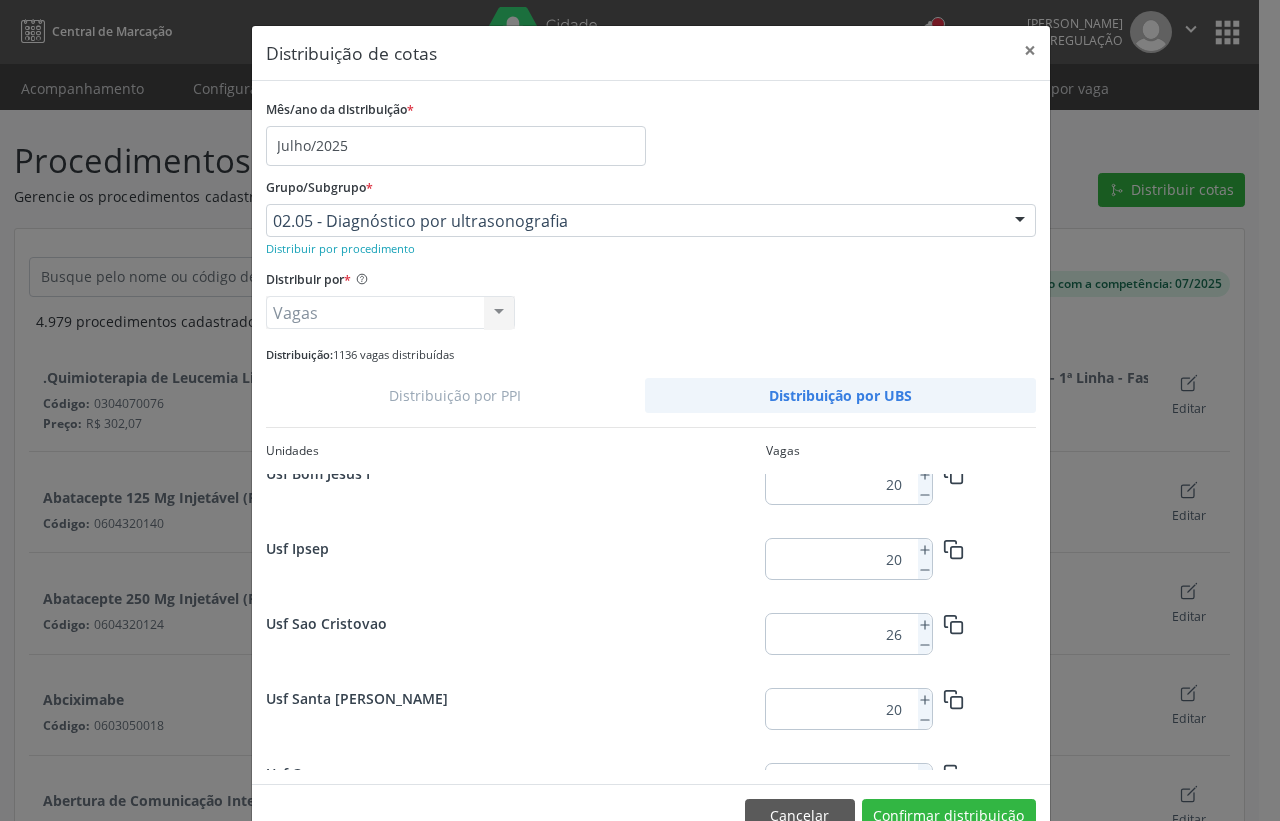 scroll, scrollTop: 2581, scrollLeft: 0, axis: vertical 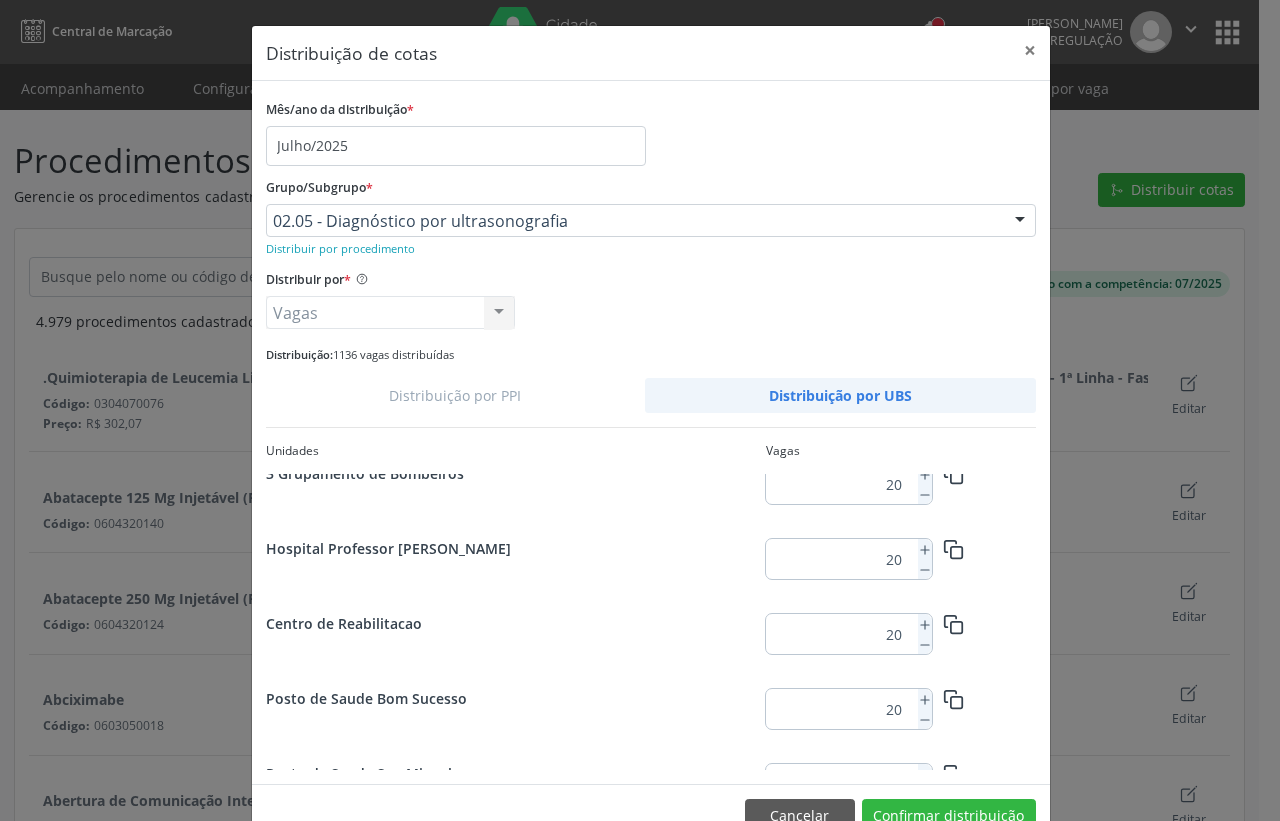 click on "20" at bounding box center [838, -2066] 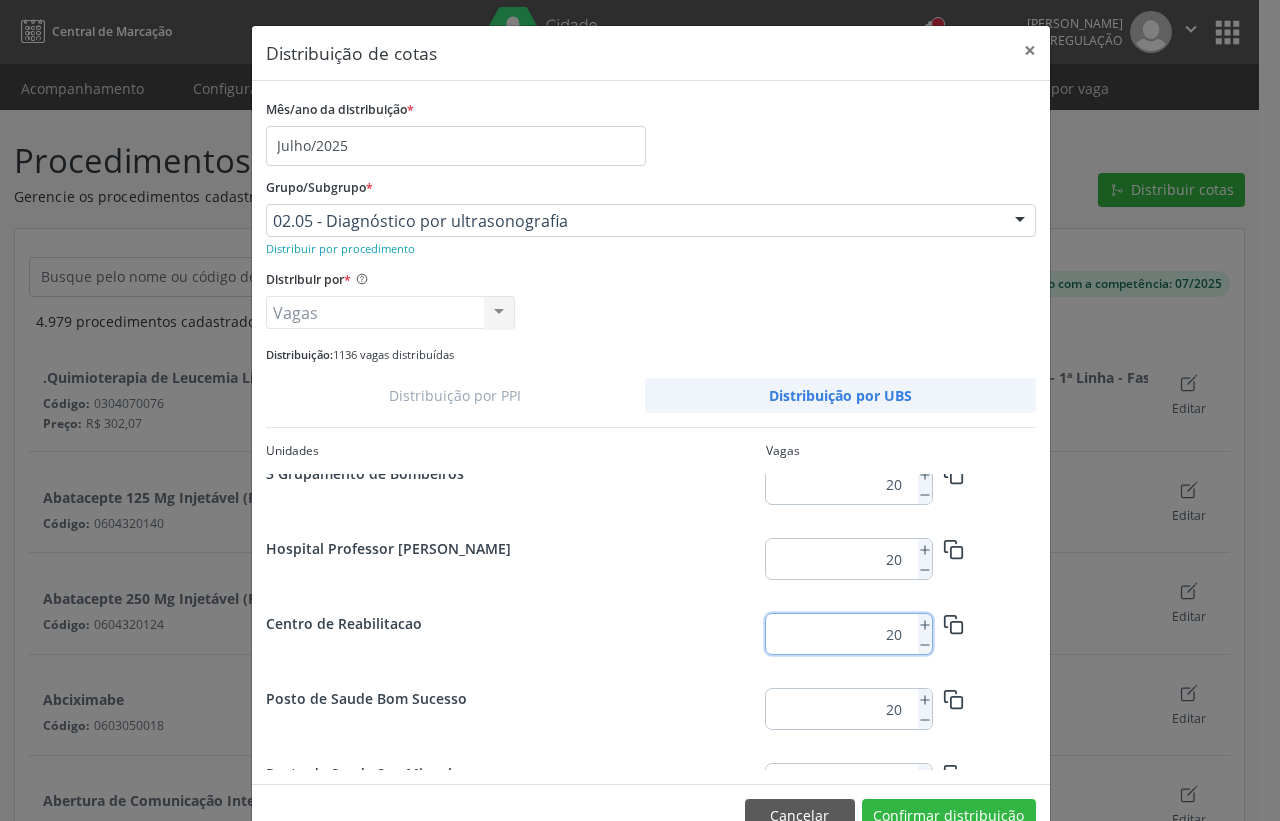 click on "20" at bounding box center [838, 634] 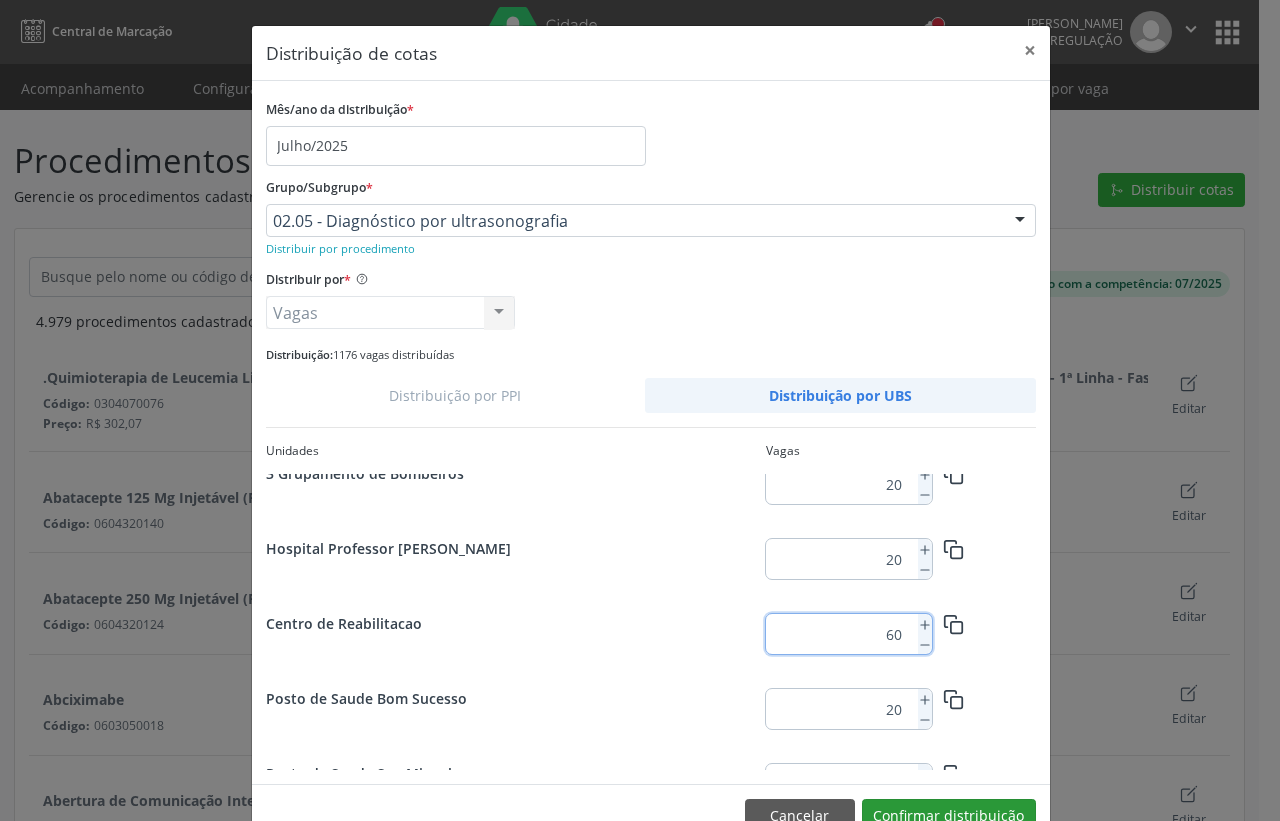 type on "60" 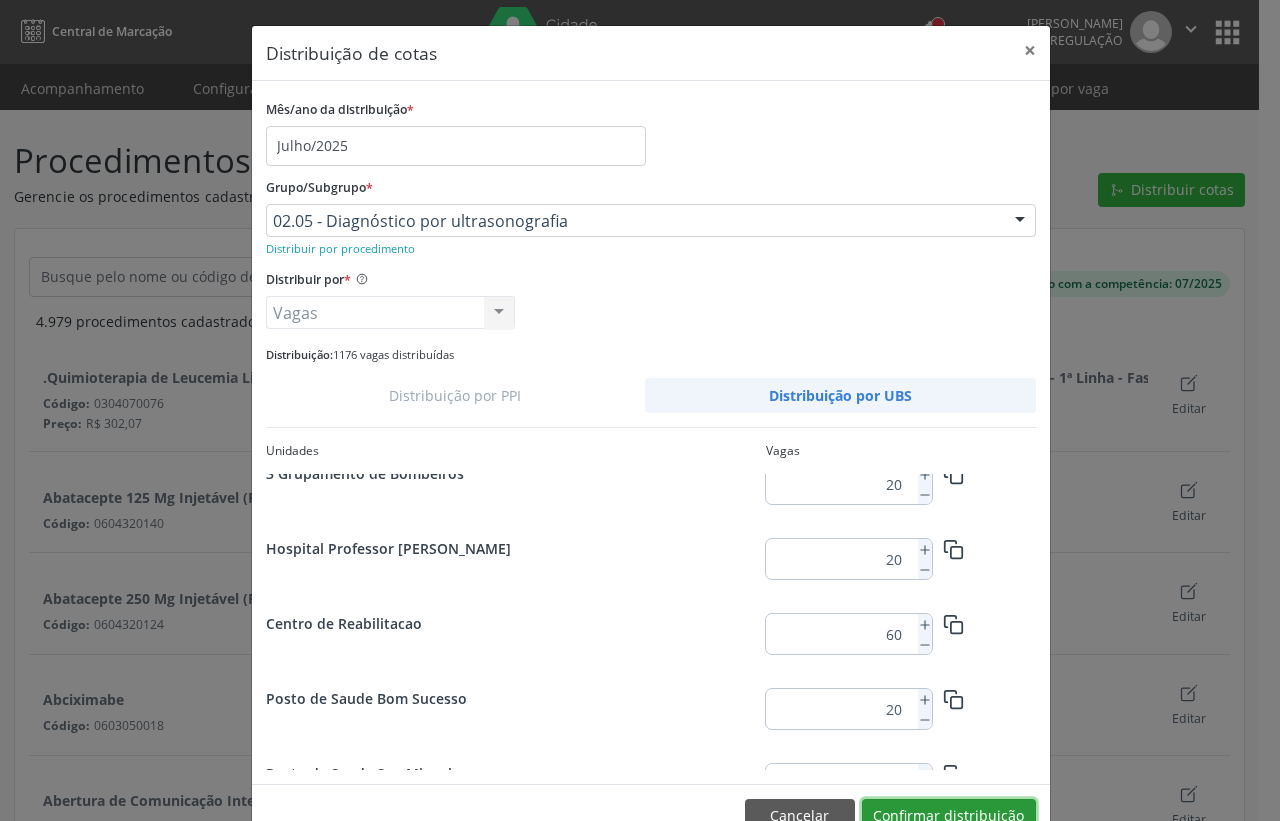 click on "Confirmar distribuição" at bounding box center [949, 816] 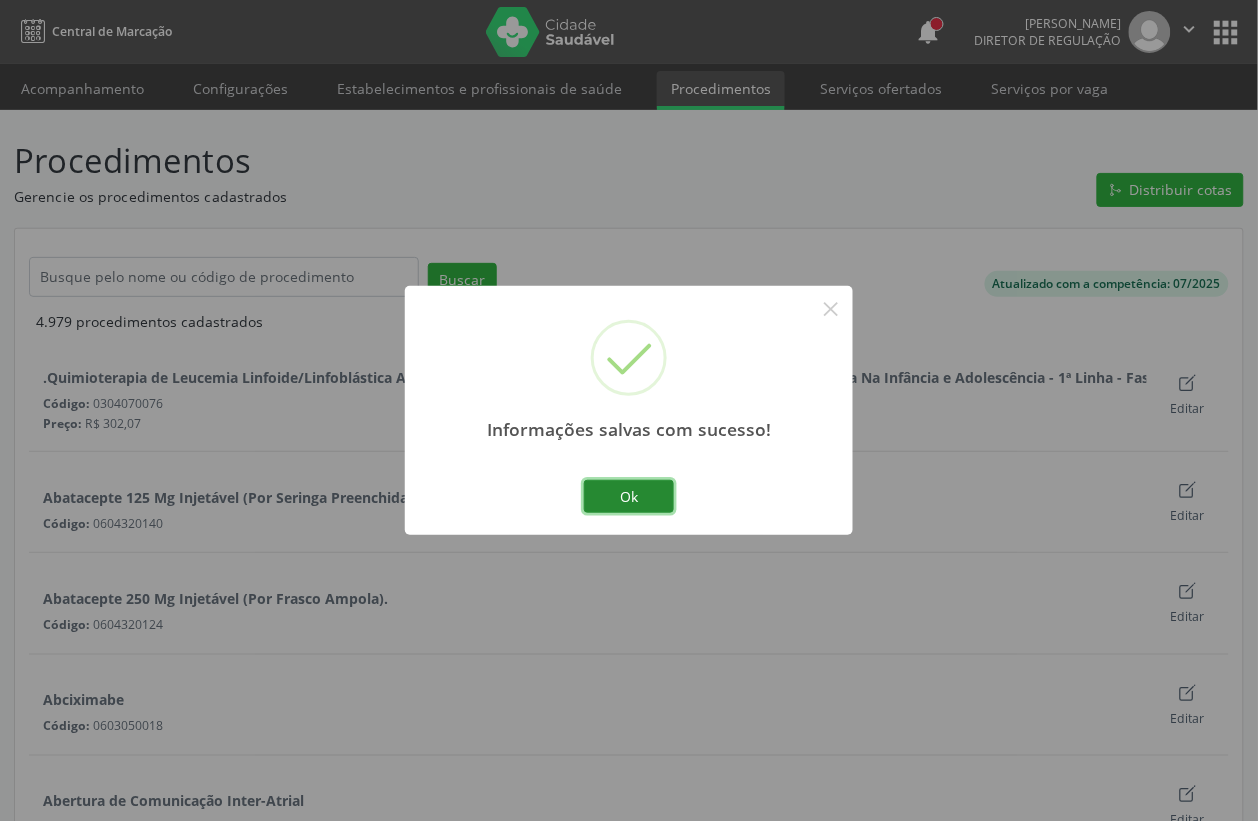 click on "Ok" at bounding box center [629, 497] 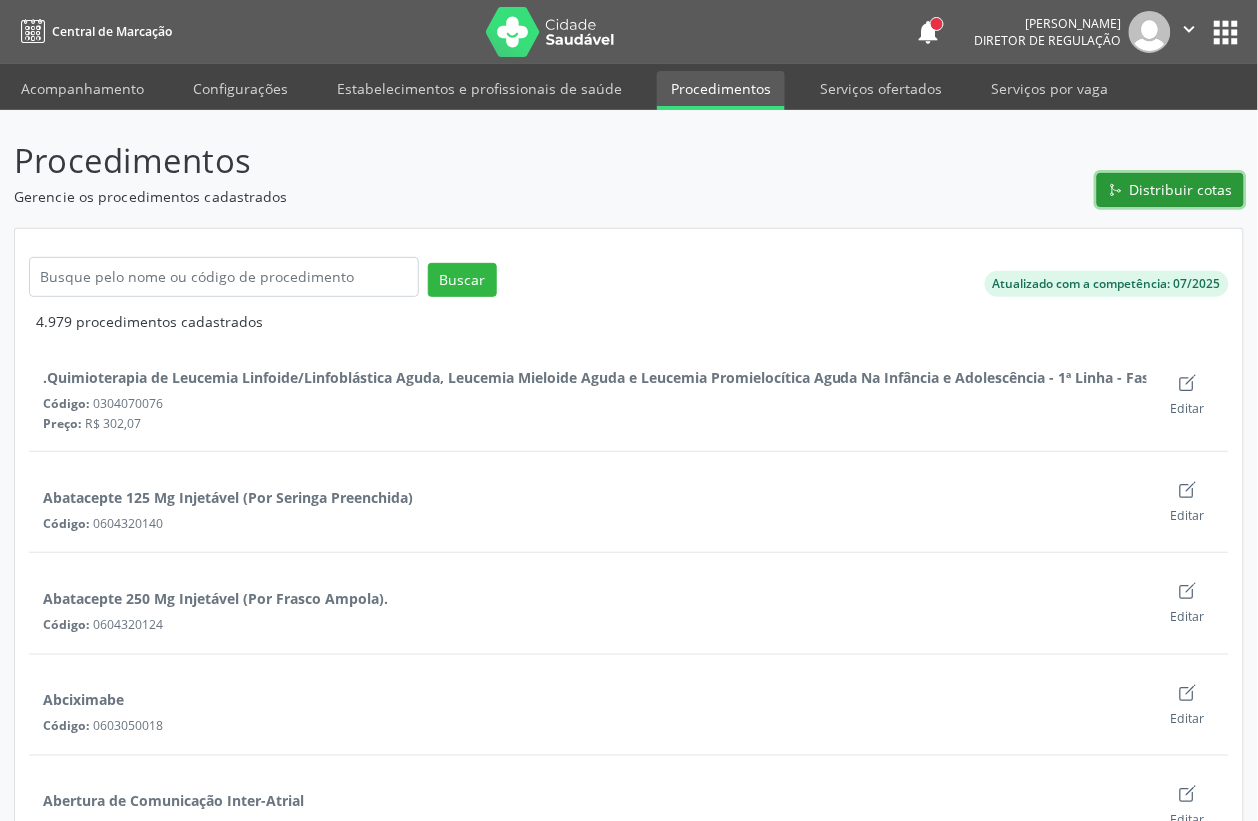 click on "Distribuir cotas" at bounding box center [1181, 189] 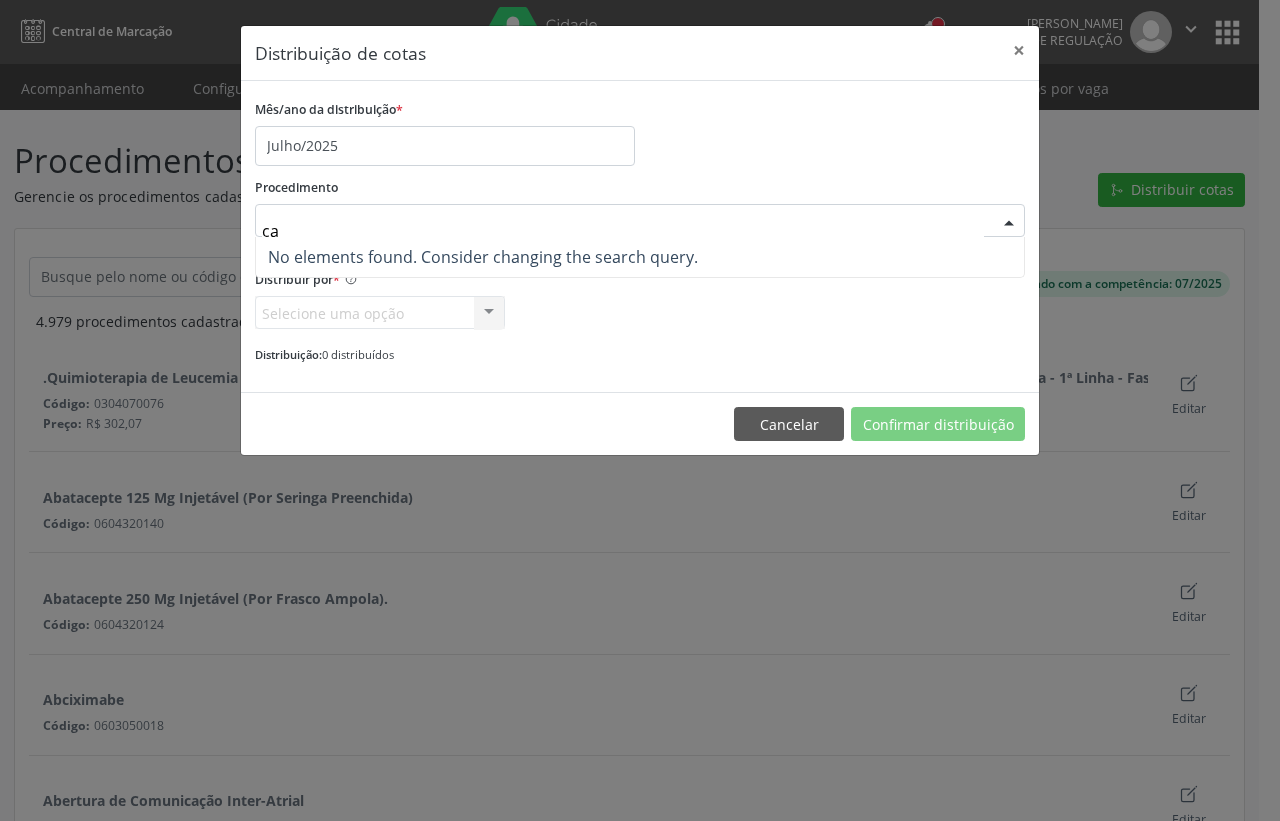 type on "c" 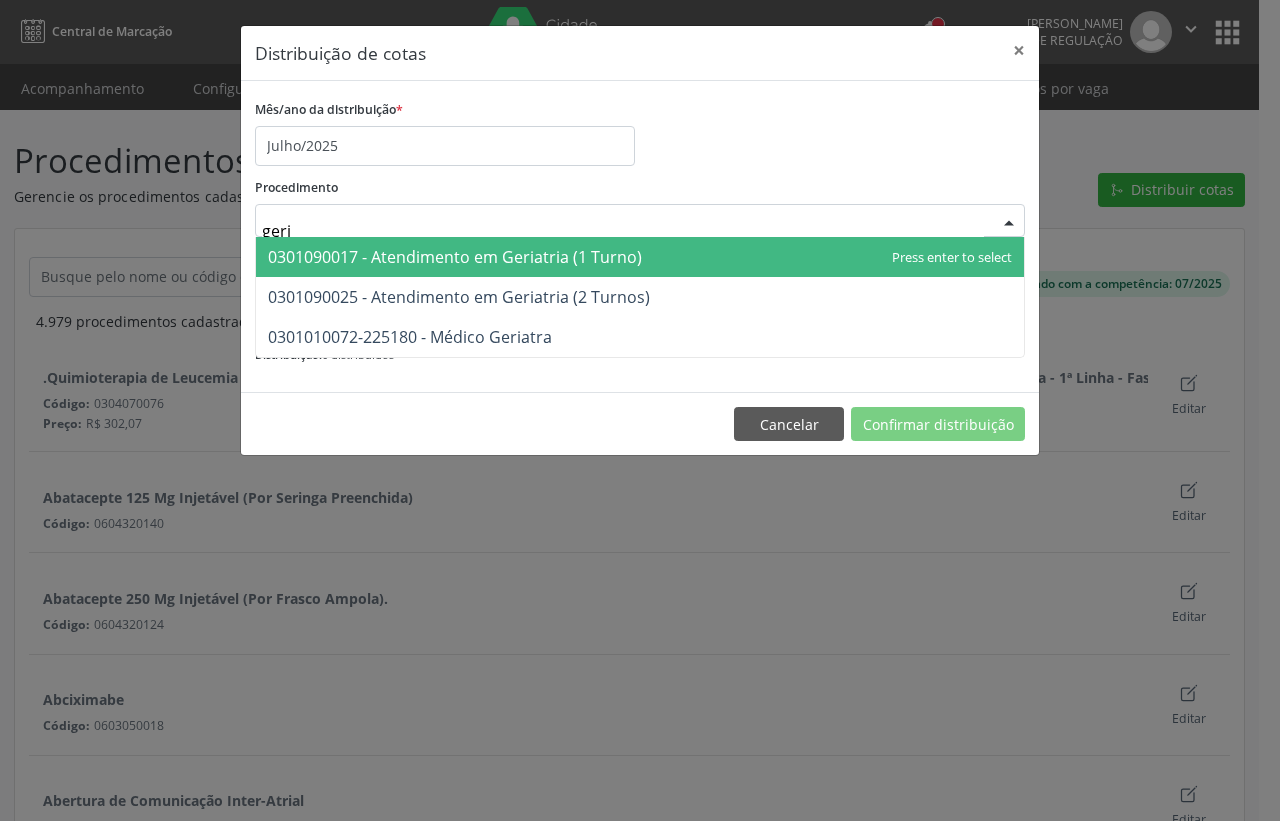 type on "geria" 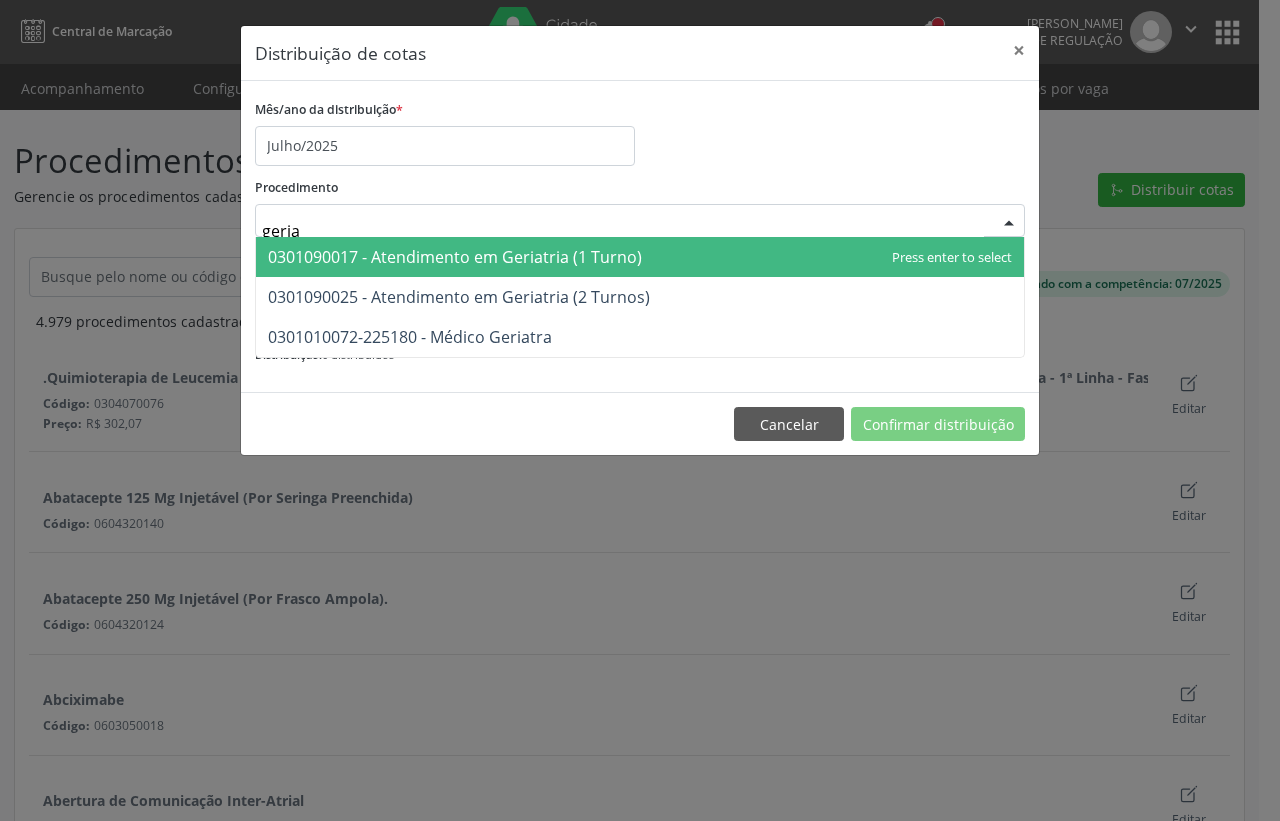 click on "0301090017 - Atendimento em Geriatria (1 Turno)" at bounding box center (455, 257) 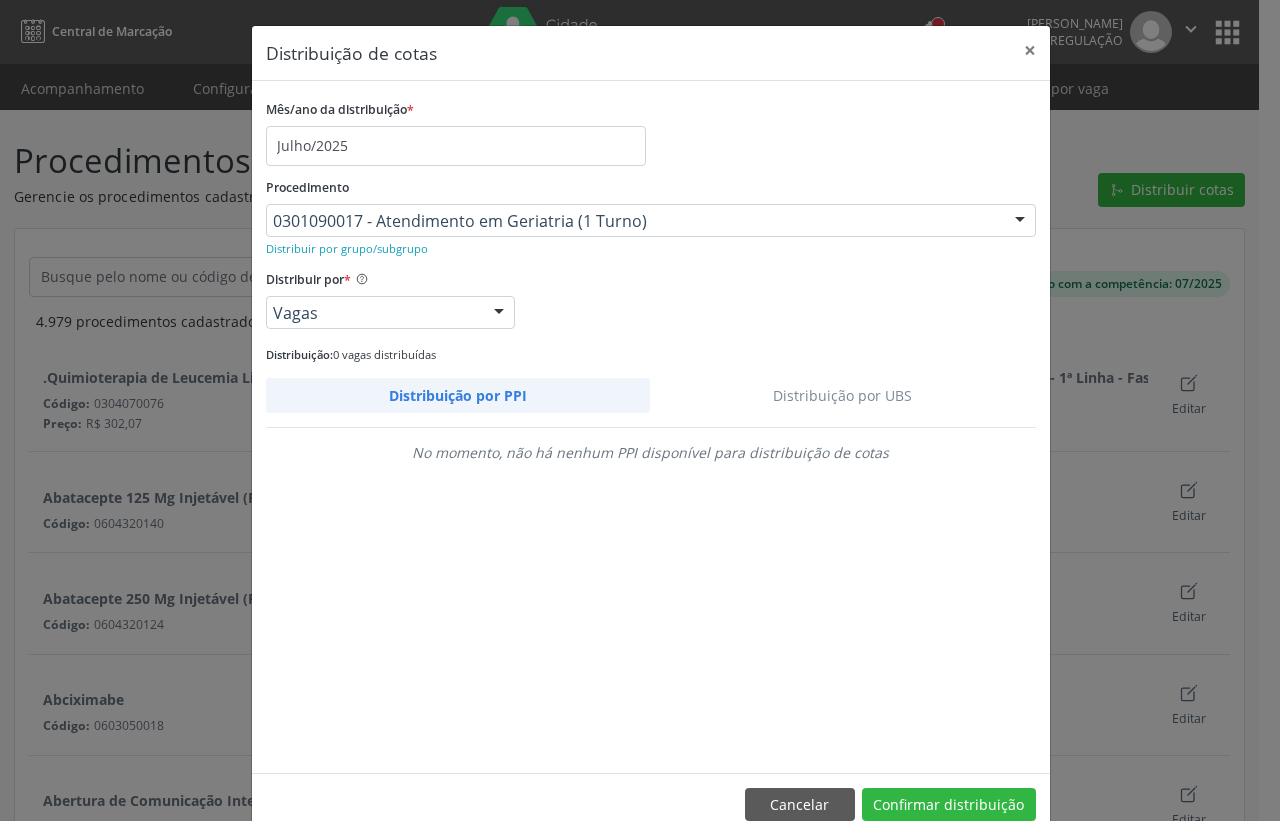 click on "Distribuição por UBS" at bounding box center (843, 395) 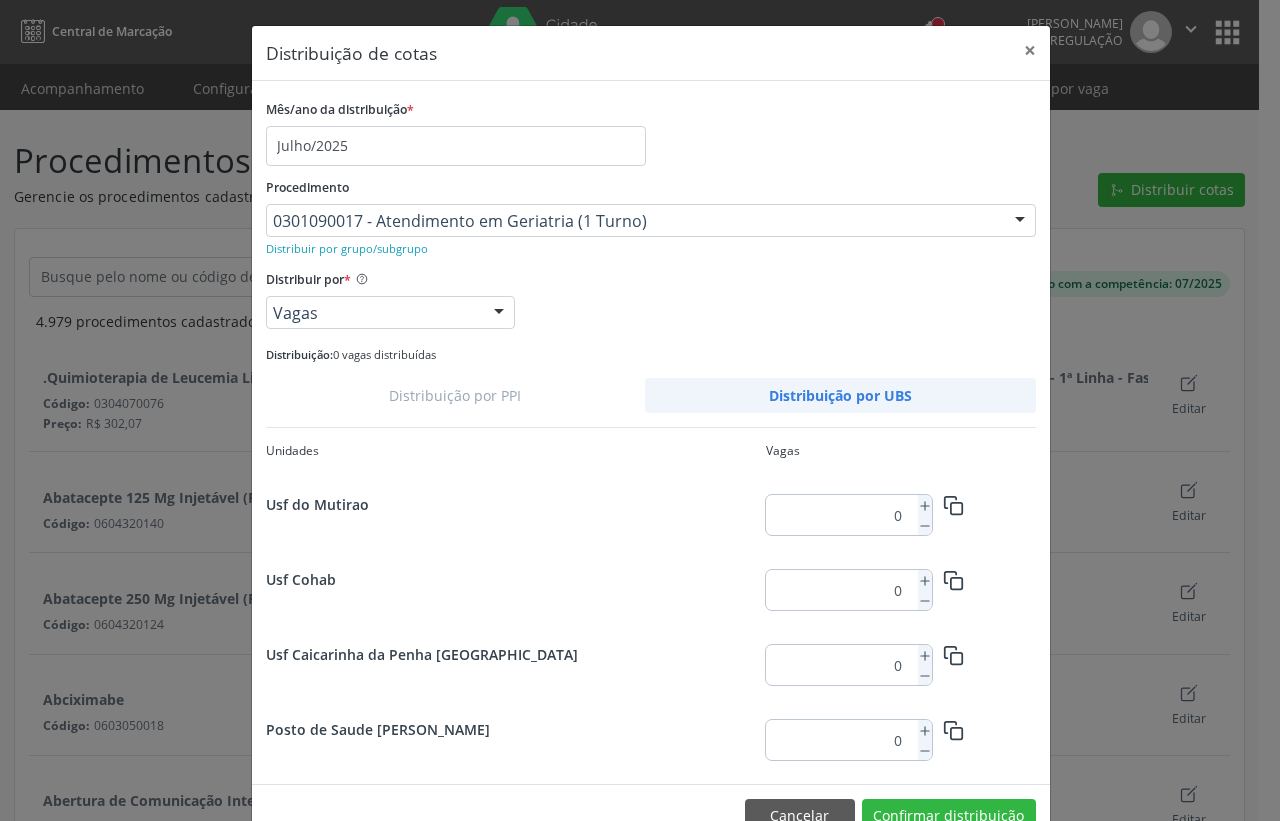 scroll, scrollTop: 631, scrollLeft: 0, axis: vertical 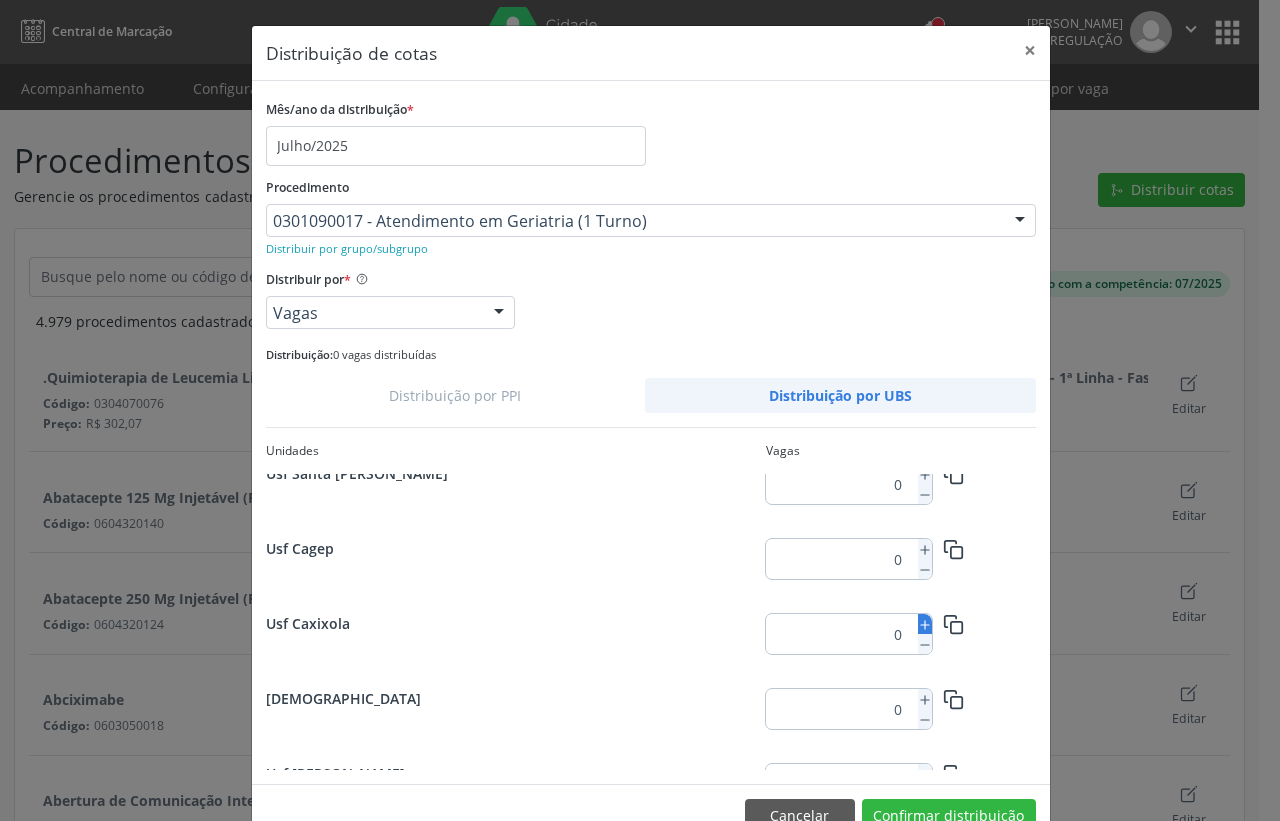 click 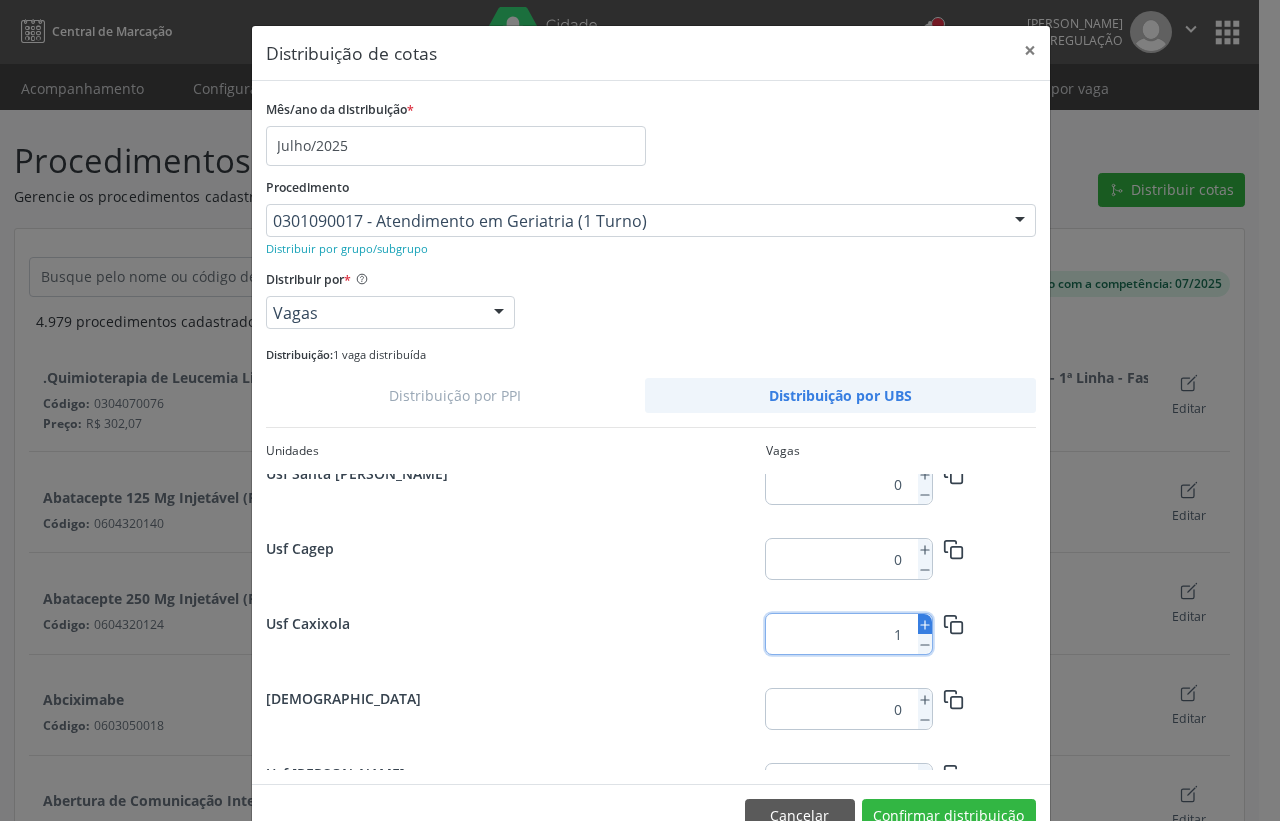 click 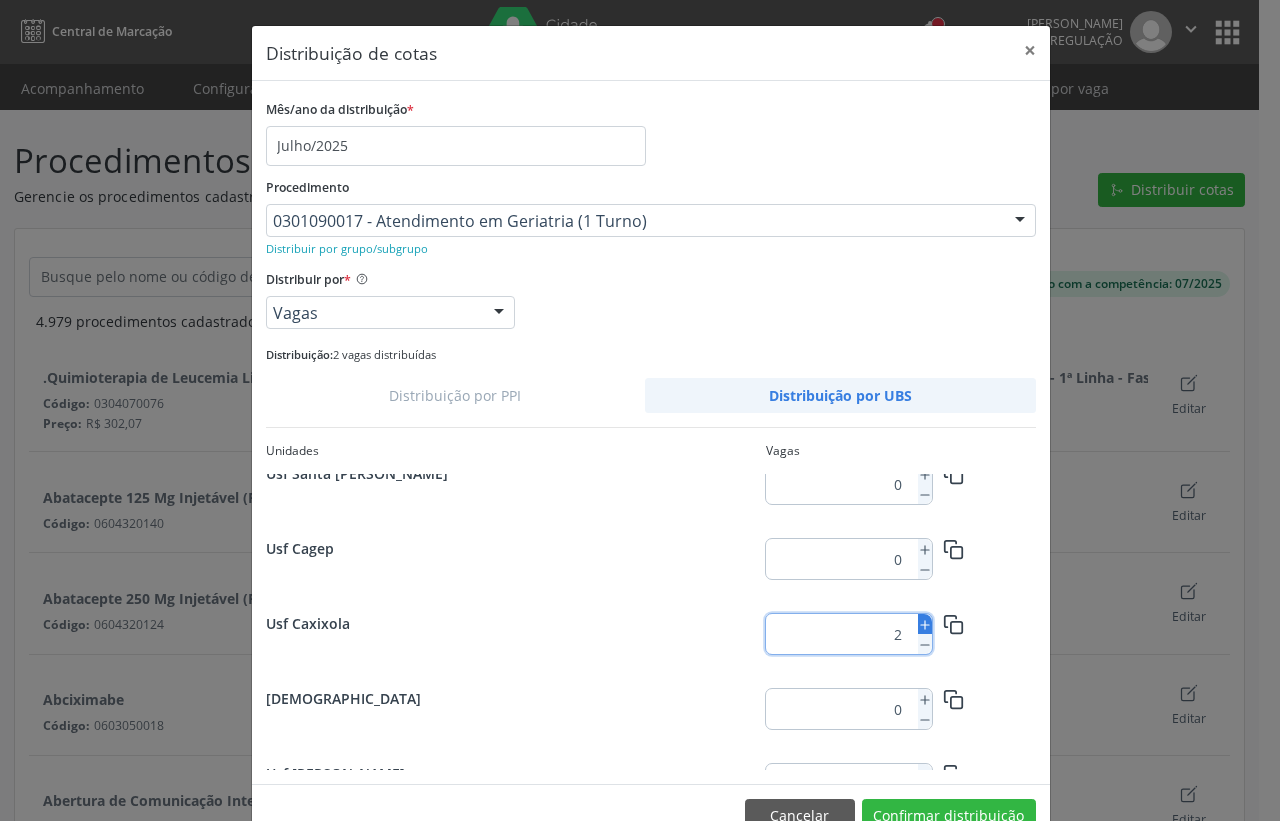 click 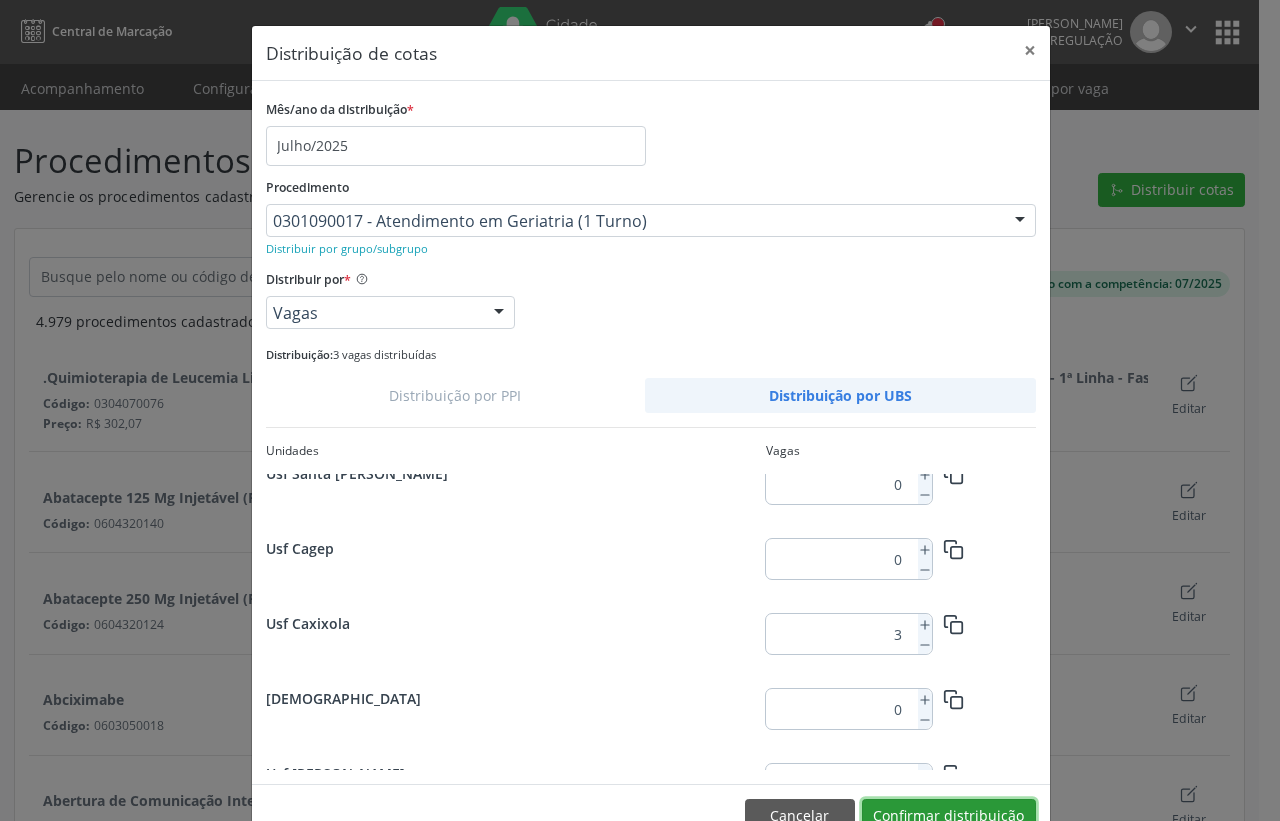 click on "Confirmar distribuição" at bounding box center (949, 816) 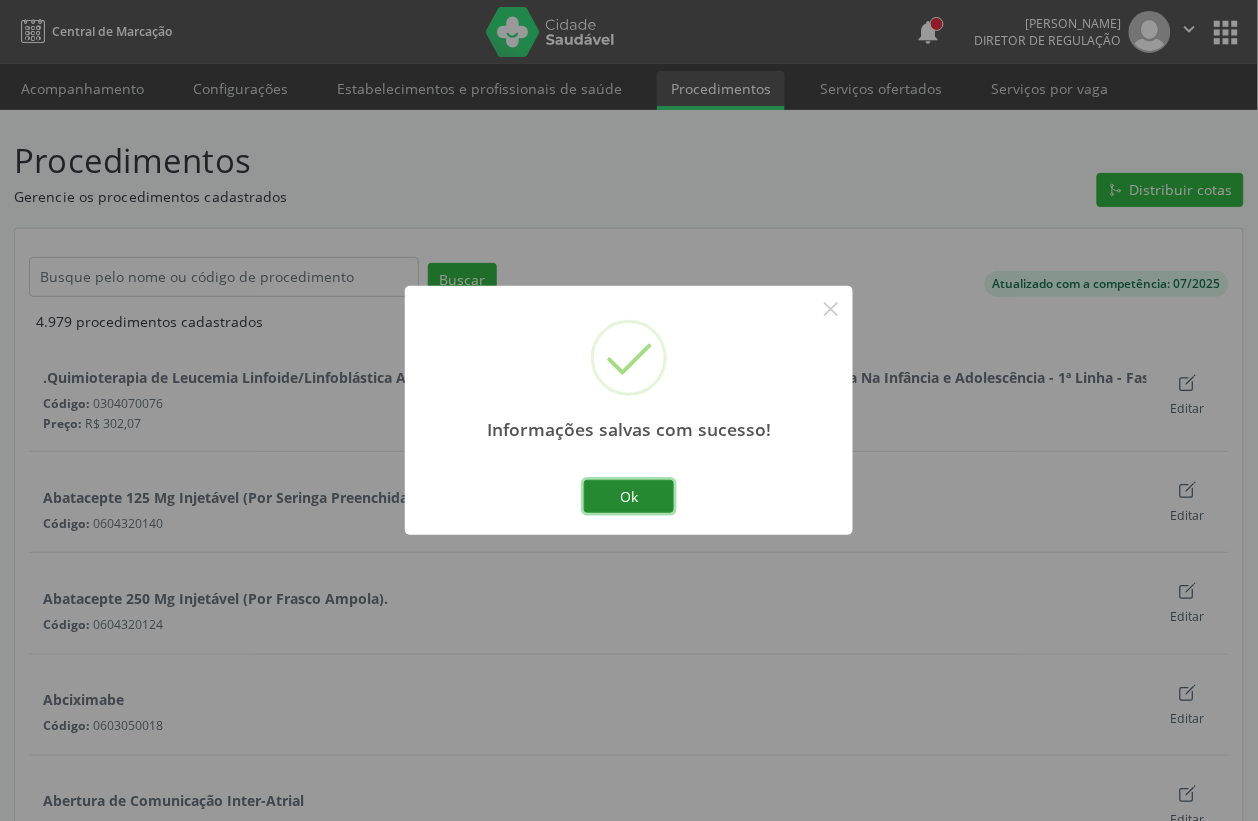 click on "Ok" at bounding box center (629, 497) 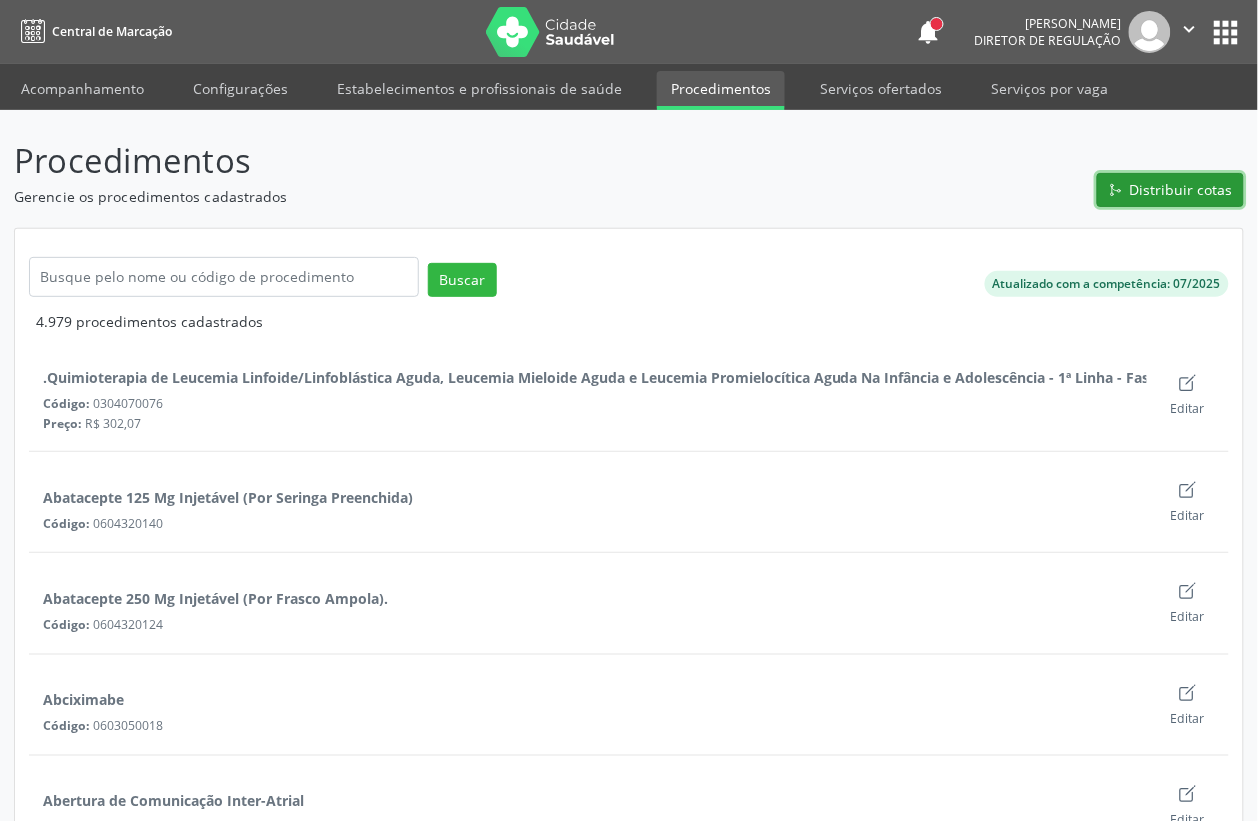 click on "Git Merge" 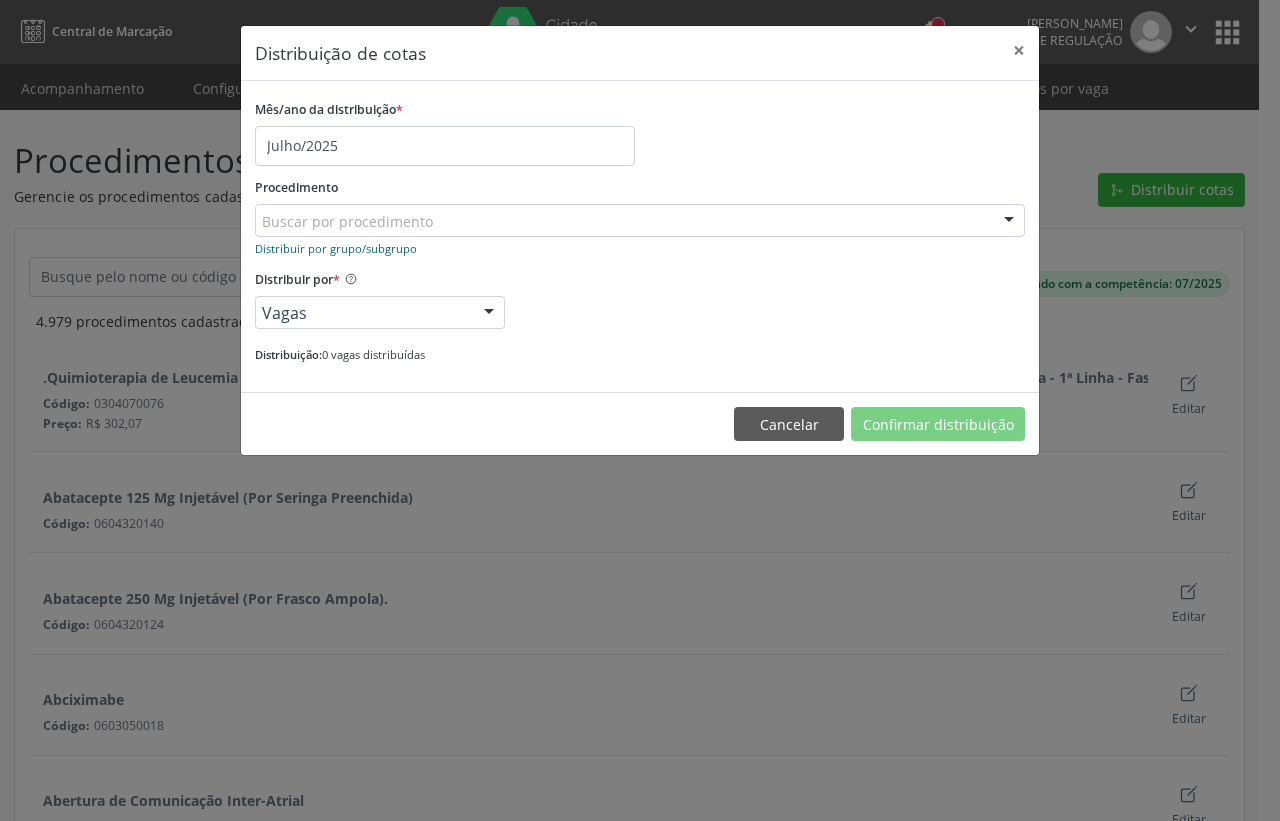 click on "Distribuir por grupo/subgrupo" at bounding box center [336, 248] 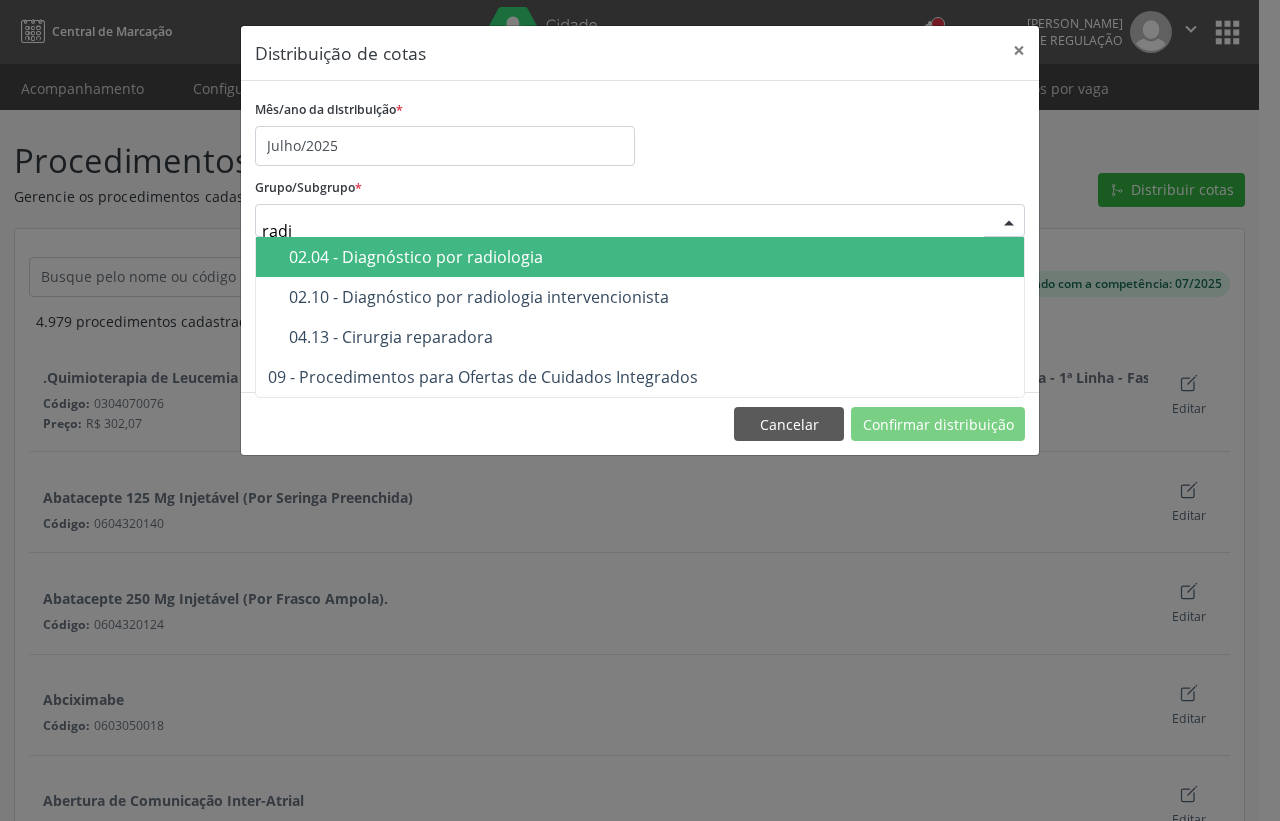 type on "radio" 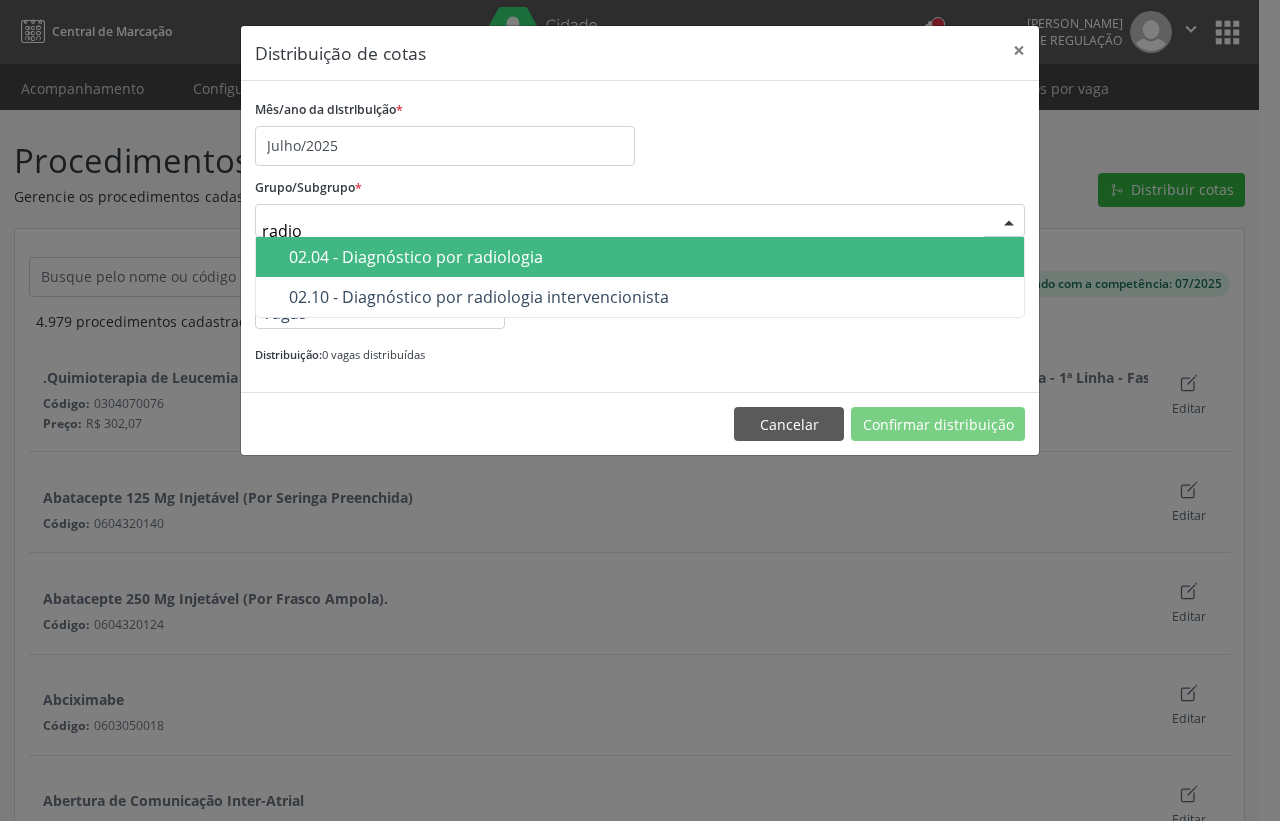 click on "02.04 - Diagnóstico por radiologia" at bounding box center [650, 257] 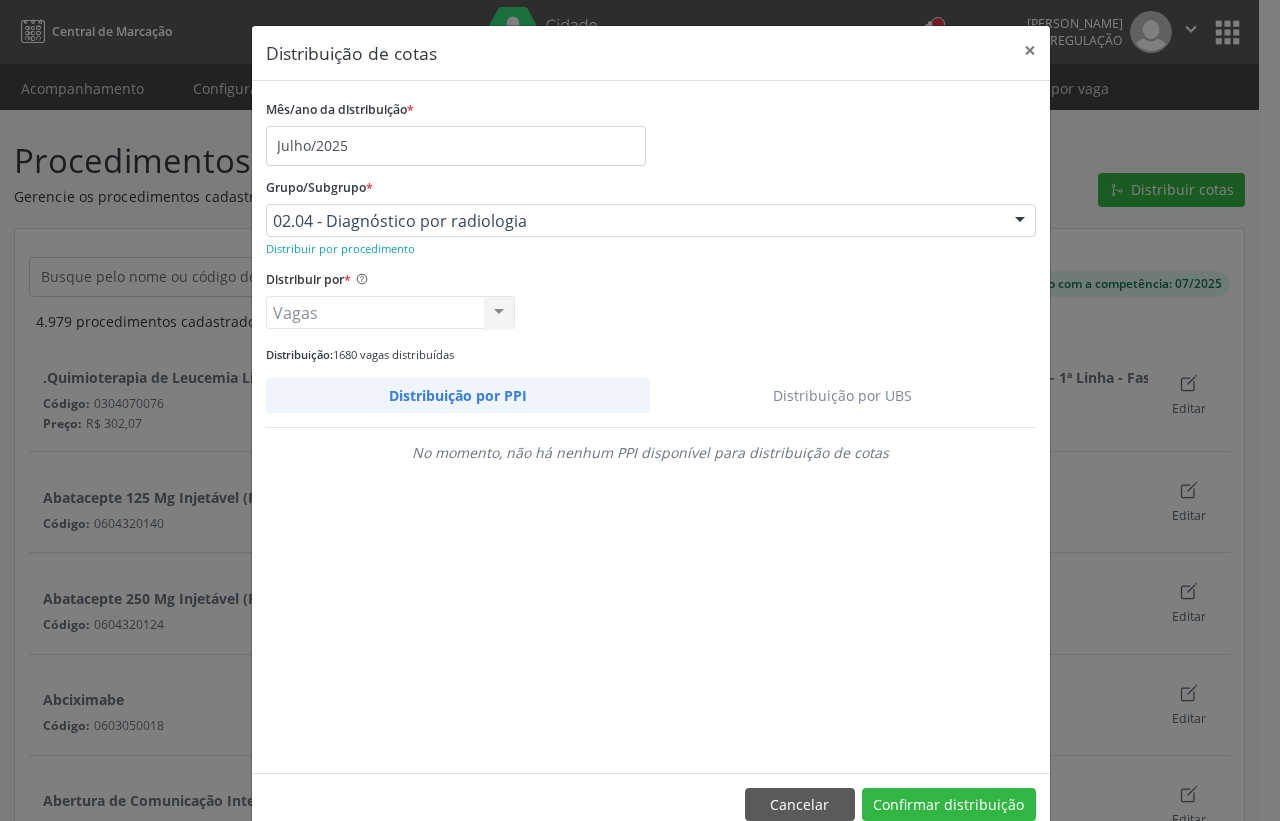 click on "Distribuição por UBS" at bounding box center [843, 395] 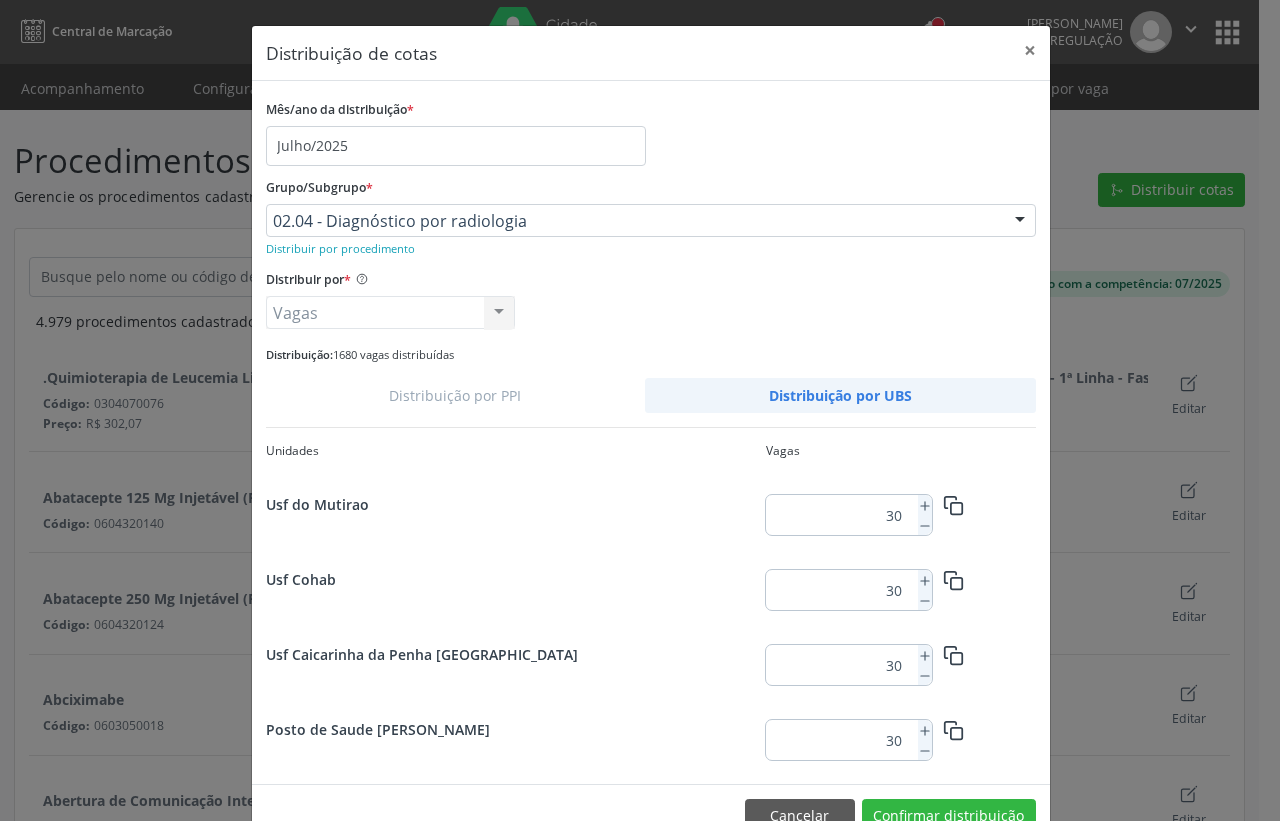 scroll, scrollTop: 631, scrollLeft: 0, axis: vertical 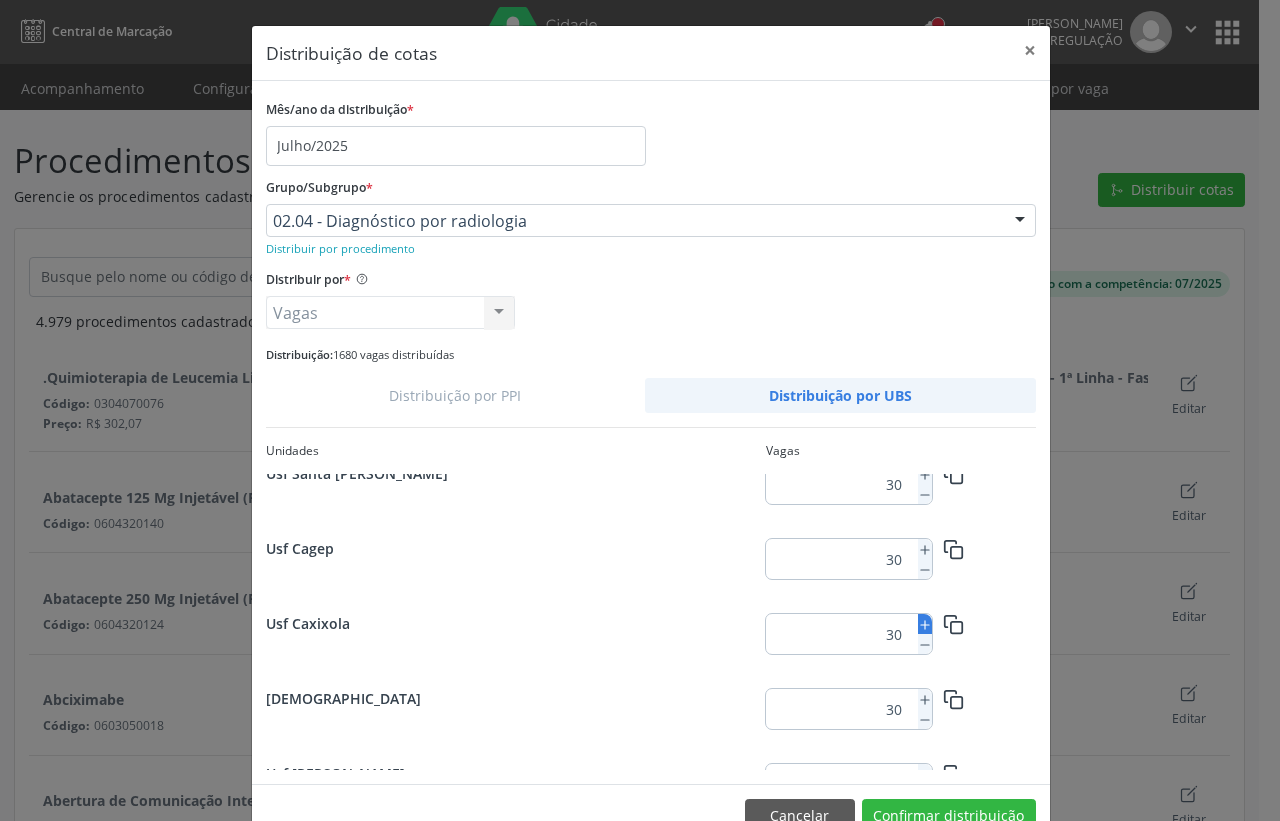 click 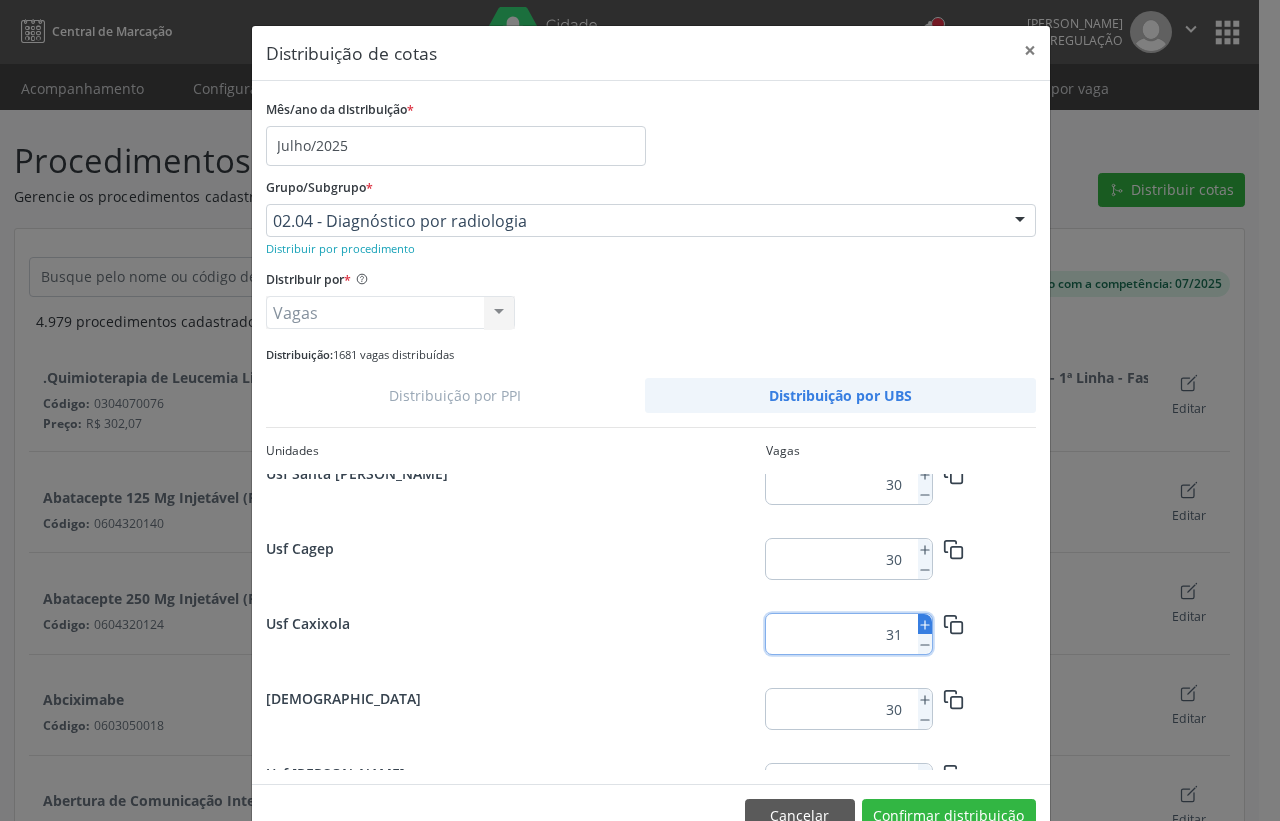 click 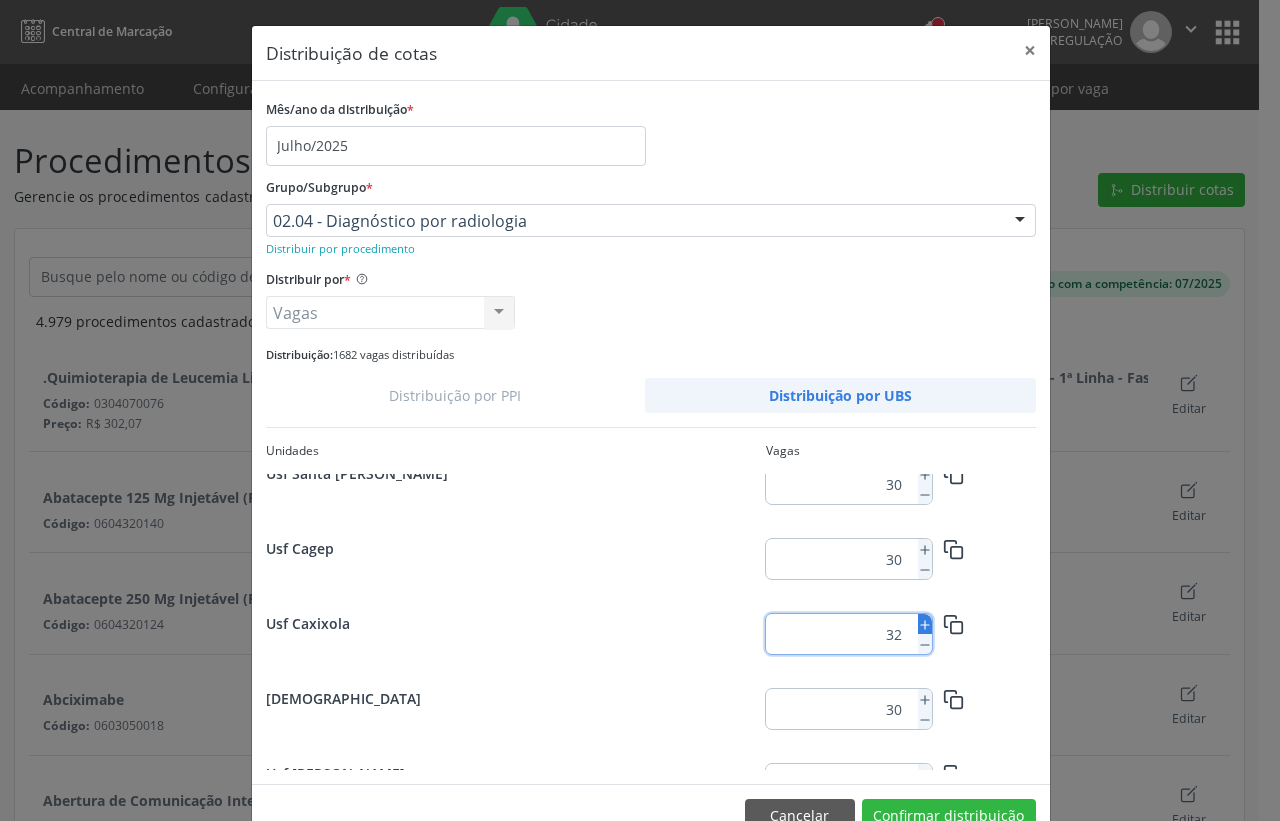 click 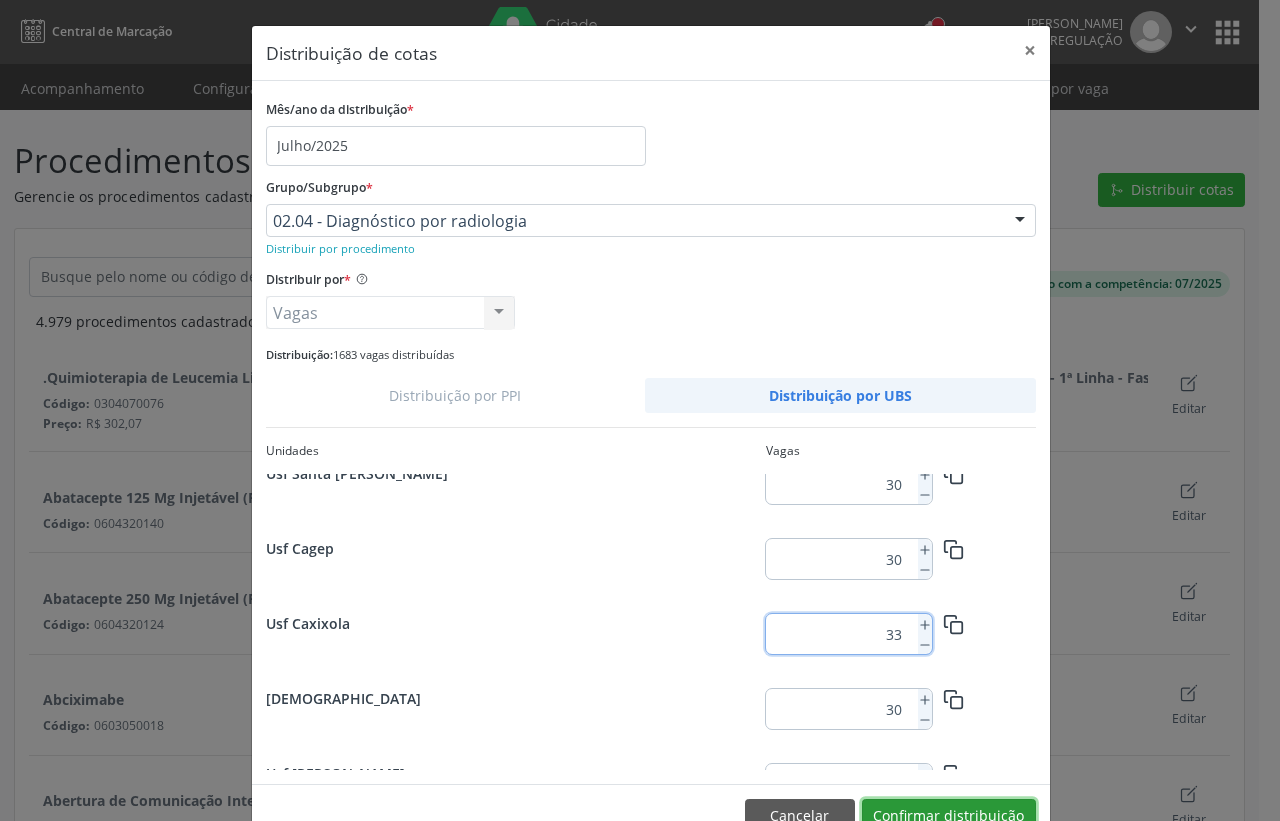 click on "Confirmar distribuição" at bounding box center (949, 816) 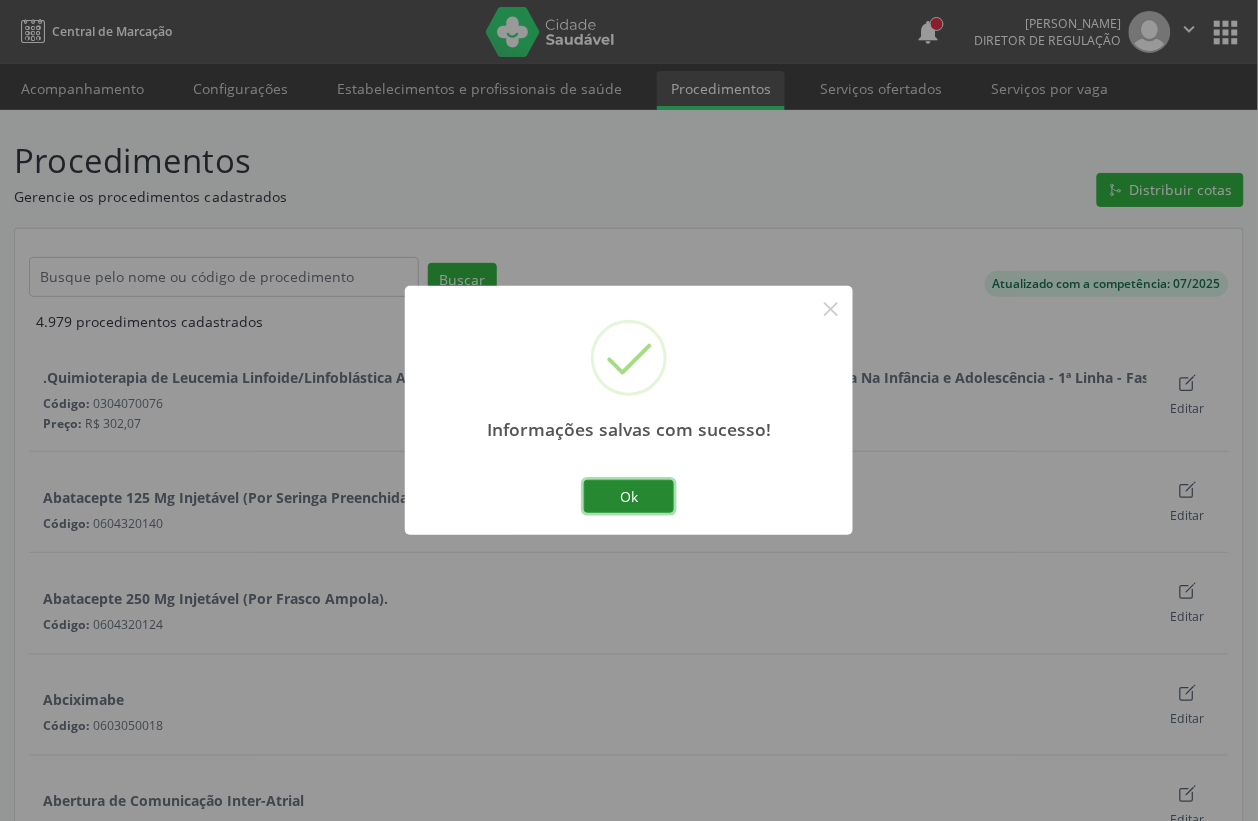 click on "Ok" at bounding box center (629, 497) 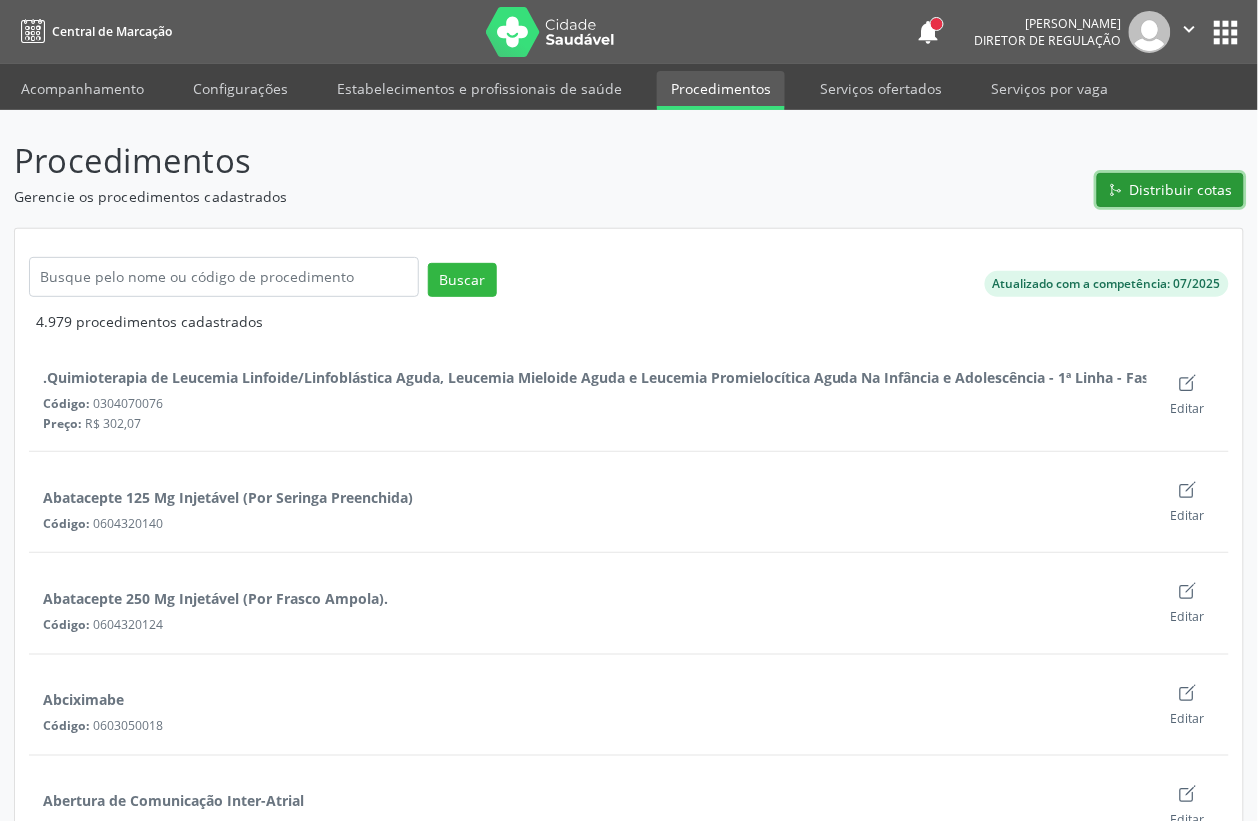 click on "Distribuir cotas" at bounding box center [1181, 189] 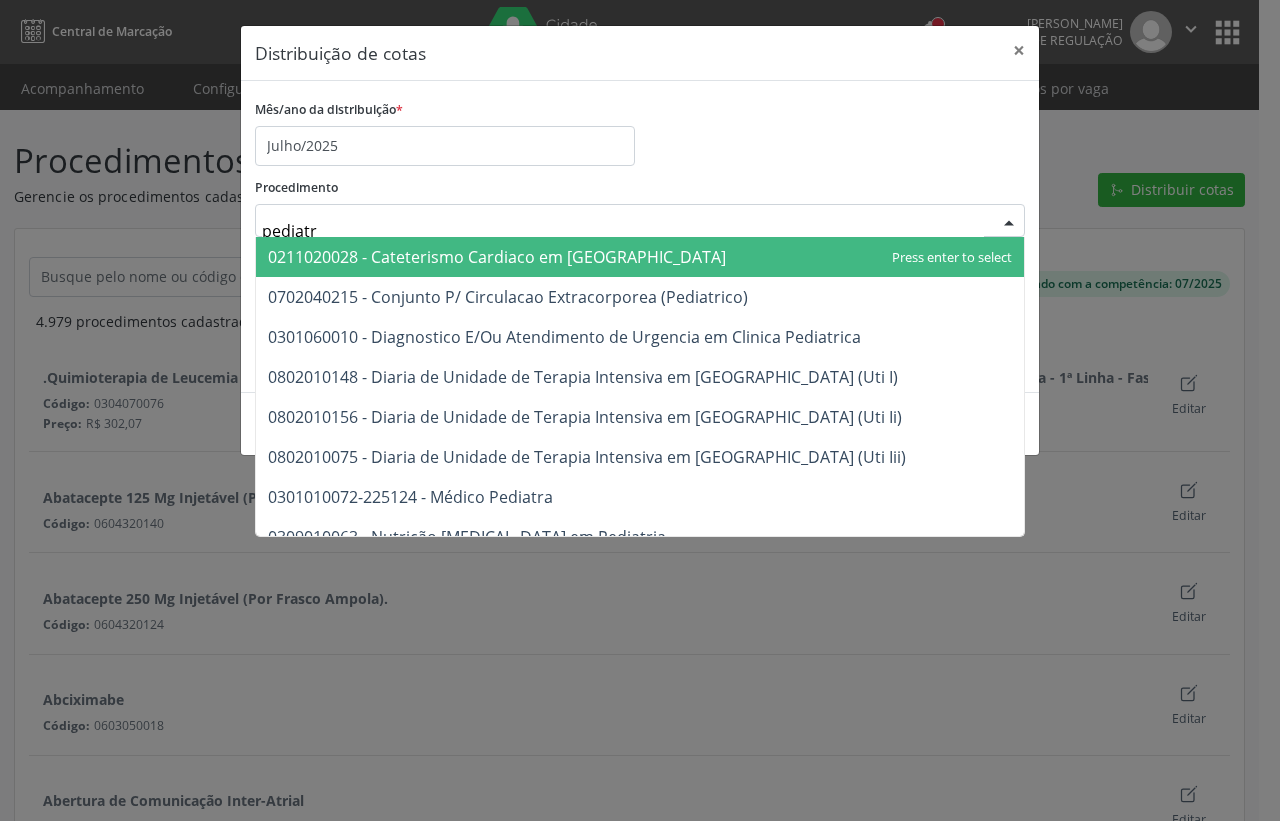 type on "pediatra" 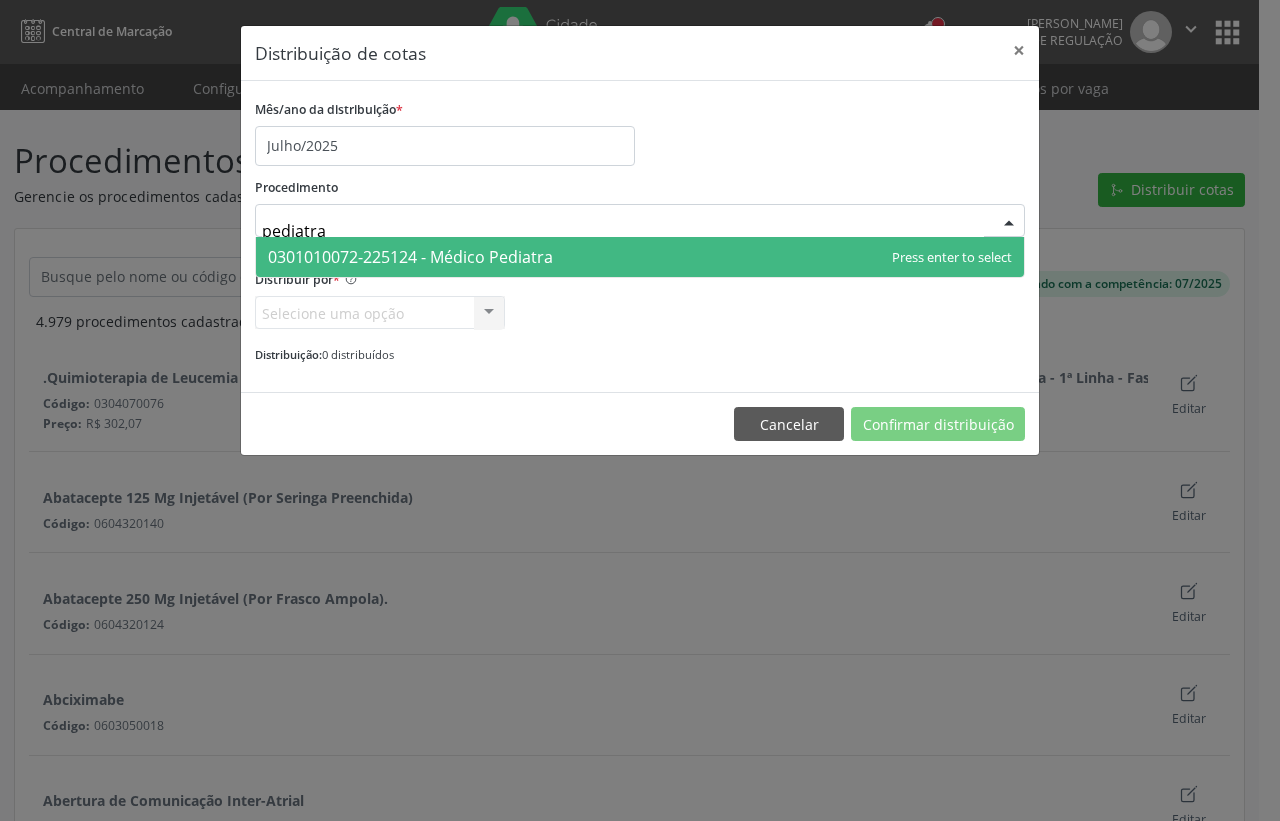 click on "0301010072-225124 - Médico Pediatra" at bounding box center [640, 257] 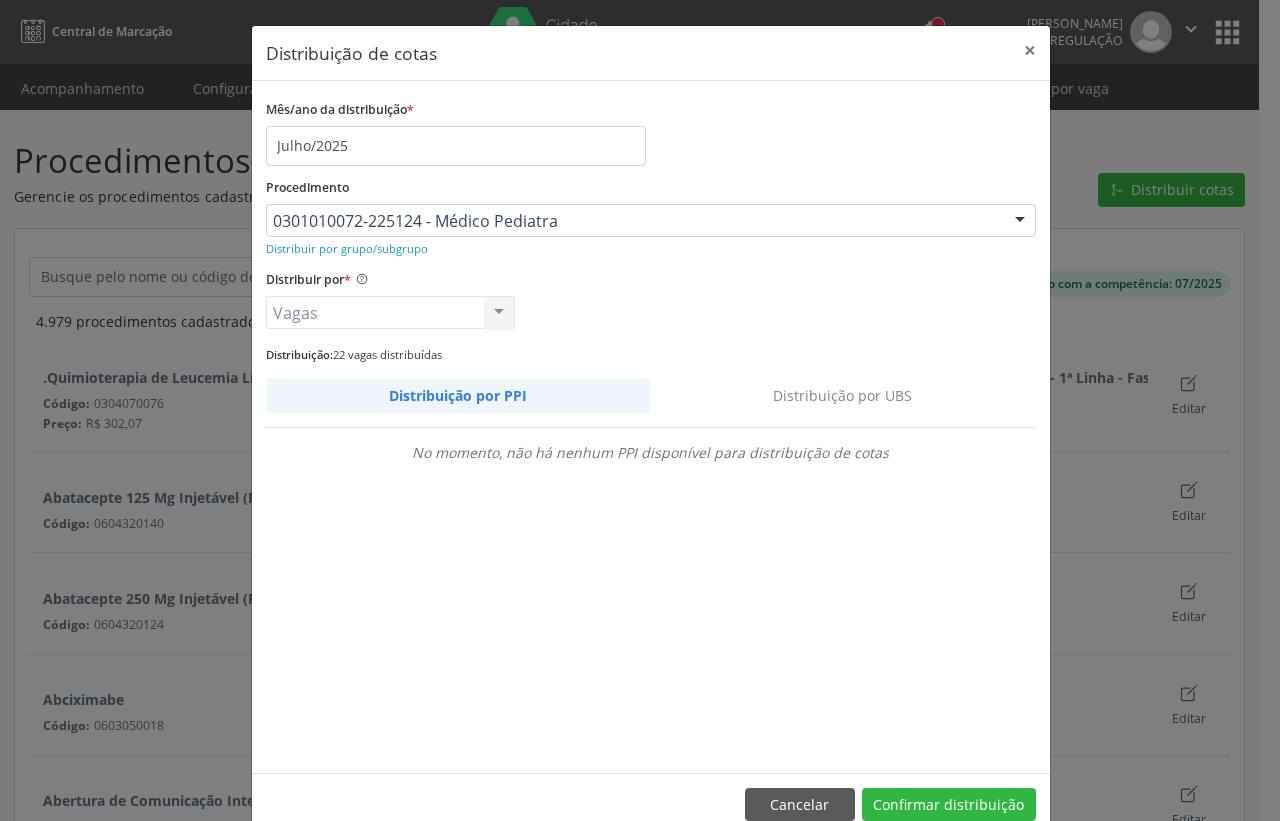click on "Distribuição por UBS" at bounding box center [843, 395] 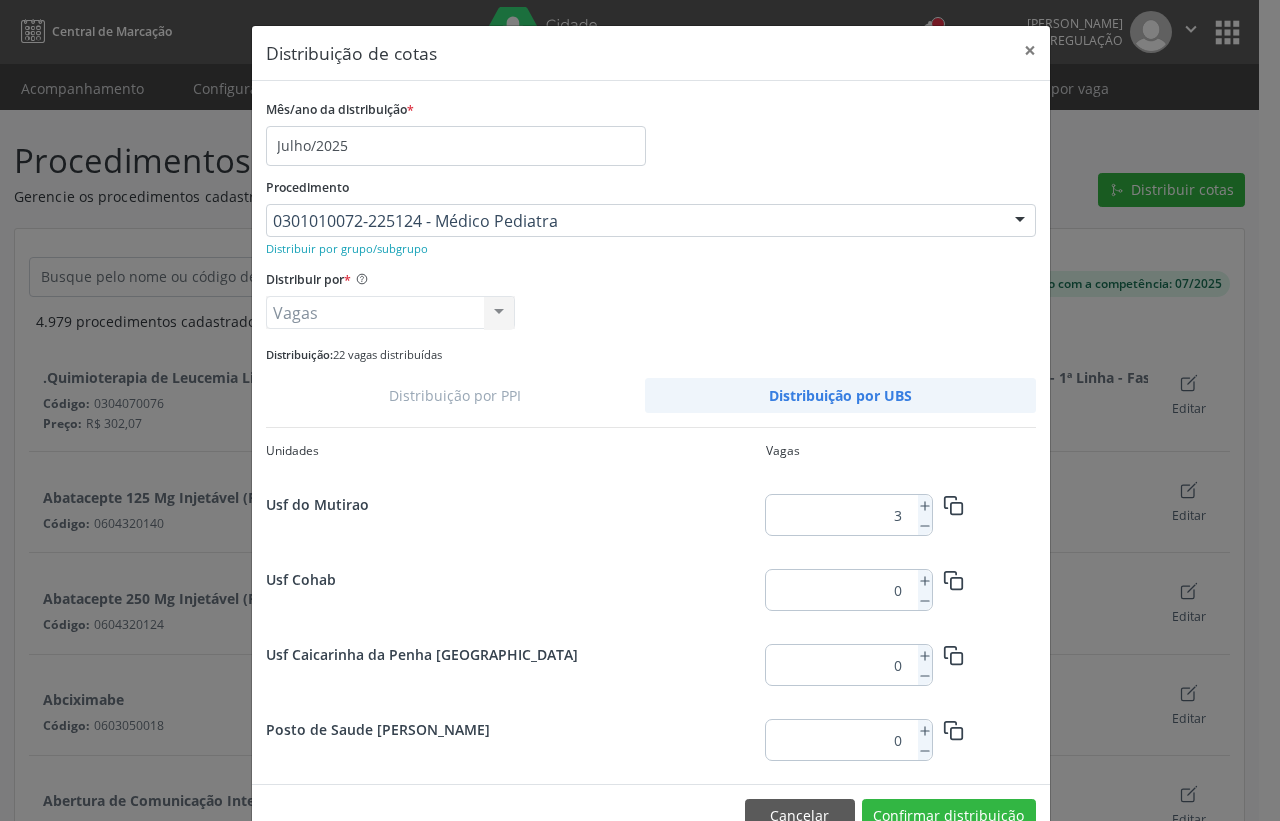 scroll, scrollTop: 631, scrollLeft: 0, axis: vertical 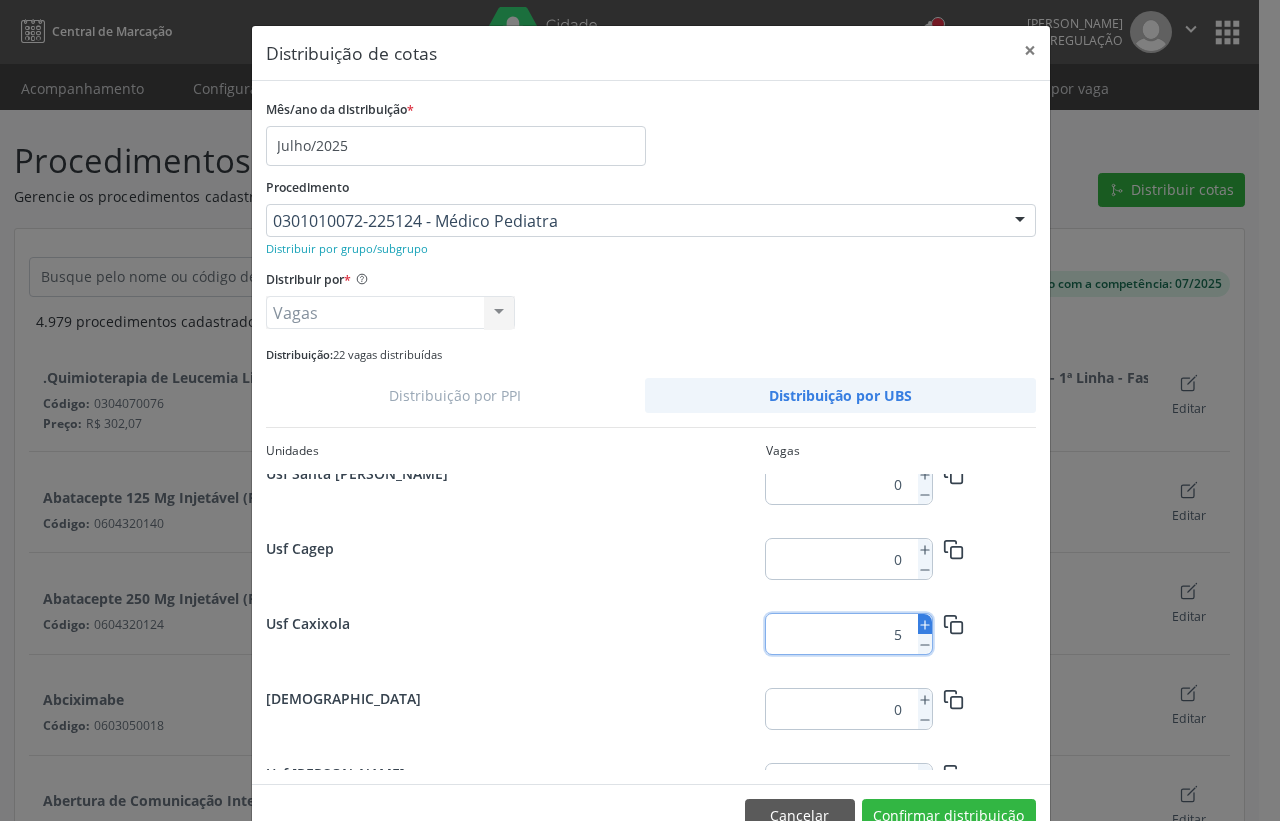 click 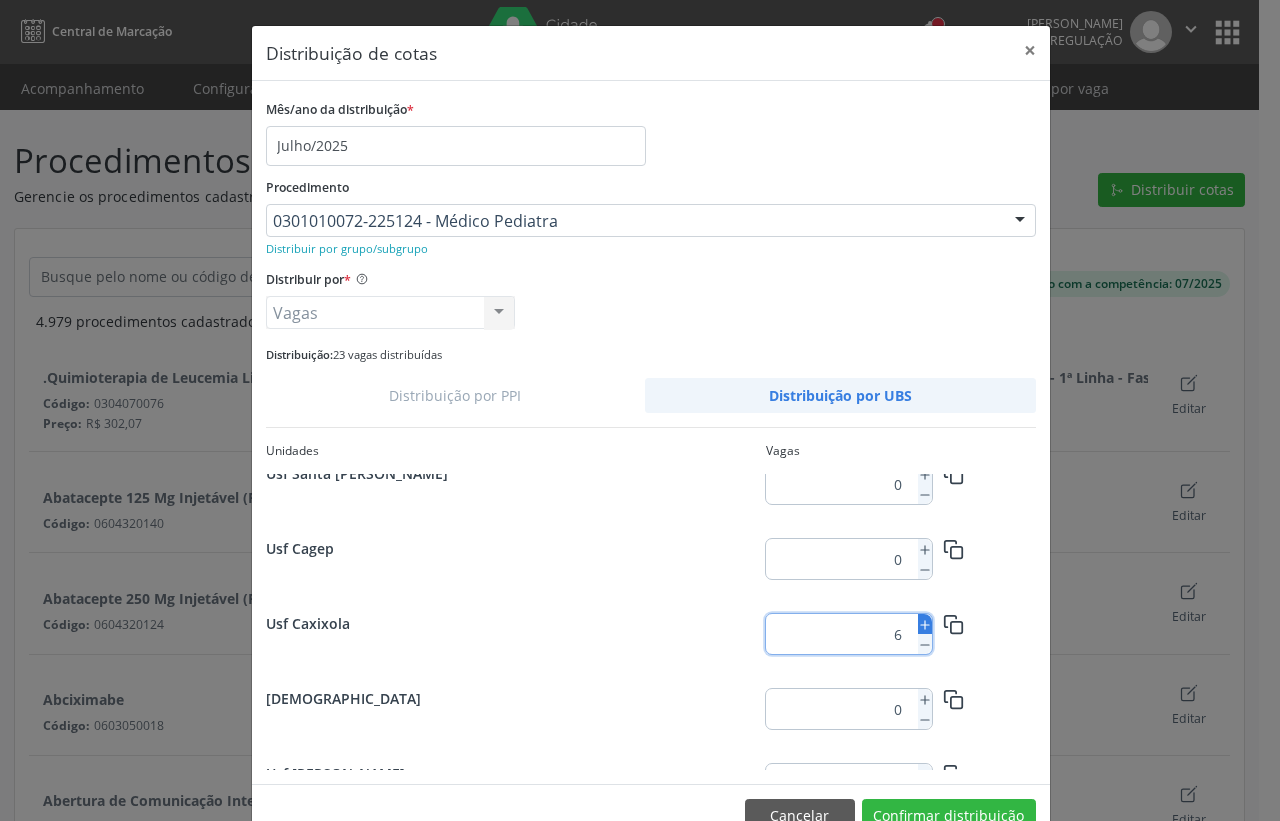 click 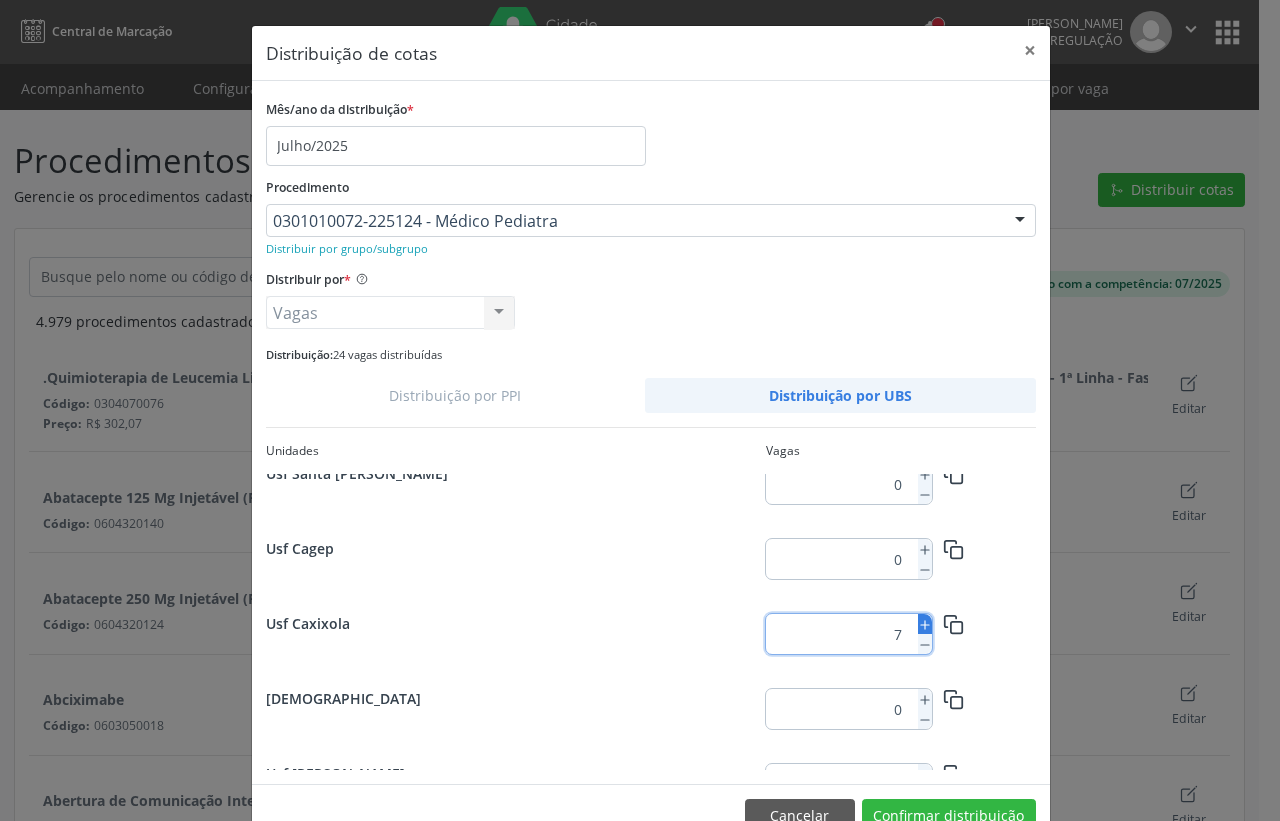 click 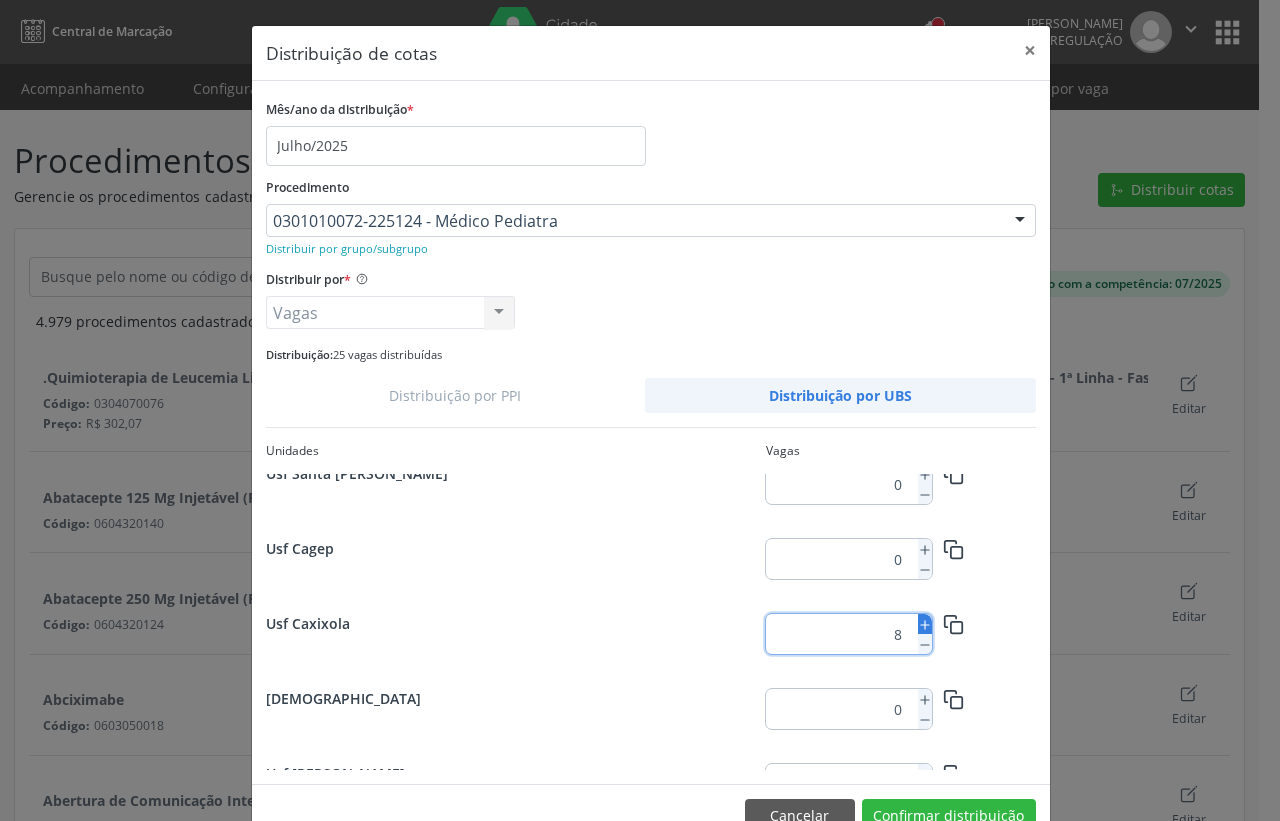 scroll, scrollTop: 756, scrollLeft: 0, axis: vertical 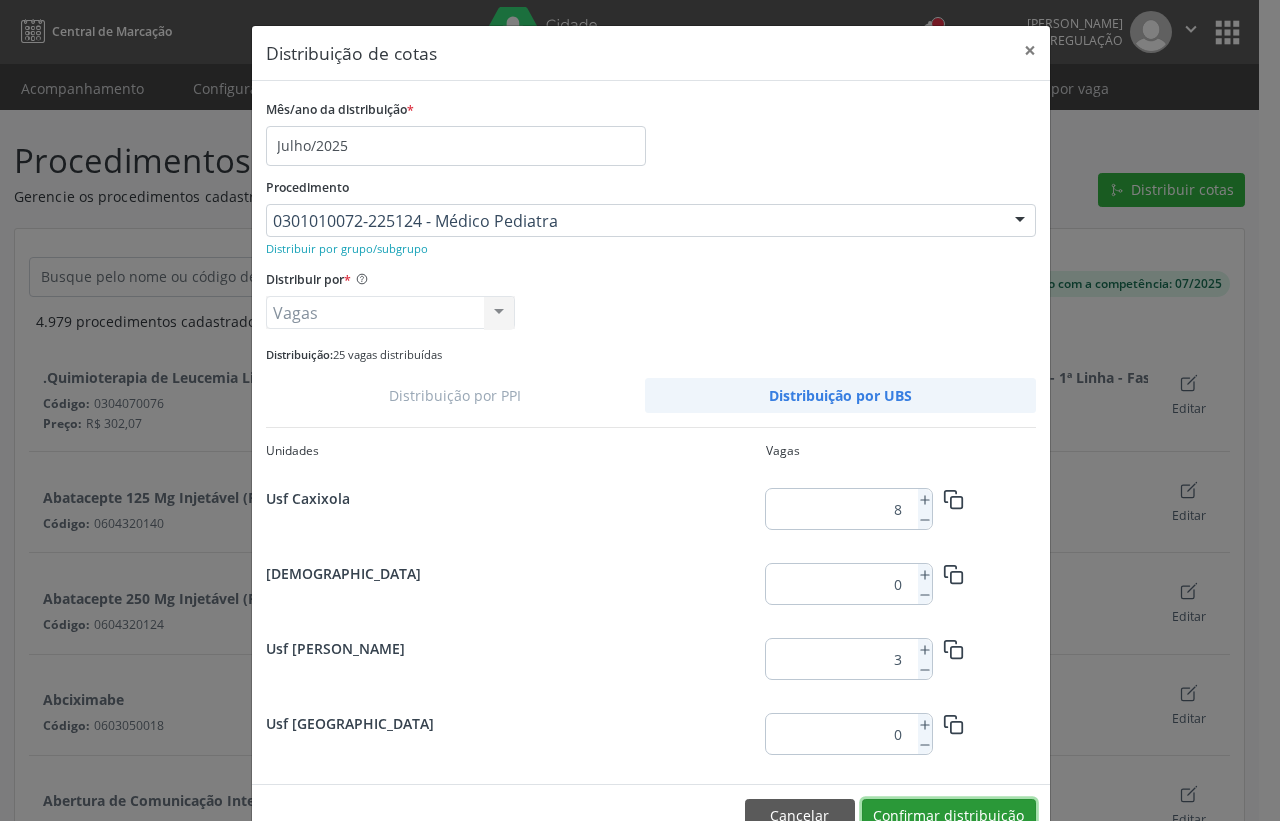 click on "Confirmar distribuição" at bounding box center (949, 816) 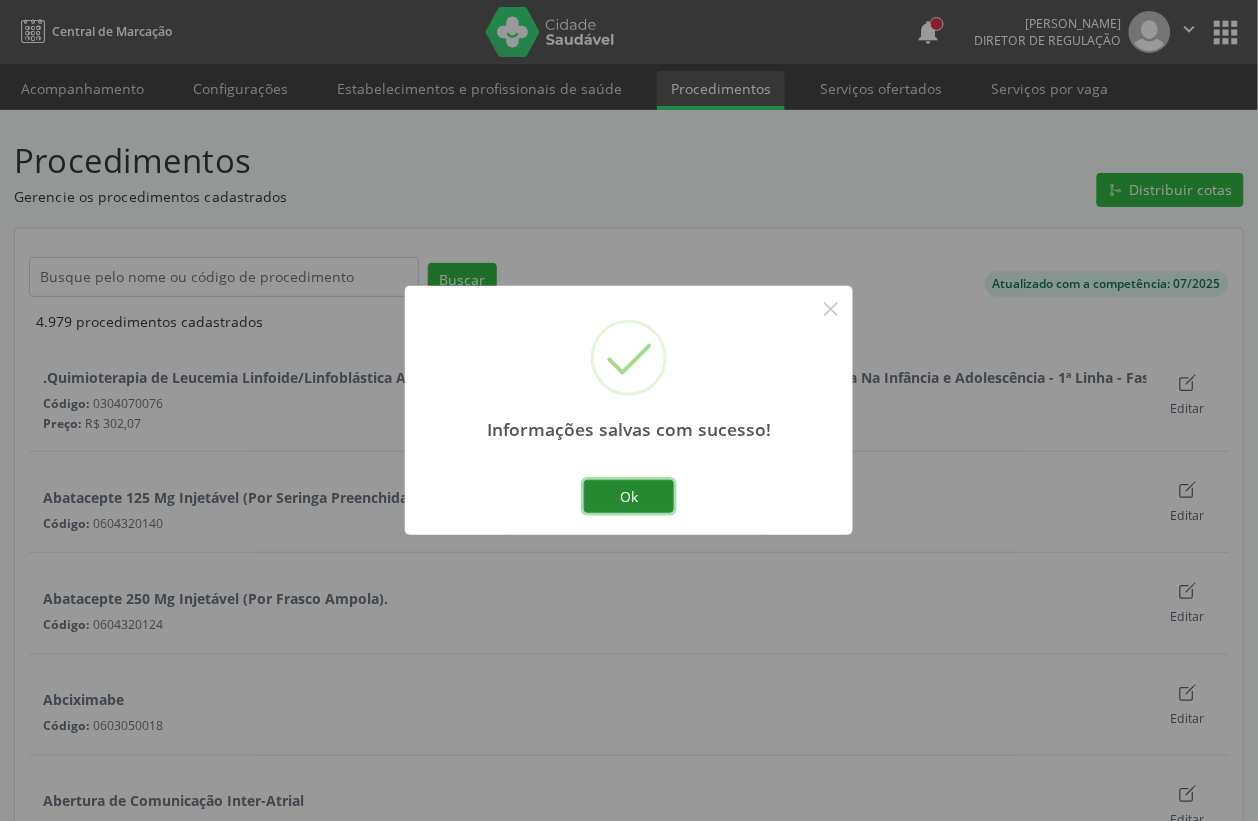 click on "Ok" at bounding box center [629, 497] 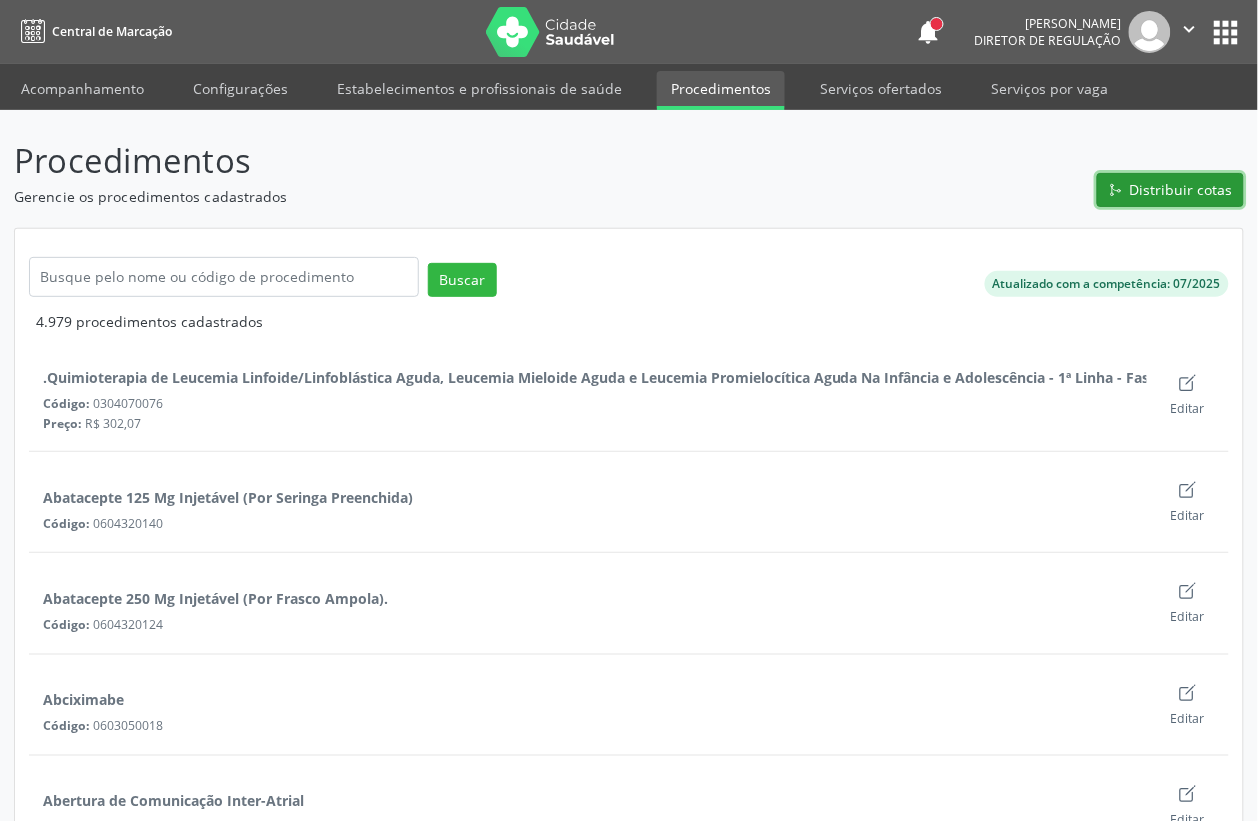 click on "Git Merge" 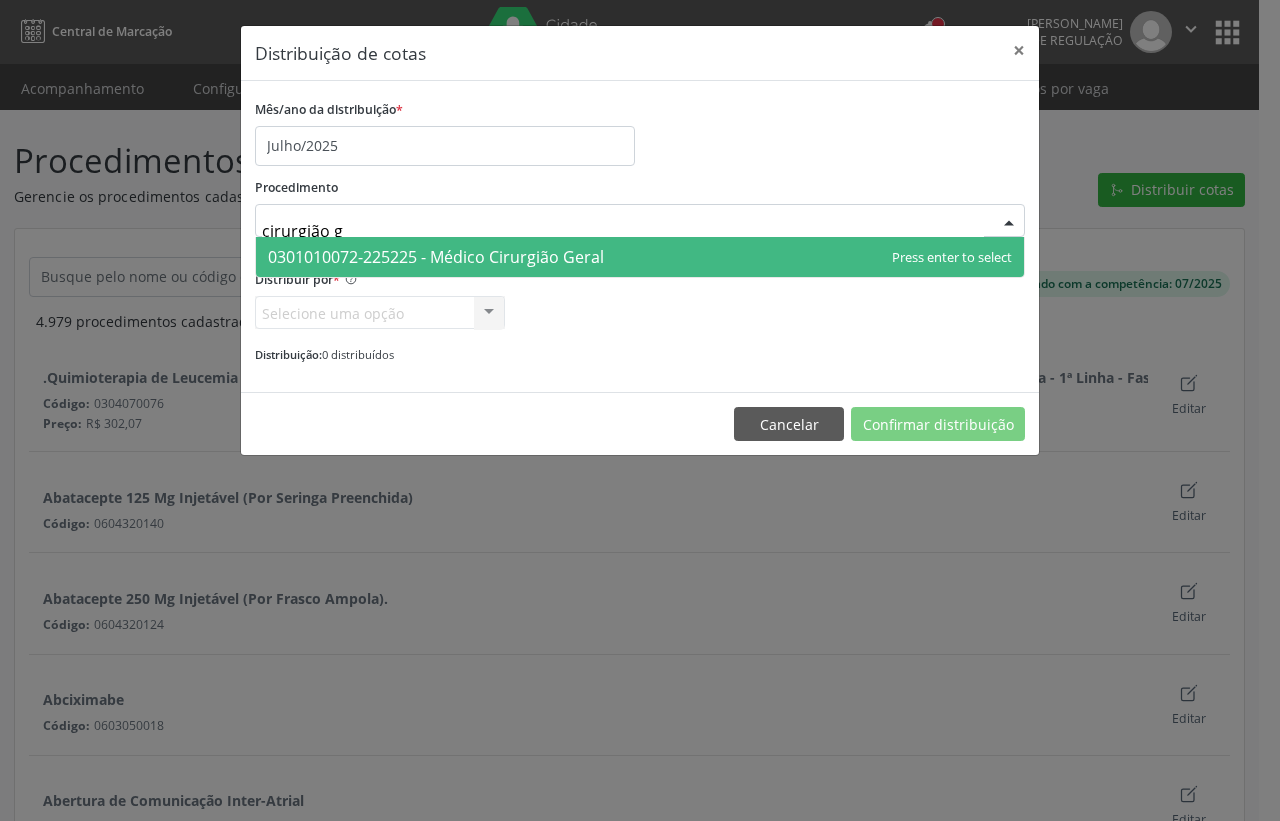 type on "cirurgião ge" 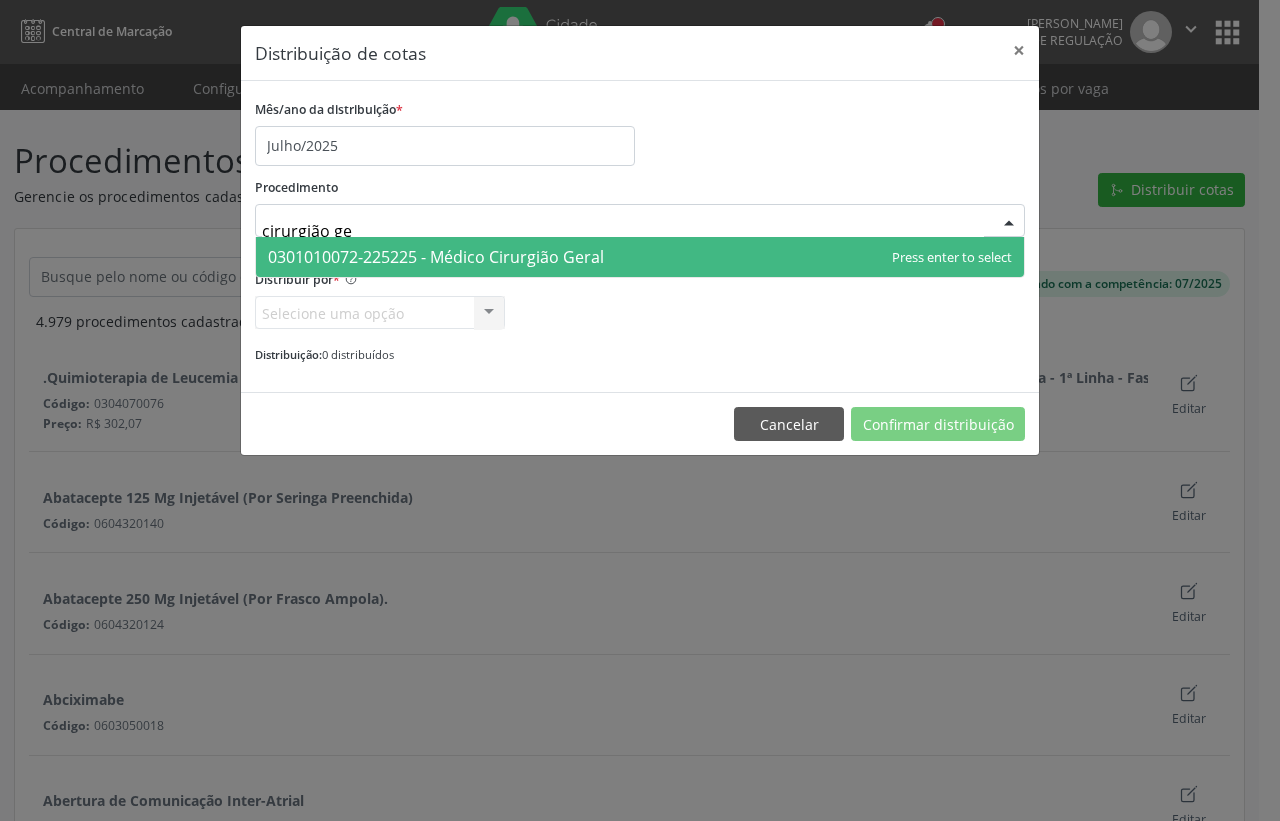 click on "0301010072-225225 - Médico Cirurgião Geral" at bounding box center [436, 257] 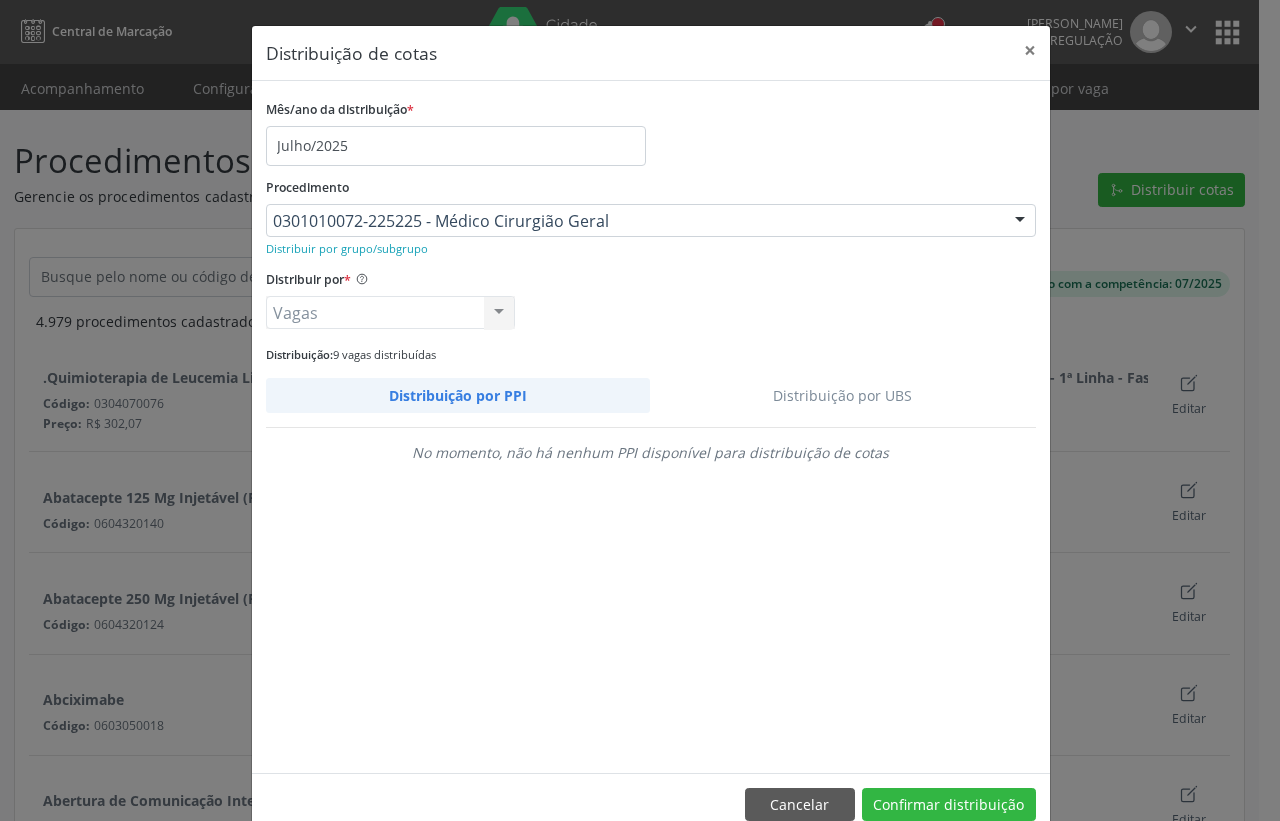 click on "Distribuição por UBS" at bounding box center (843, 395) 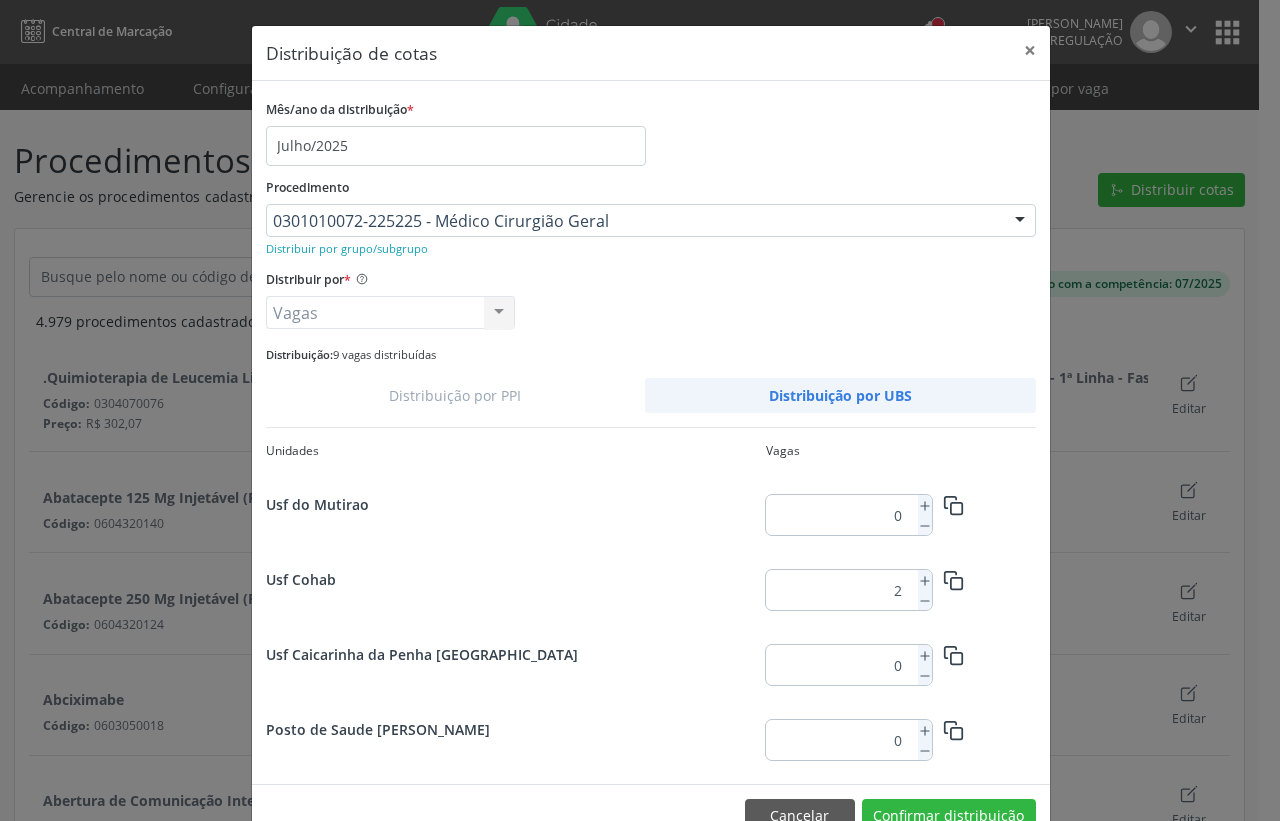 scroll, scrollTop: 631, scrollLeft: 0, axis: vertical 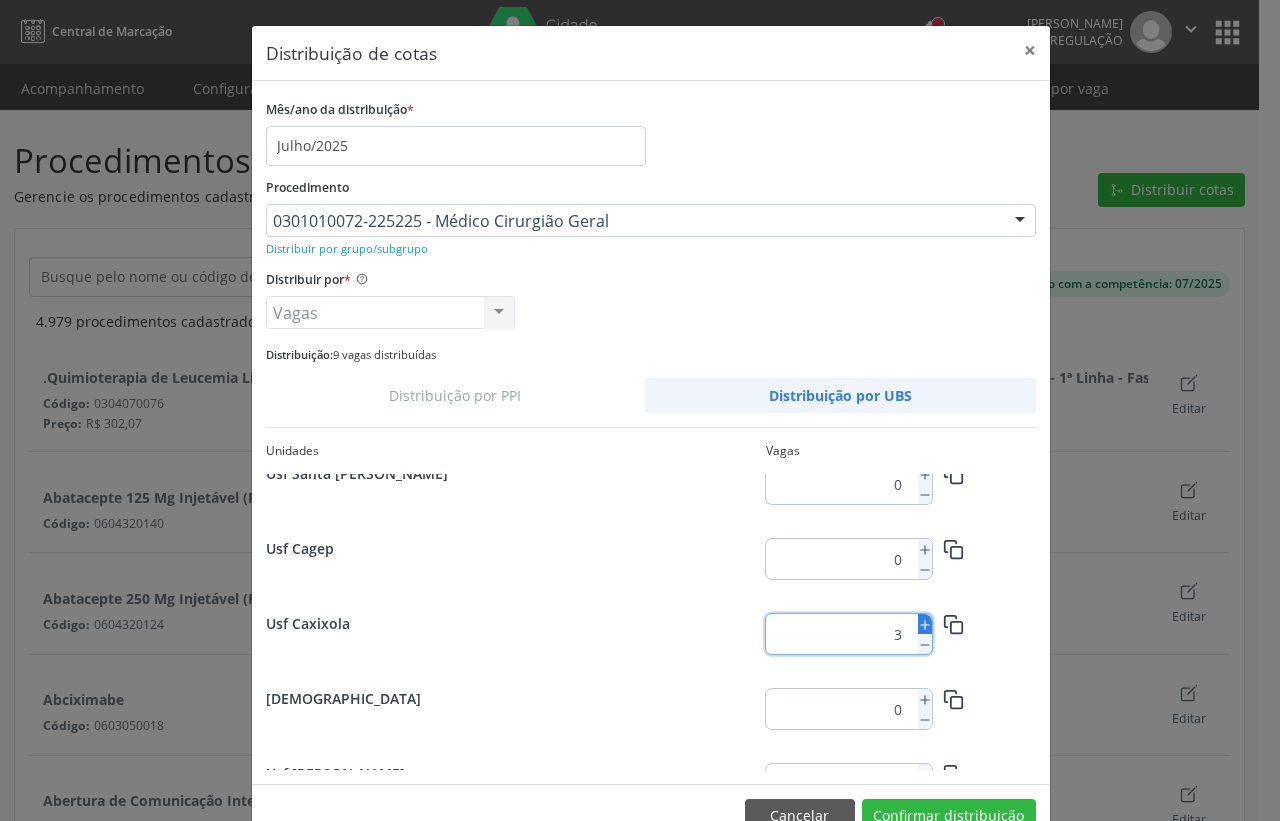 click 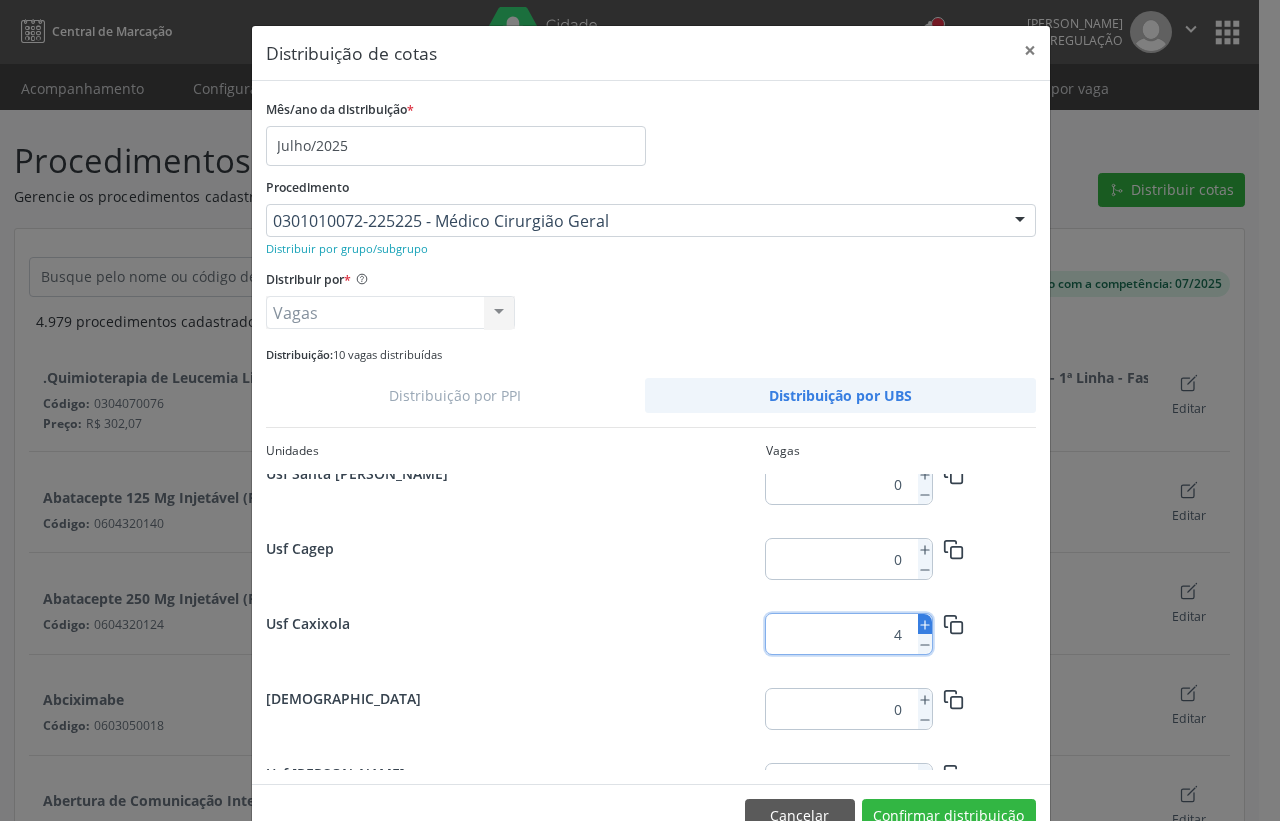 click 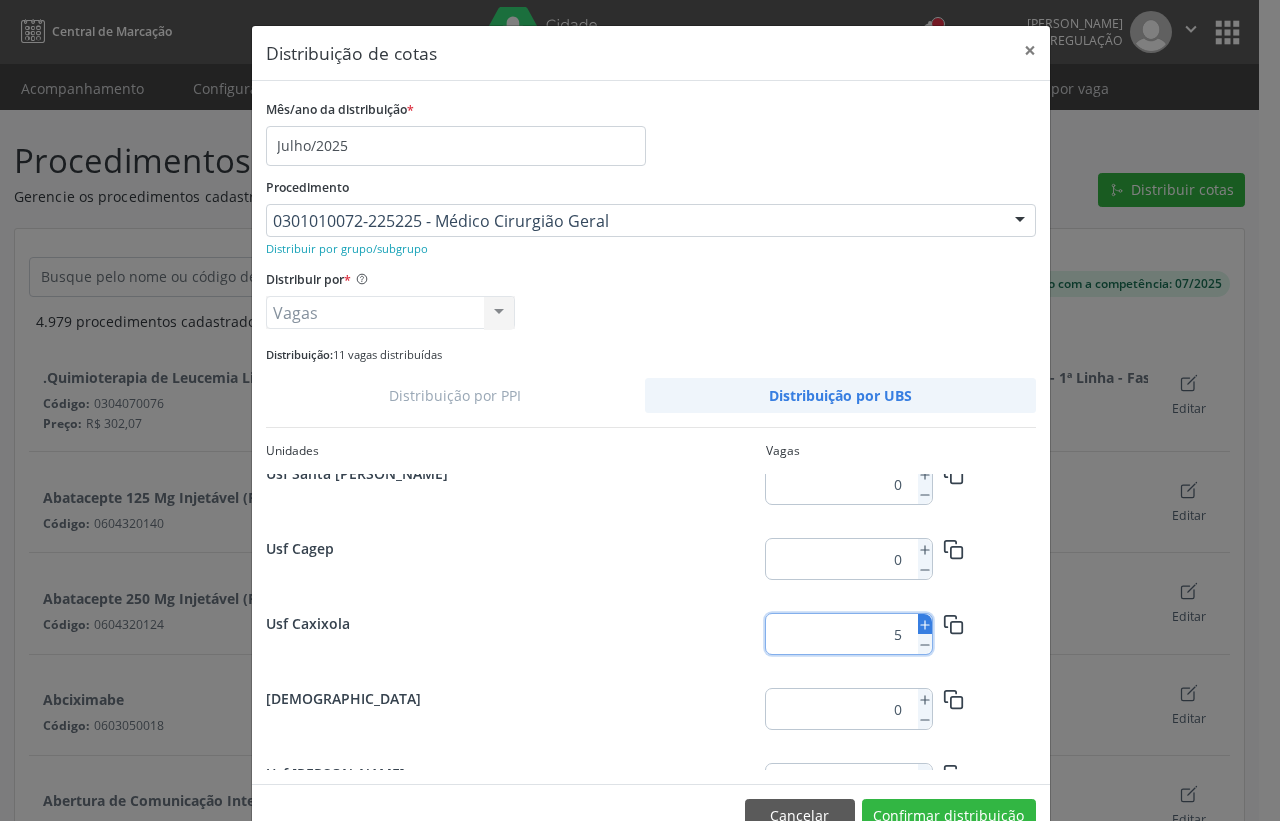 click 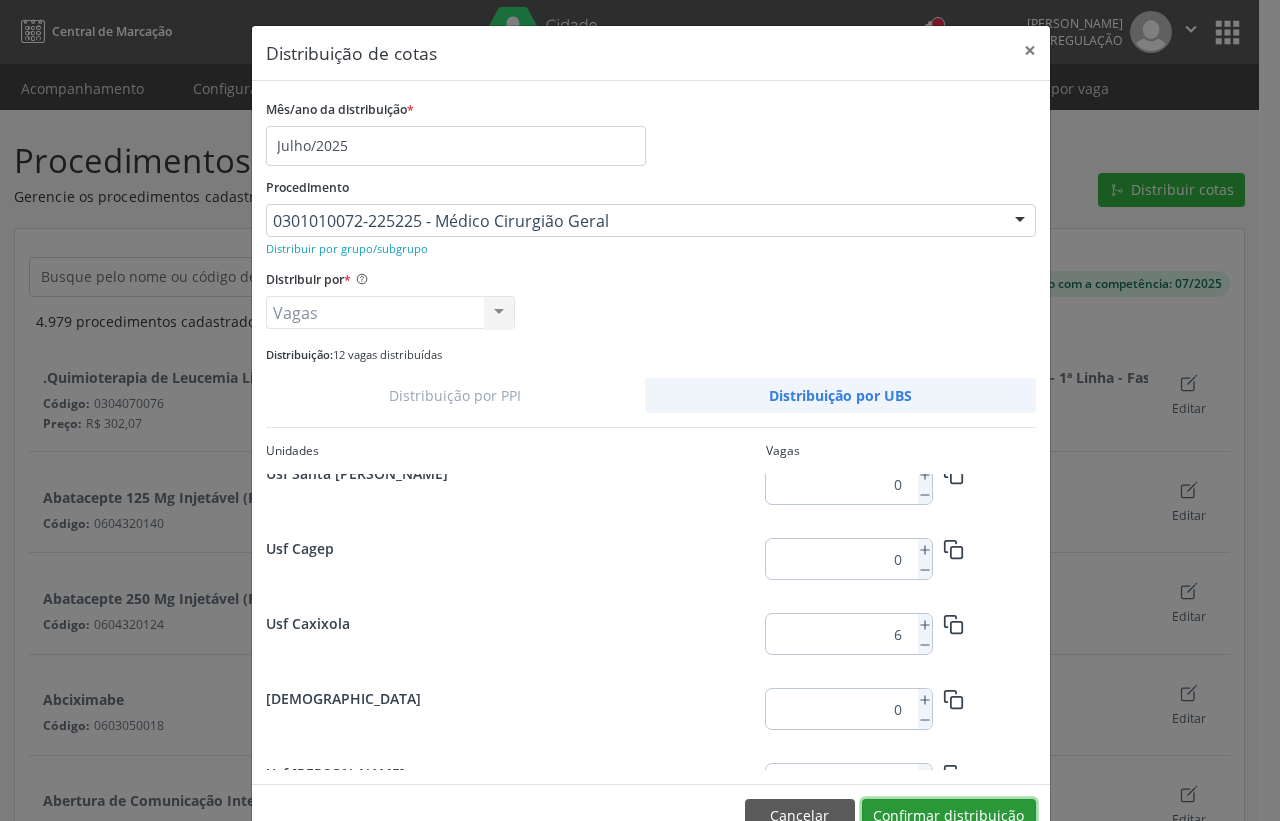 click on "Confirmar distribuição" at bounding box center (949, 816) 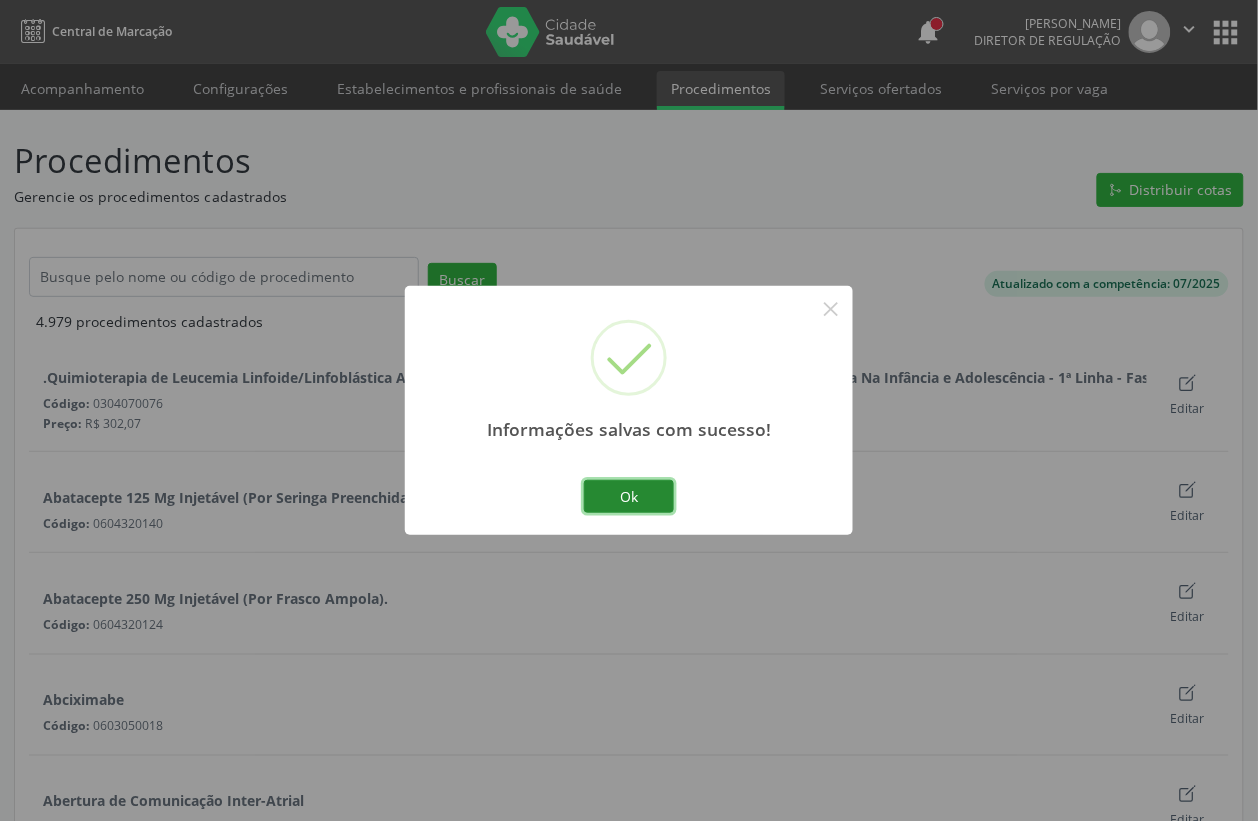 click on "Ok" at bounding box center (629, 497) 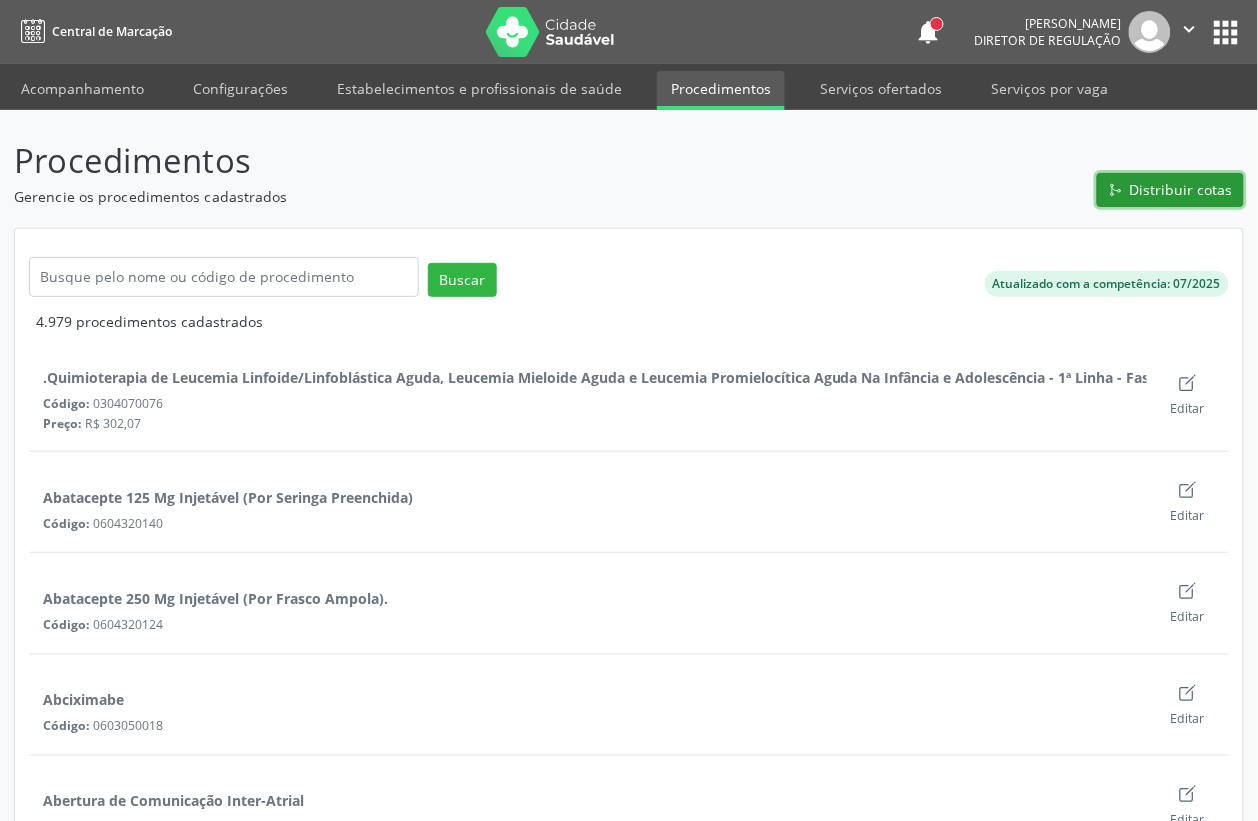 click on "Distribuir cotas" at bounding box center [1181, 189] 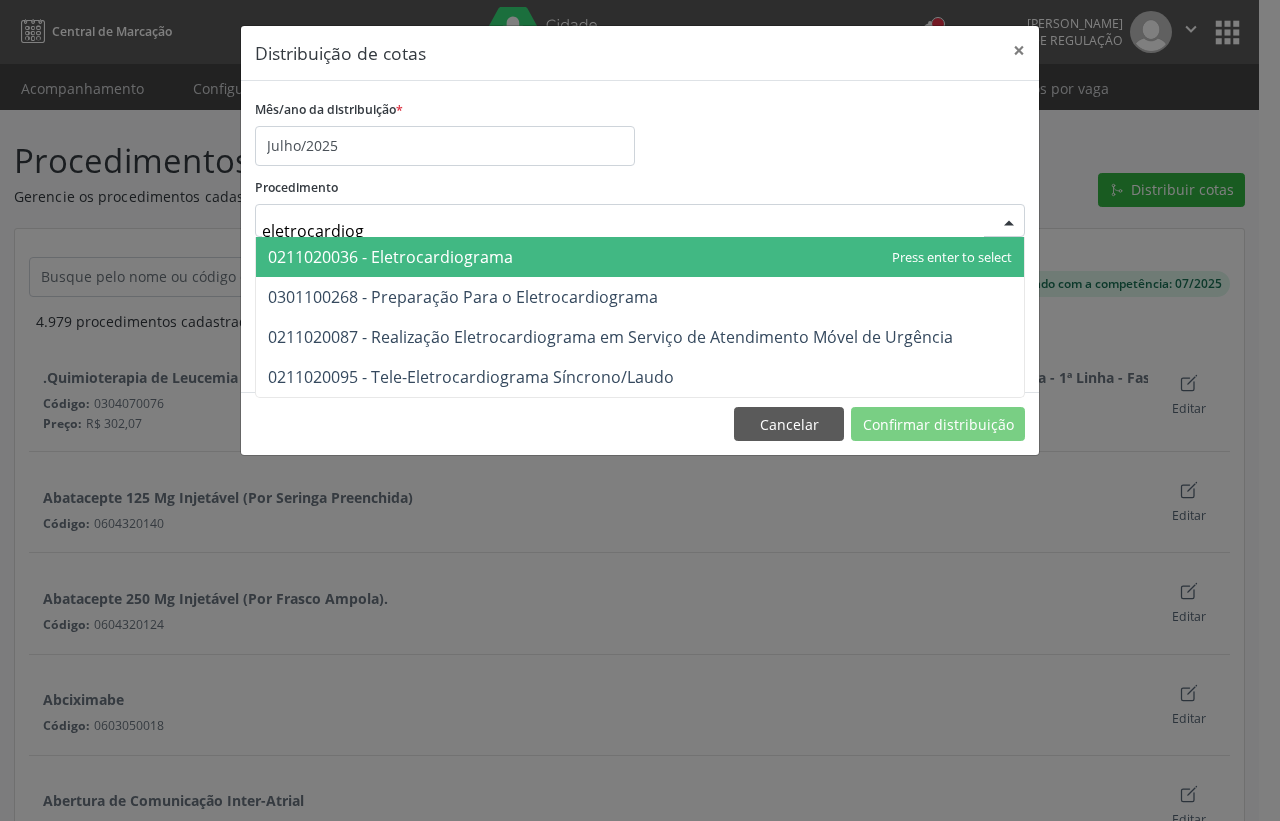 type on "eletrocardiogr" 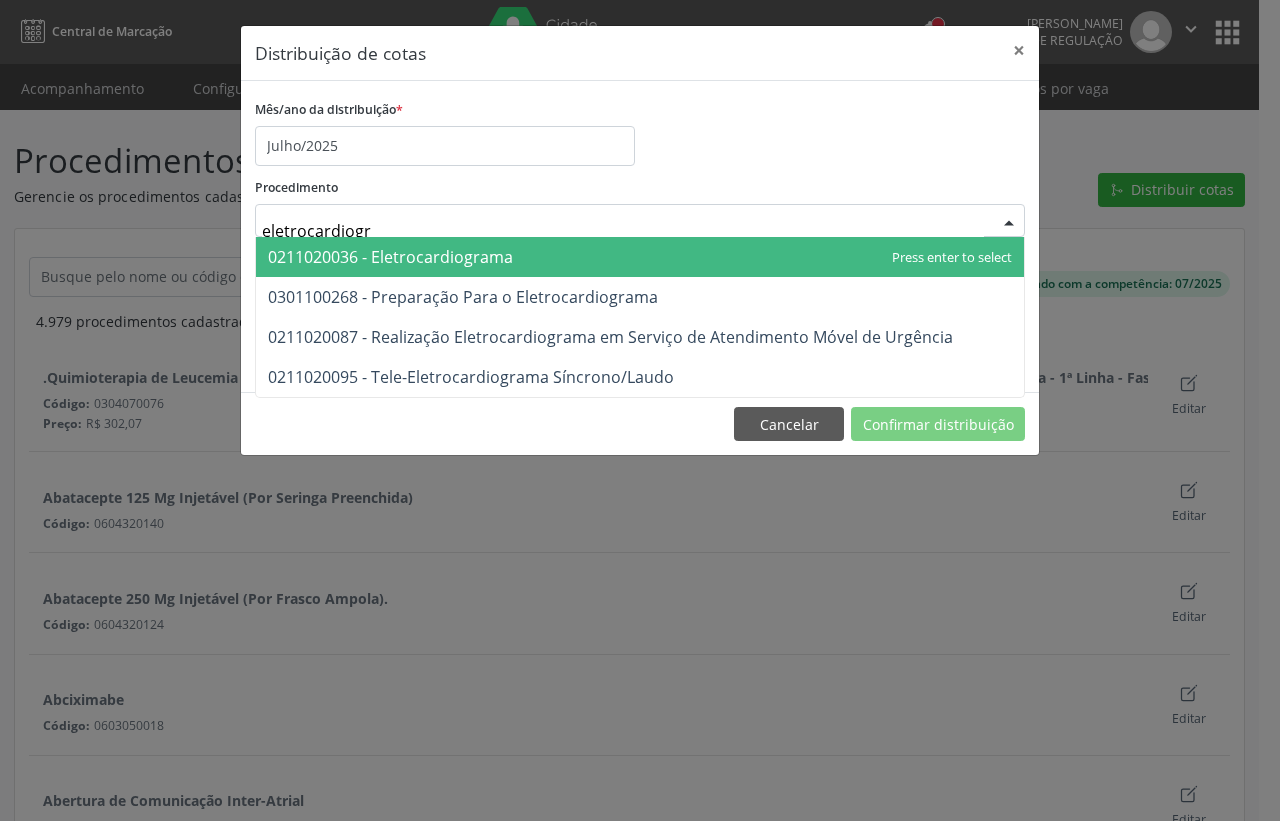 click on "0211020036 - Eletrocardiograma" at bounding box center (390, 257) 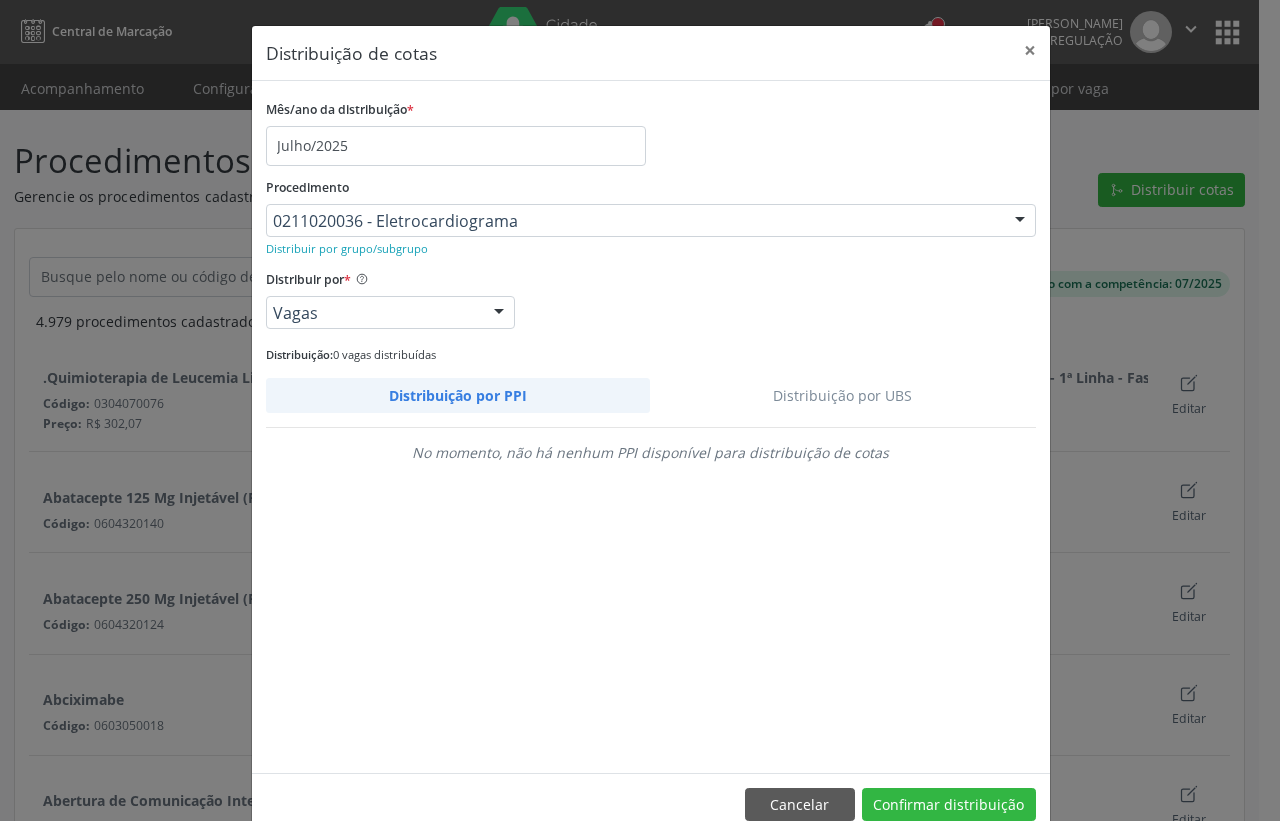 click on "Distribuição por UBS" at bounding box center (843, 395) 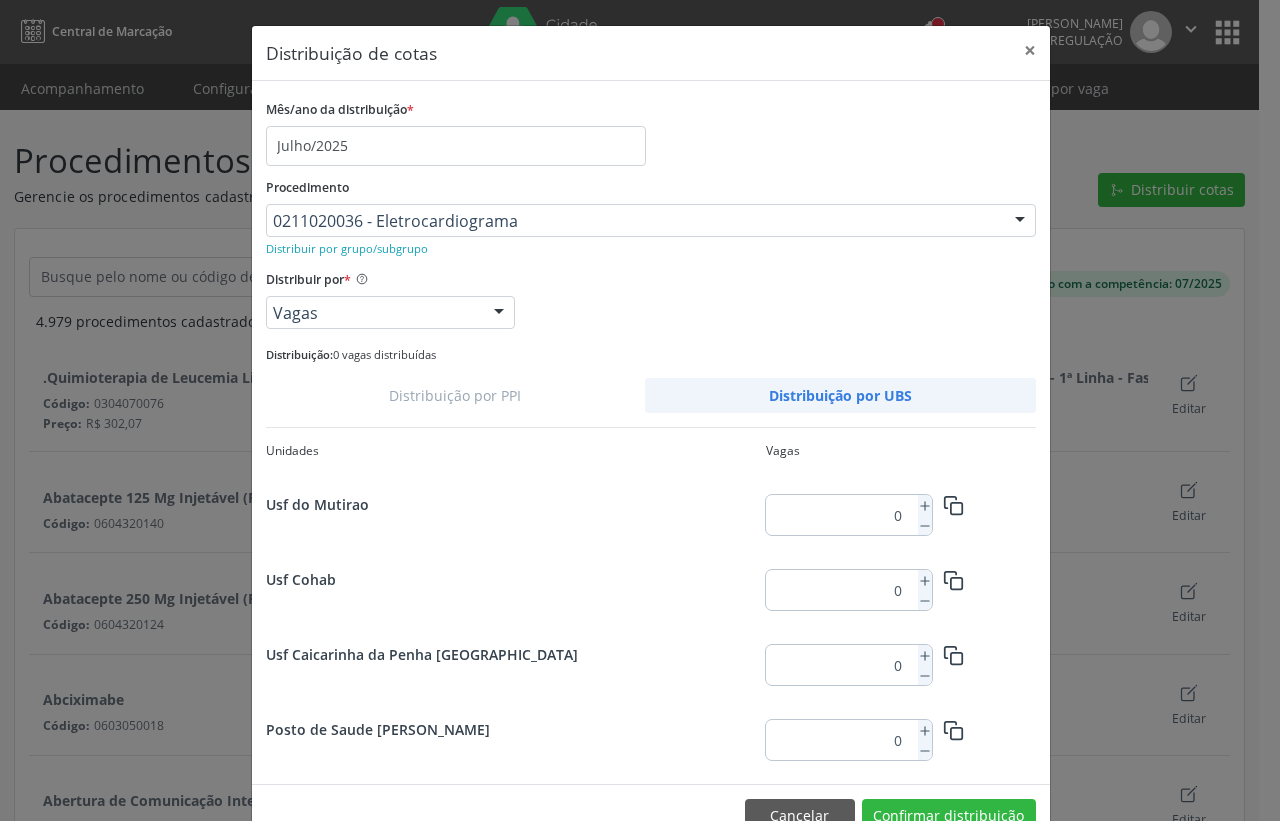 scroll, scrollTop: 631, scrollLeft: 0, axis: vertical 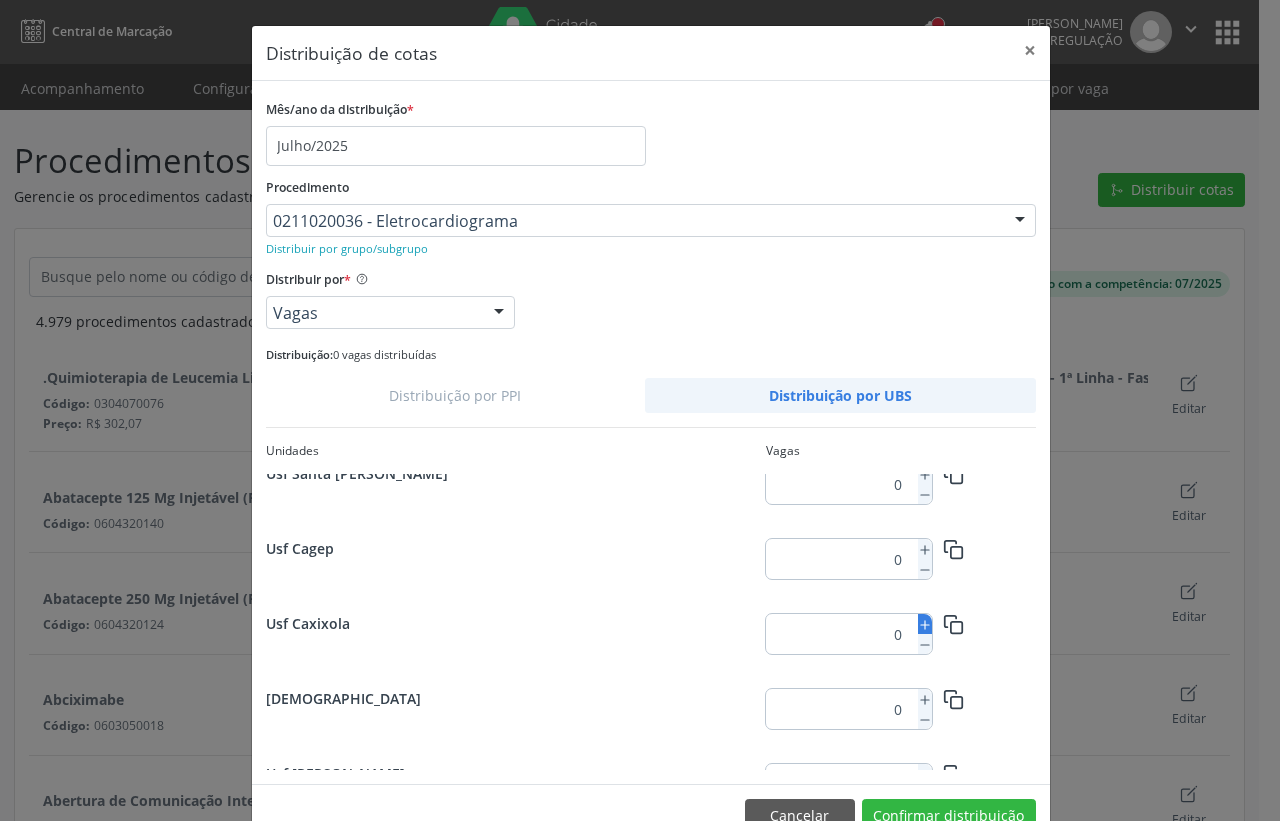 click 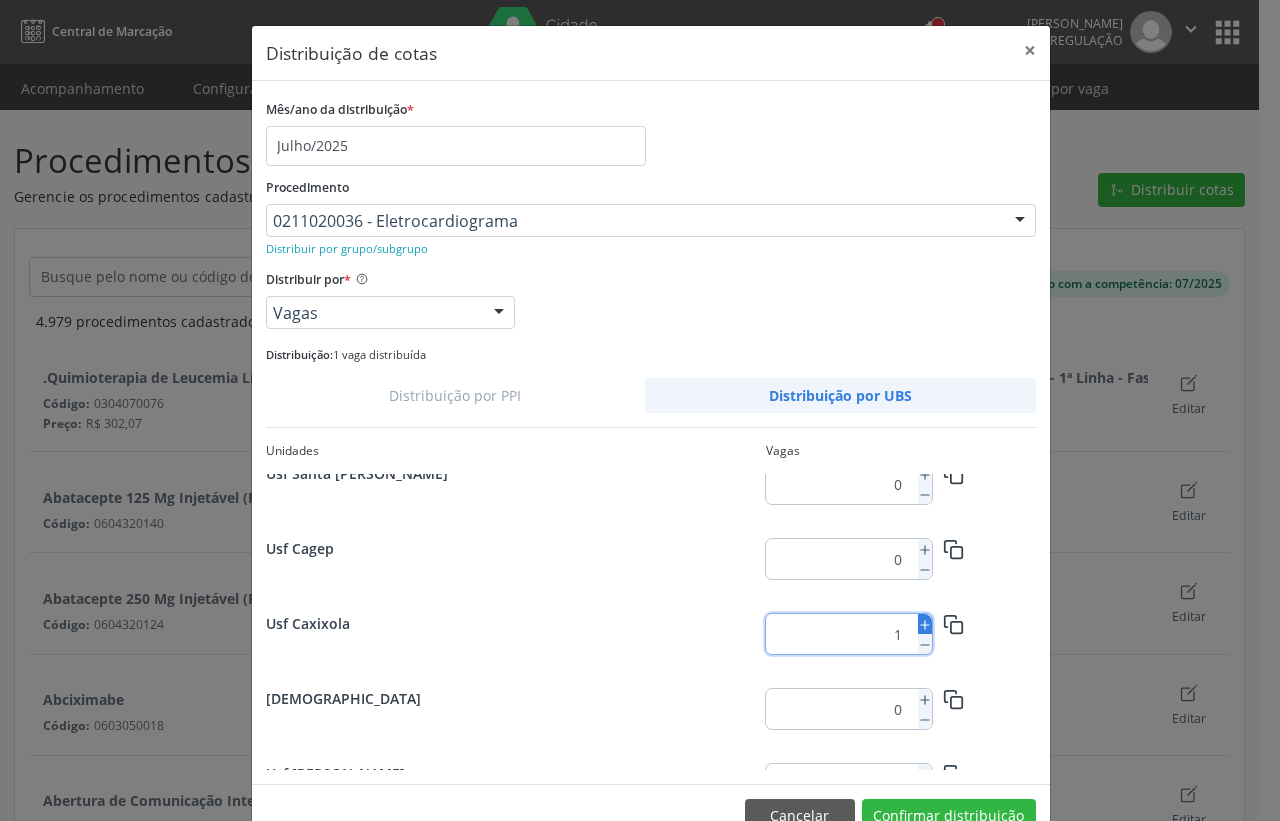 click 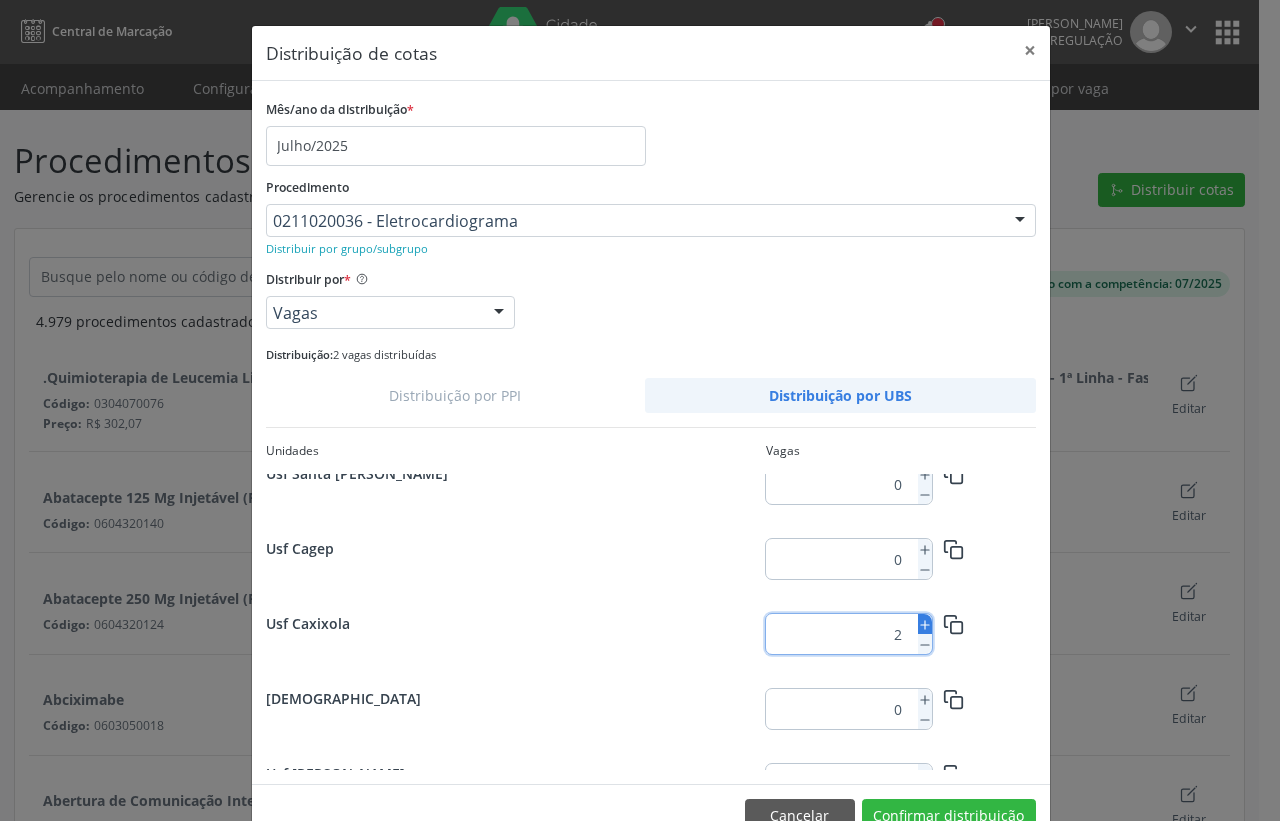 click 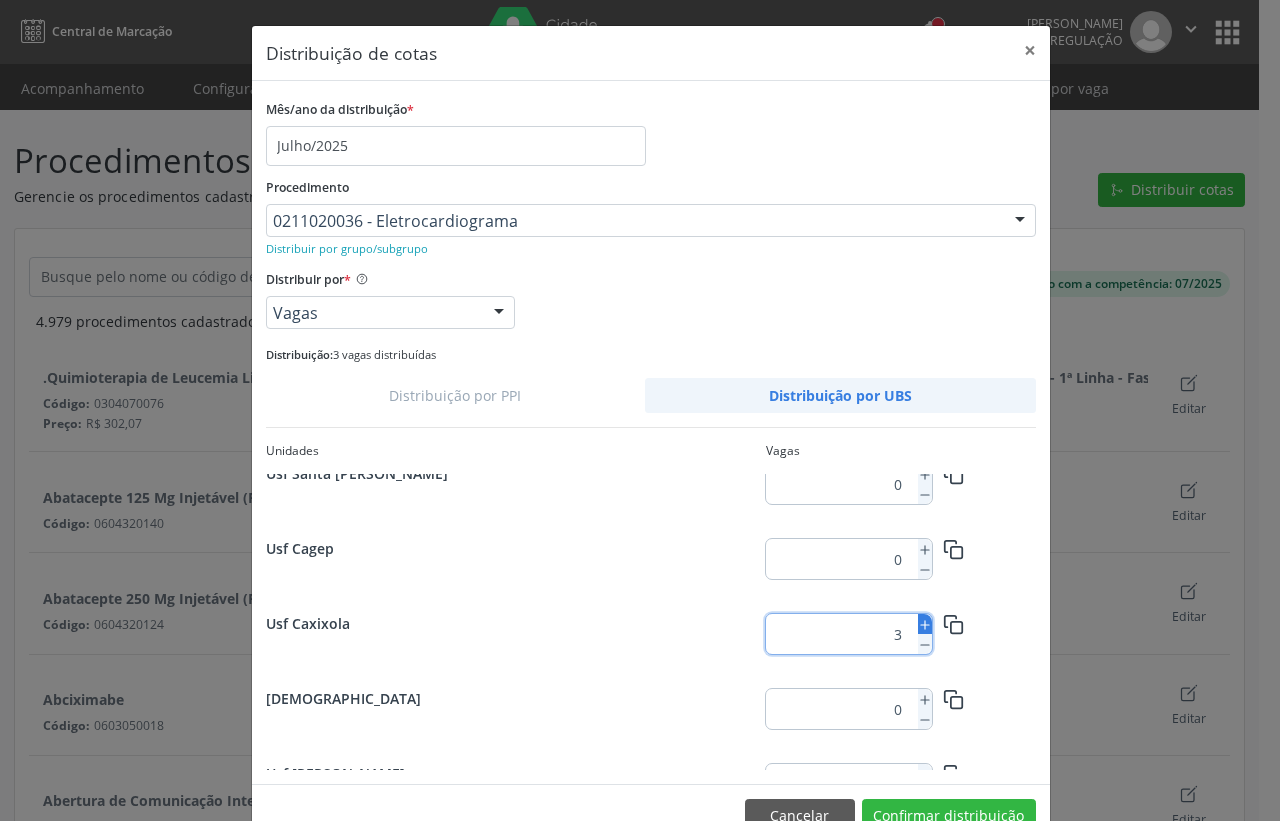 click 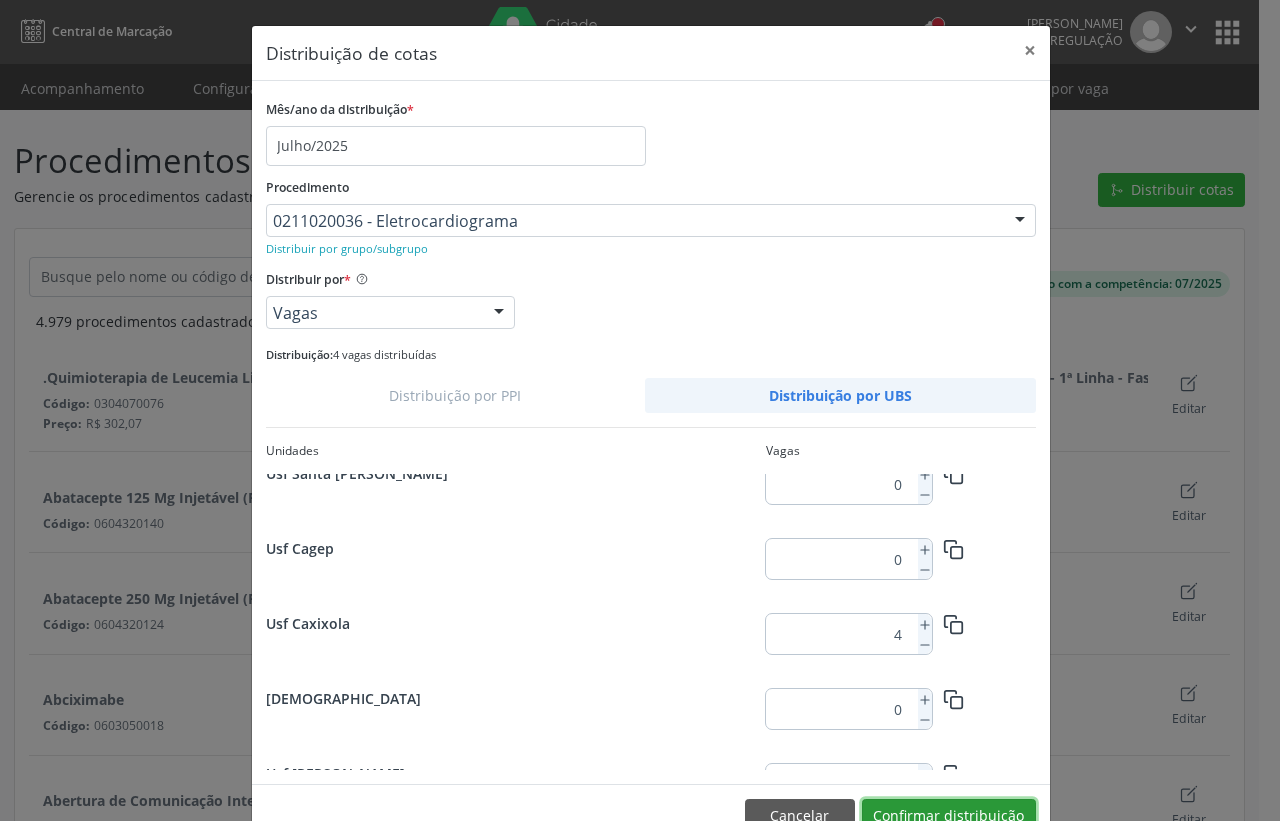 click on "Confirmar distribuição" at bounding box center (949, 816) 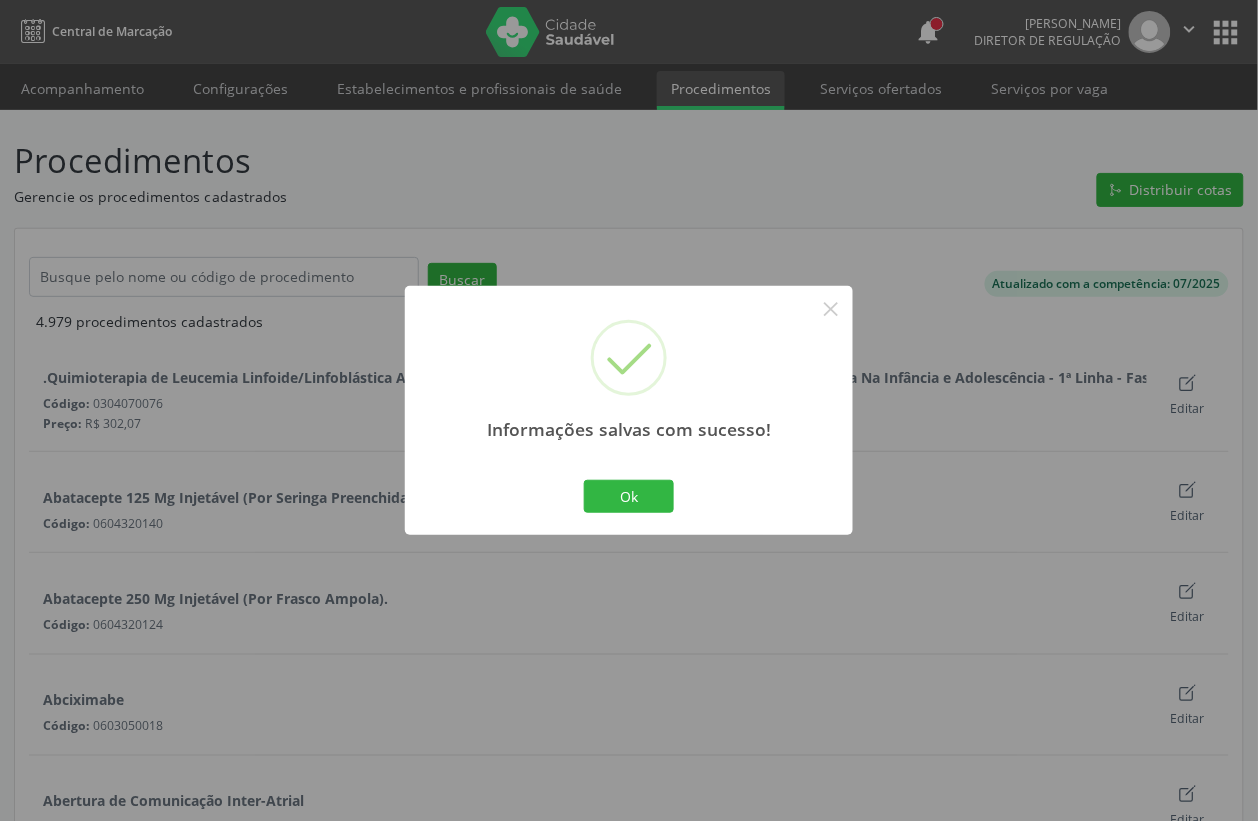 click on "×
Informações salvas com sucesso! Ok No Cancel" at bounding box center (629, 410) 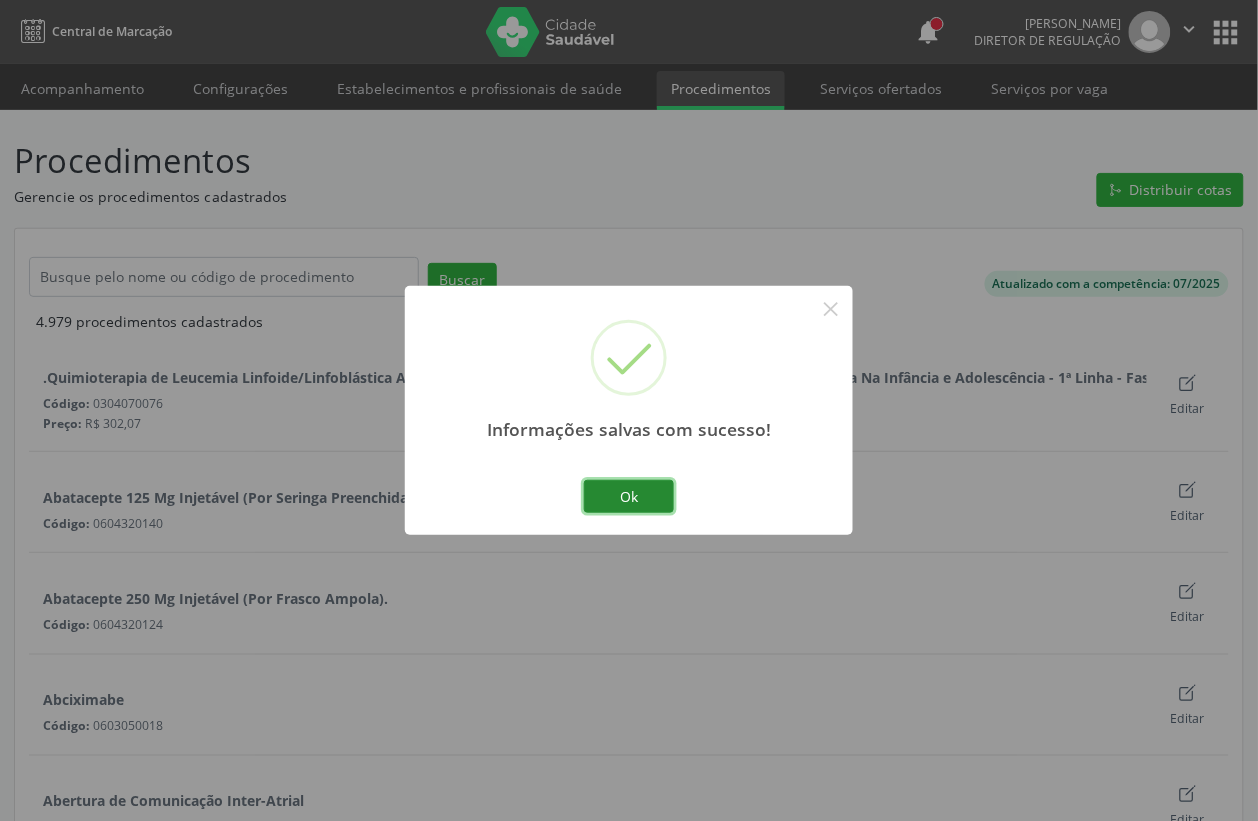 click on "Ok" at bounding box center [629, 497] 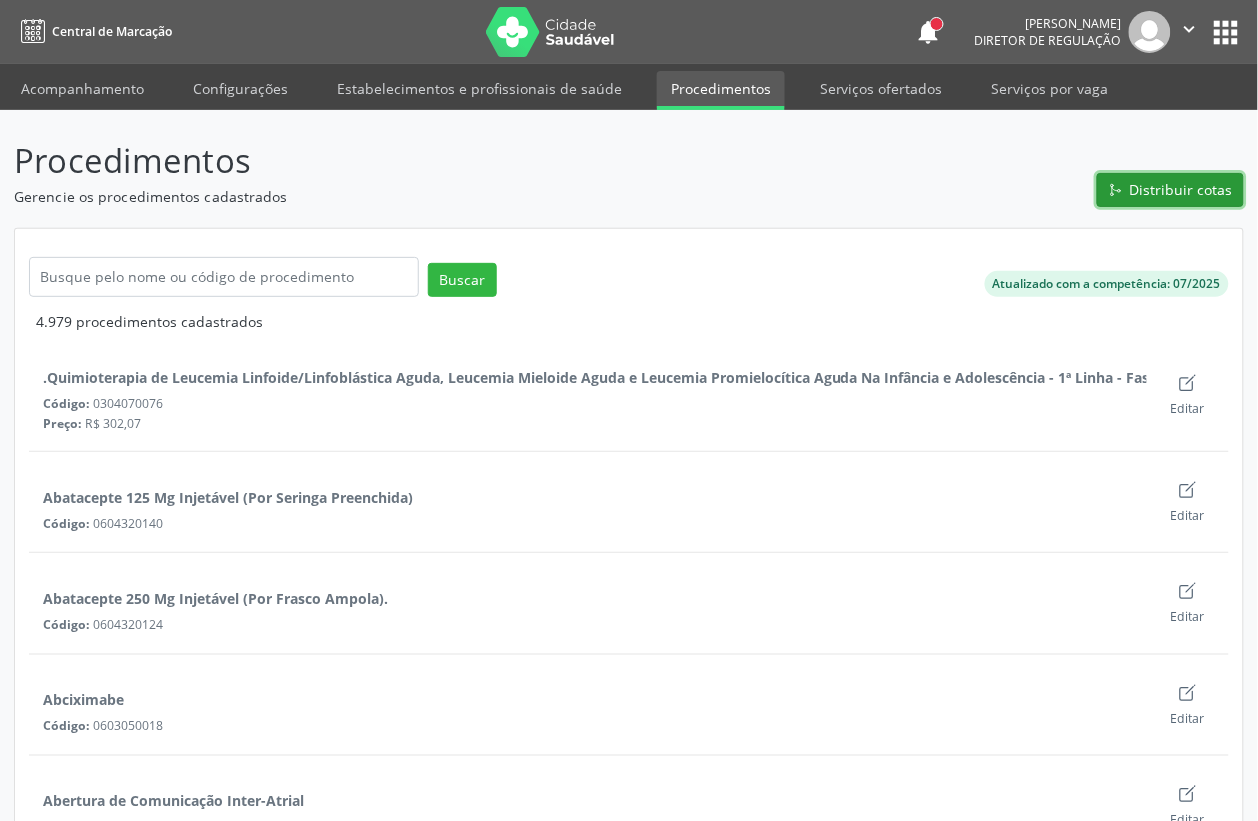 click on "Distribuir cotas" at bounding box center (1170, 190) 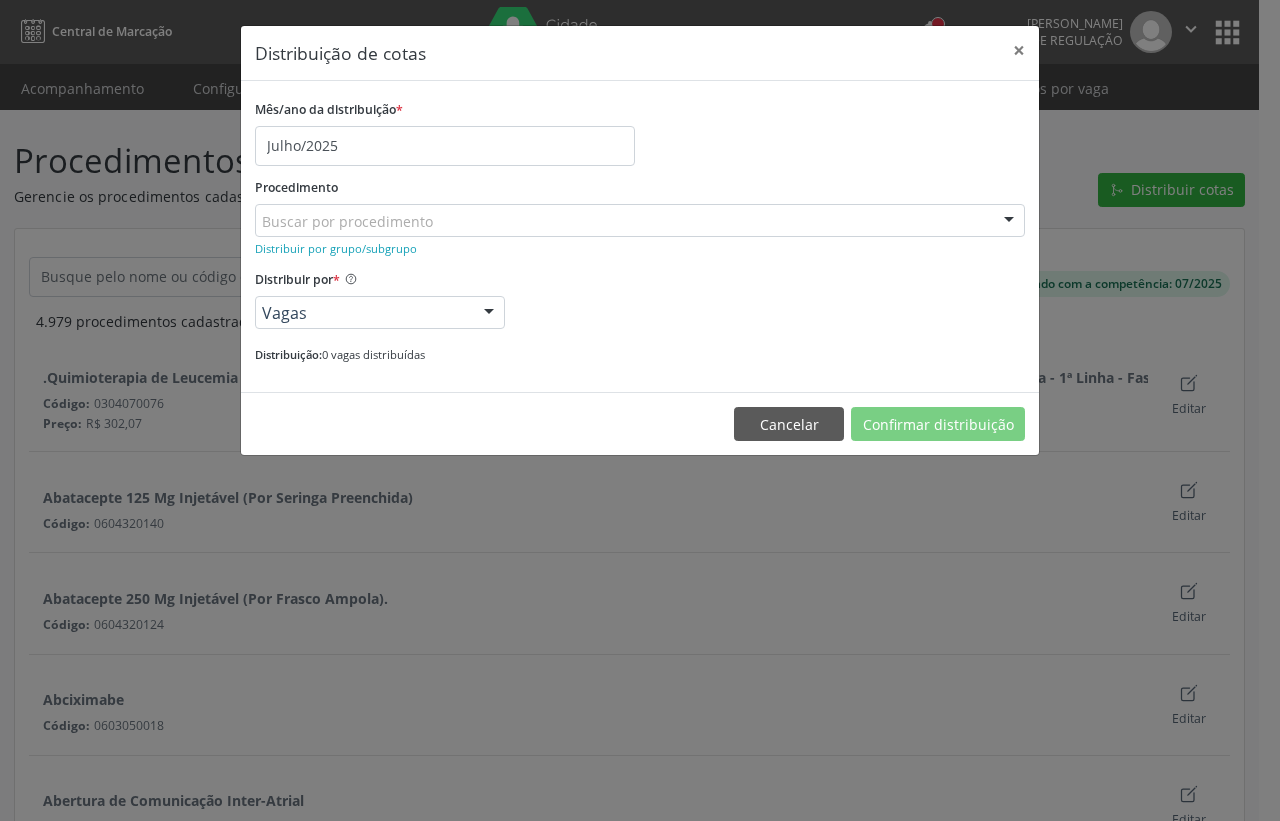 click on "Mês/ano da distribuição
*
Julho/2025" at bounding box center (640, 130) 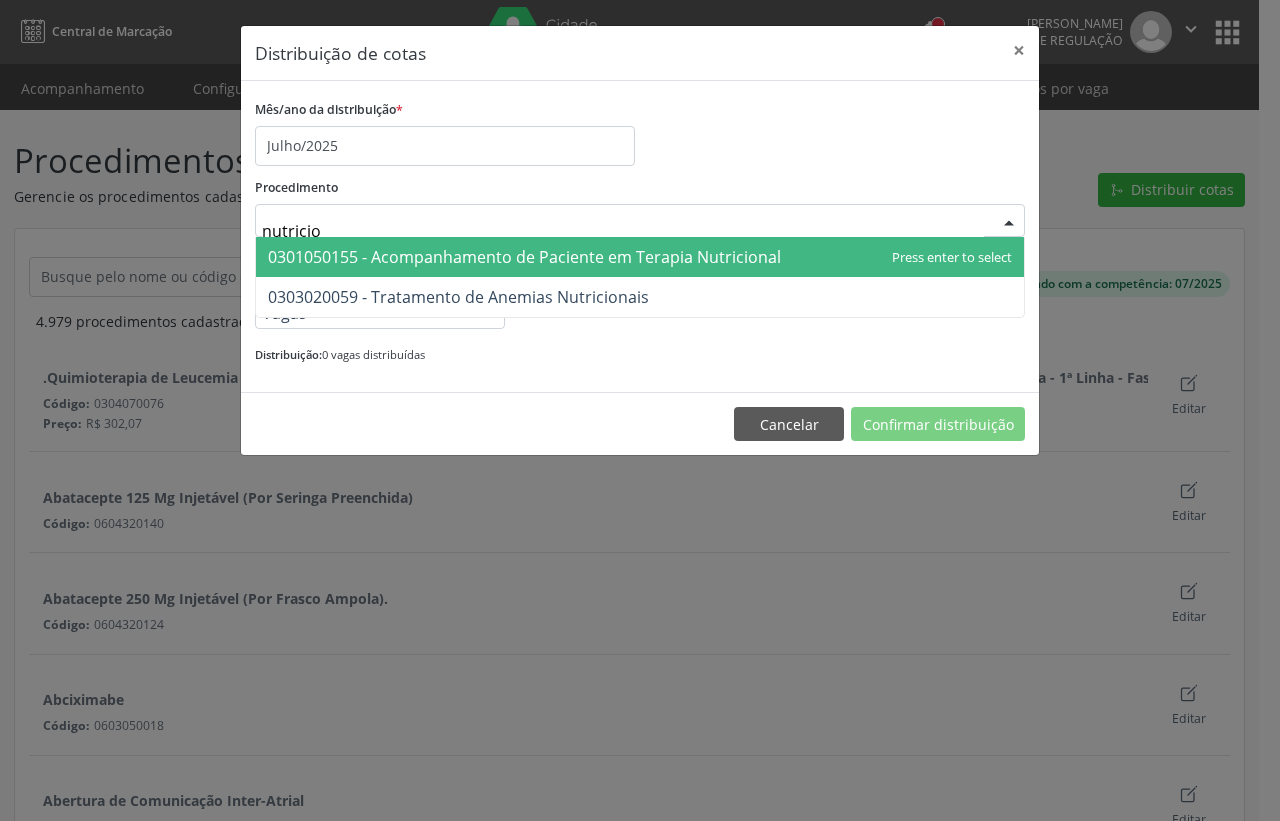 type on "nutricion" 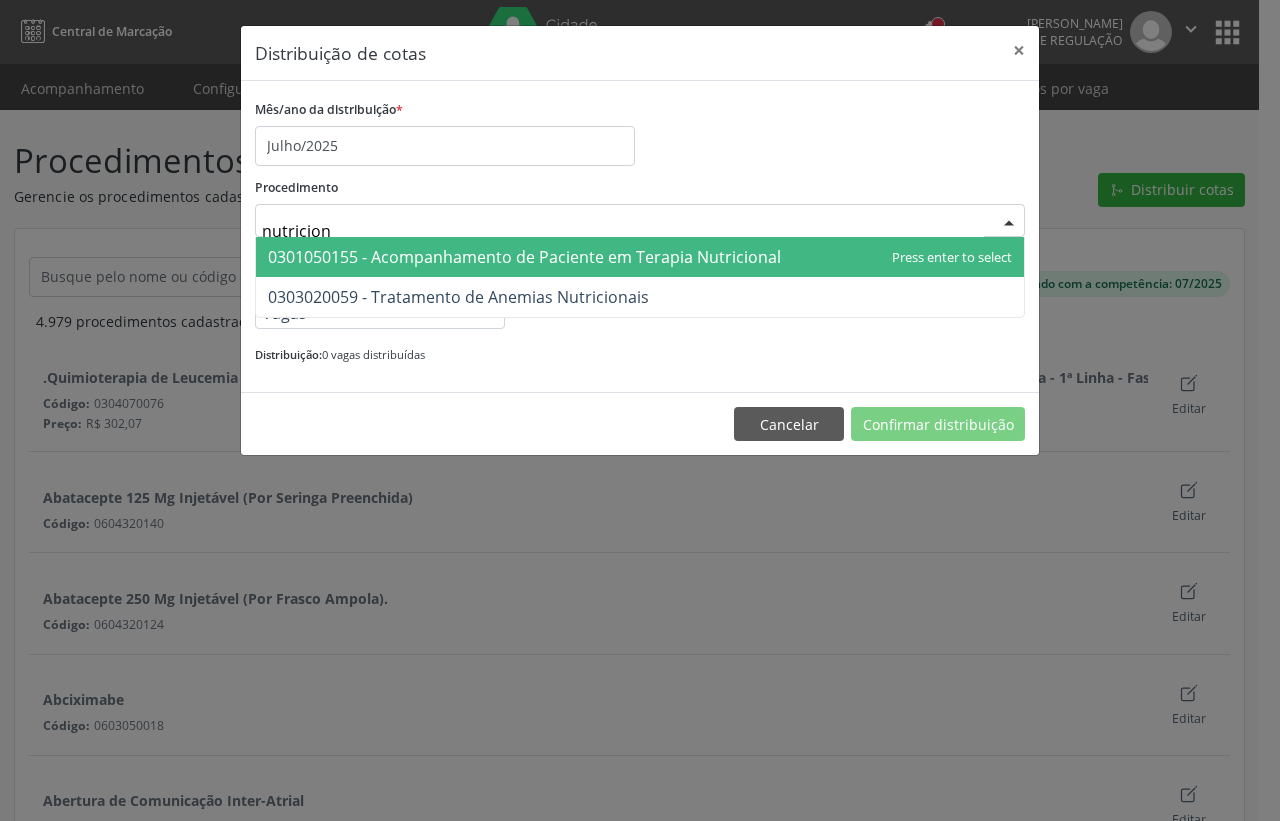 click on "0301050155 - Acompanhamento de Paciente em Terapia Nutricional" at bounding box center [524, 257] 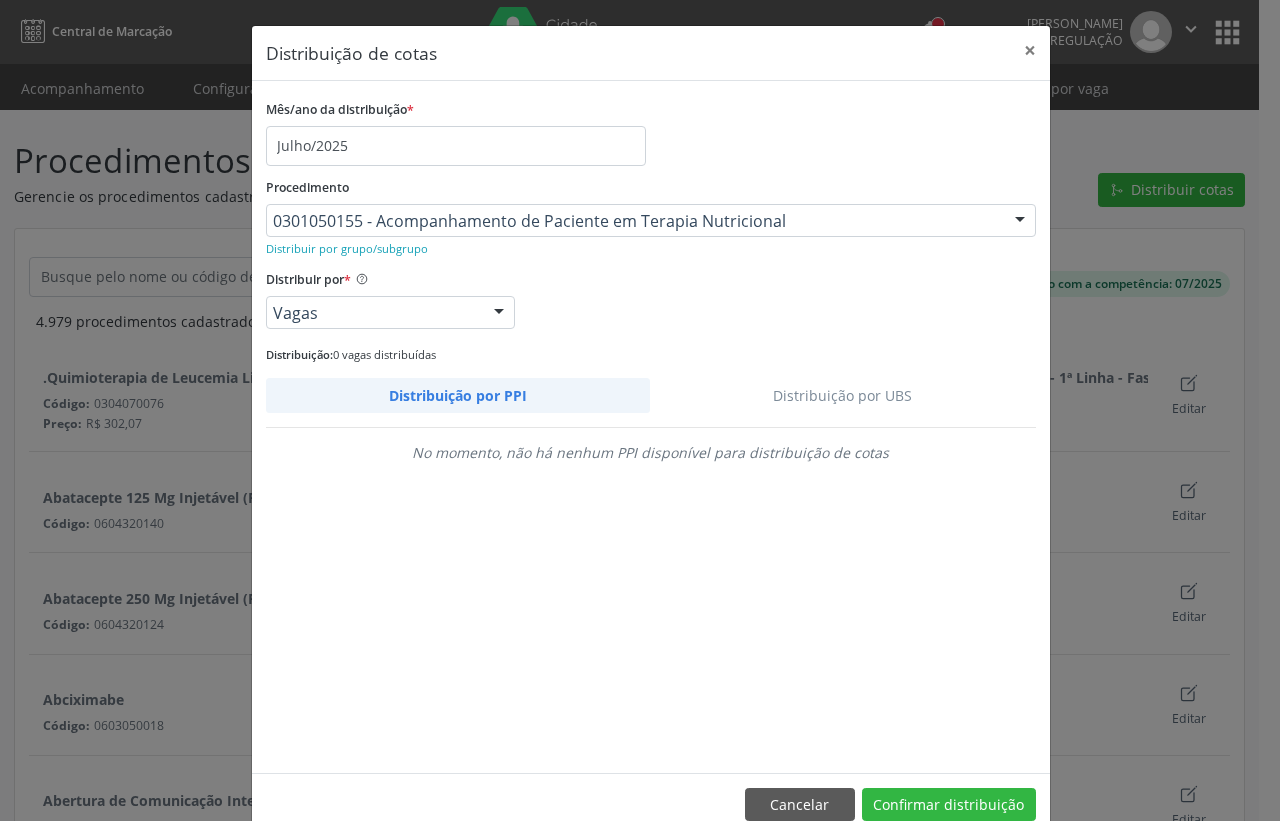 click on "Distribuição por UBS" at bounding box center (843, 395) 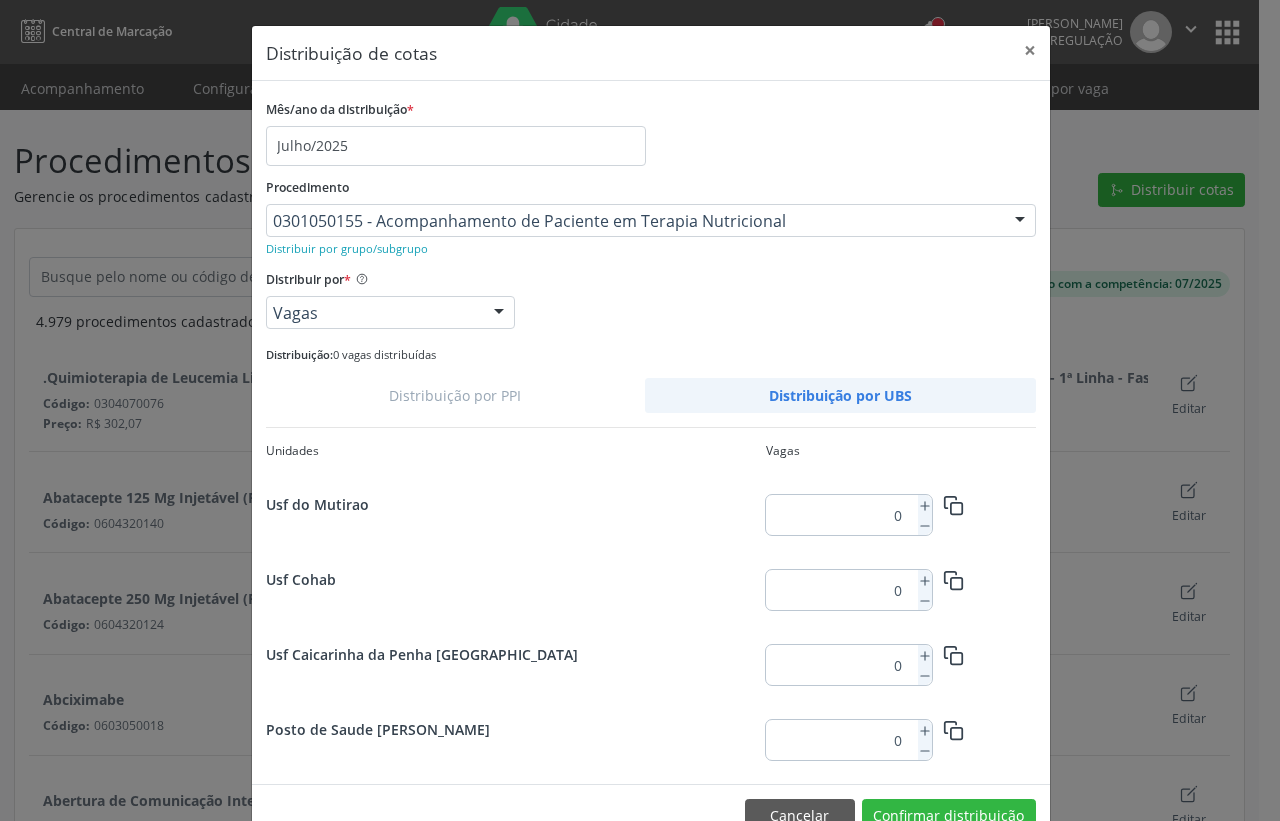 scroll, scrollTop: 631, scrollLeft: 0, axis: vertical 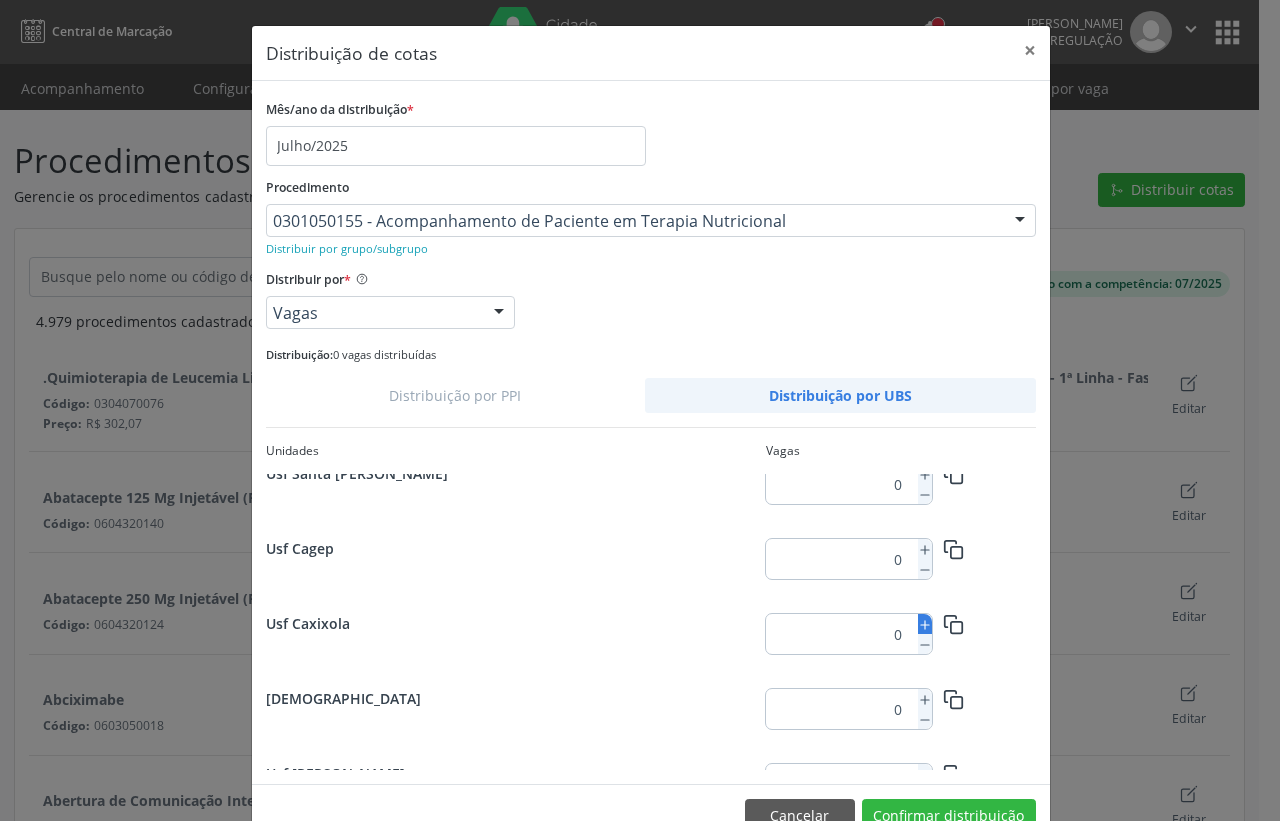 click 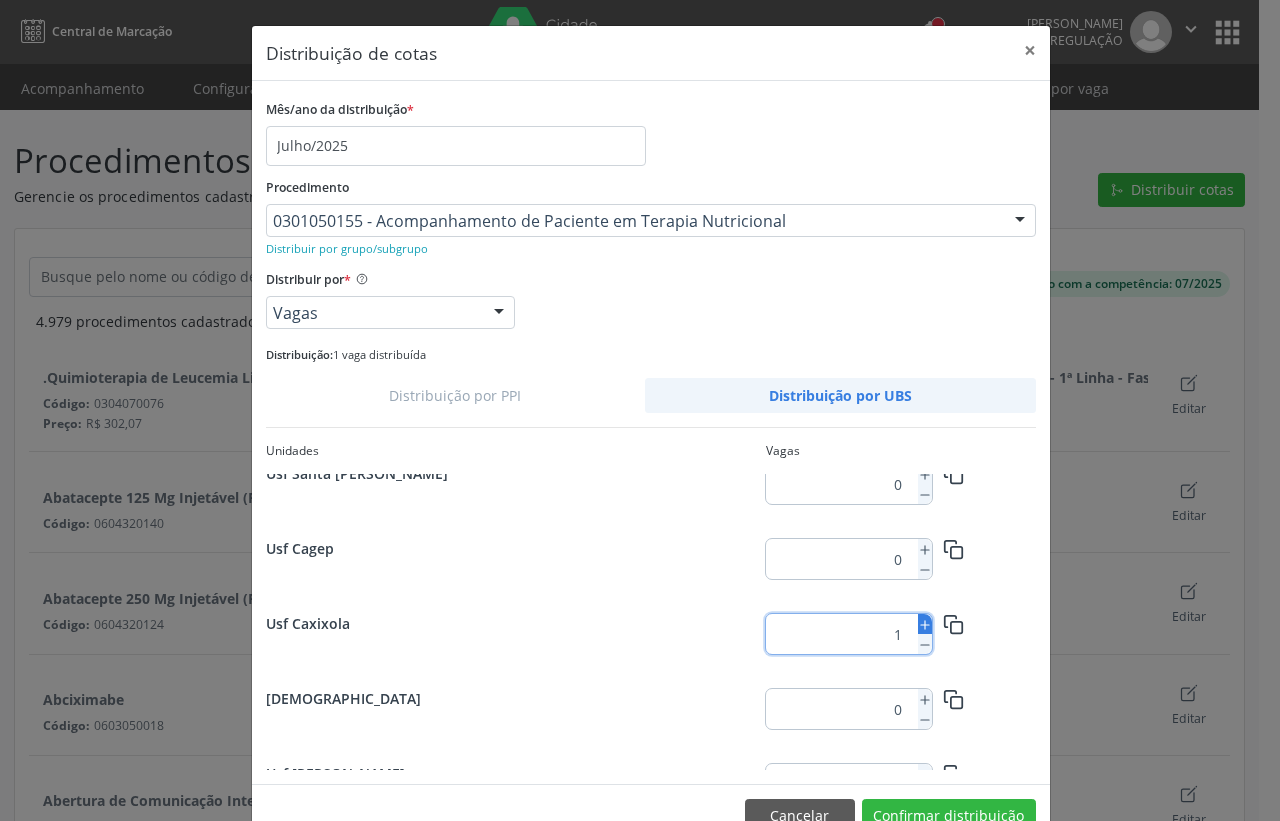 click 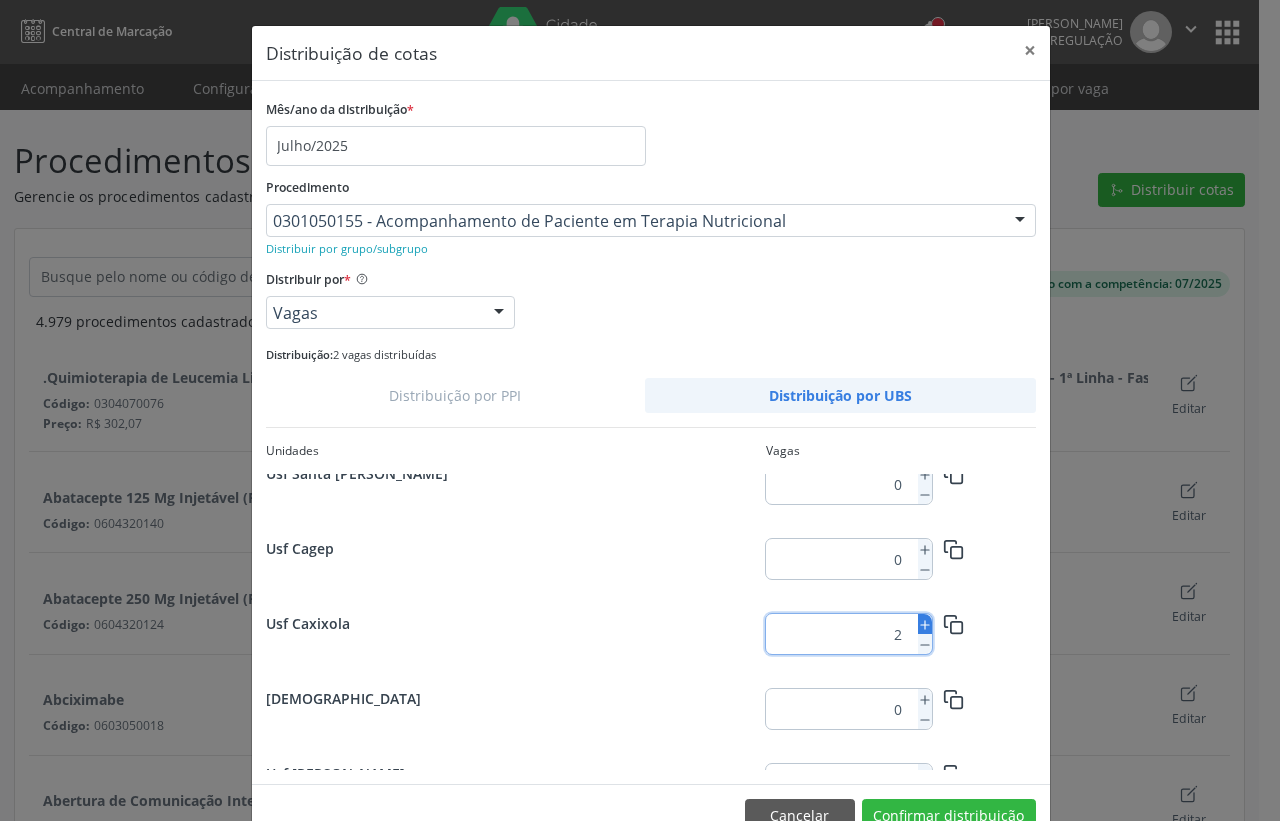 click 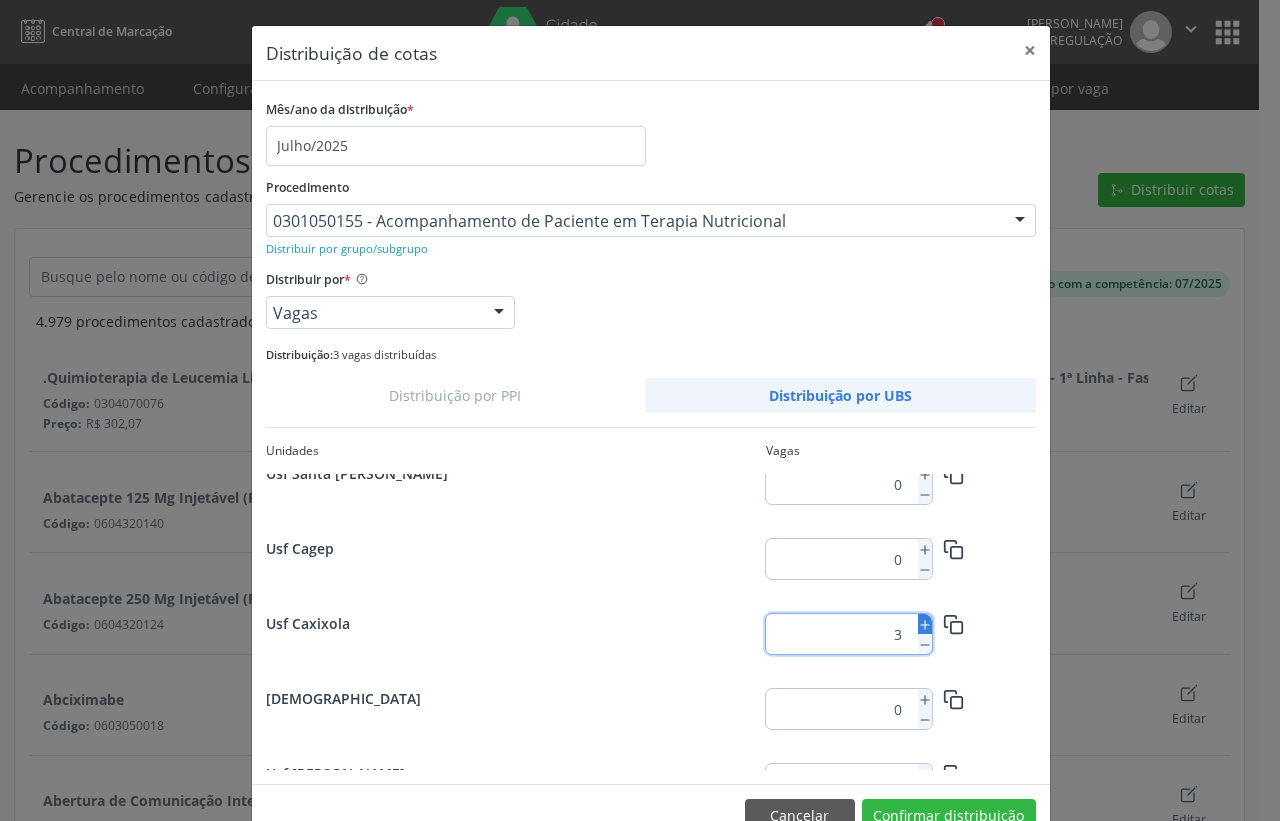 click 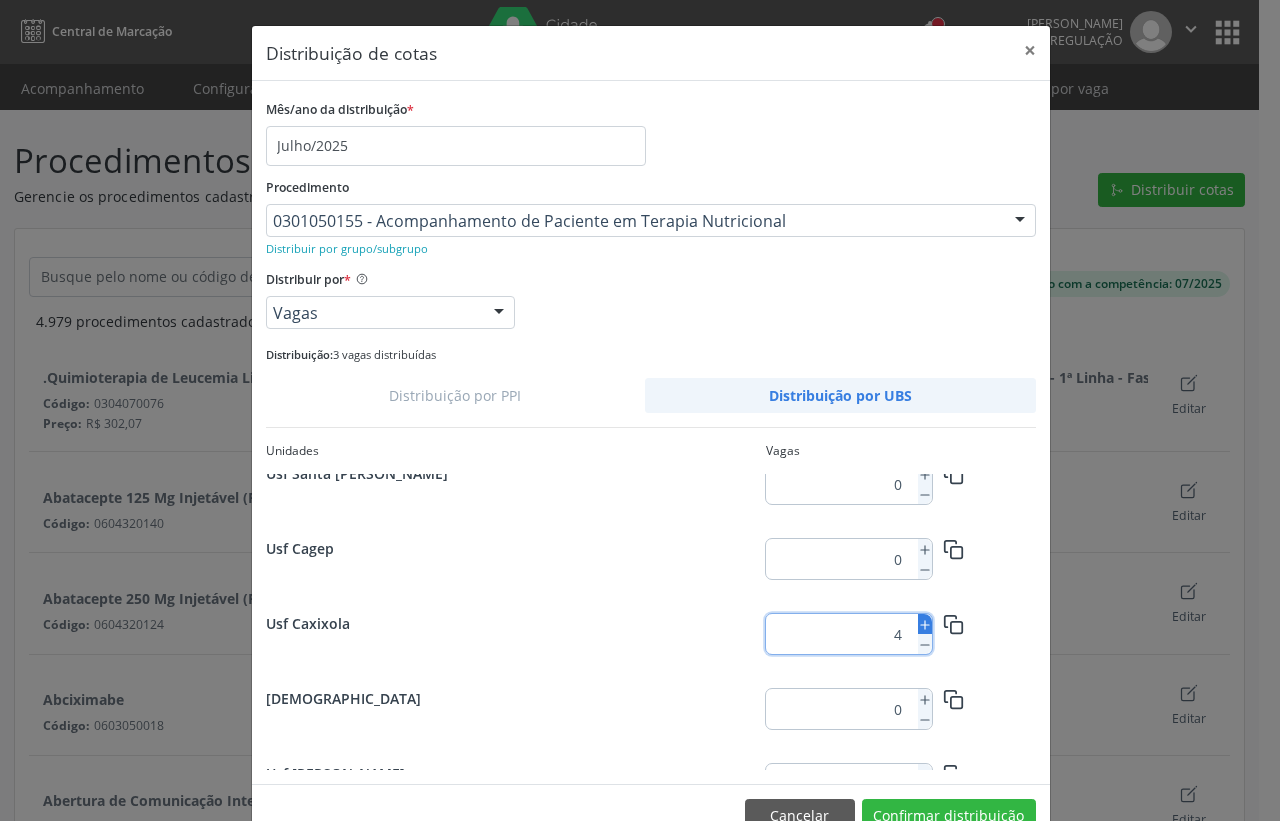 click 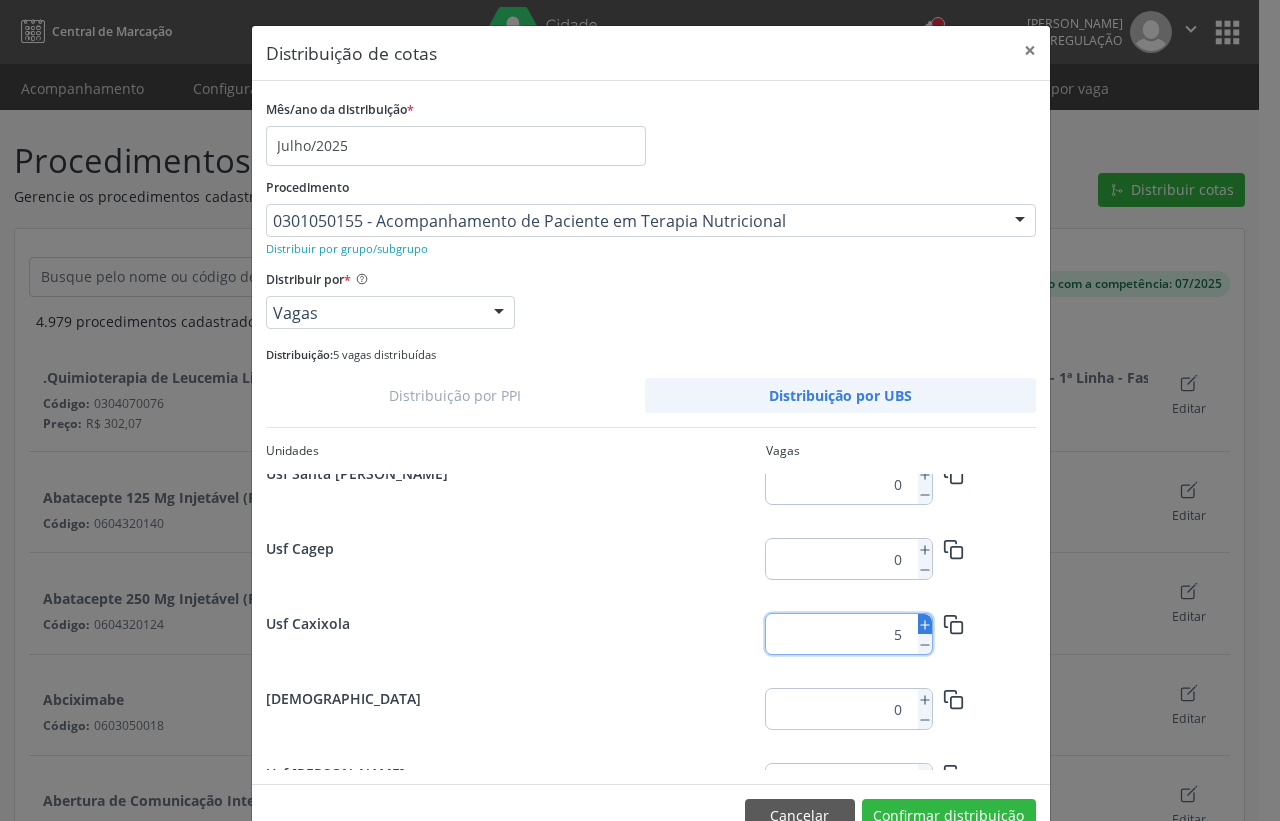 click 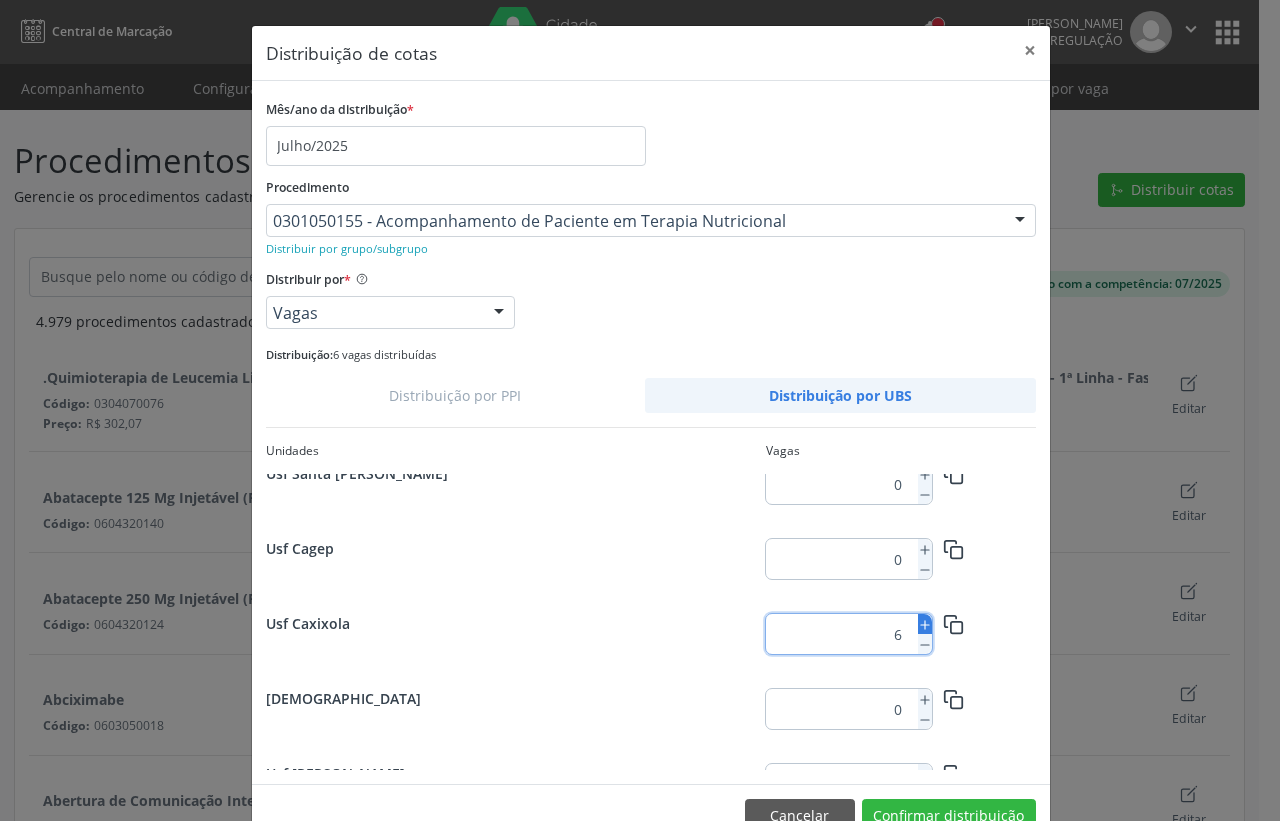 click 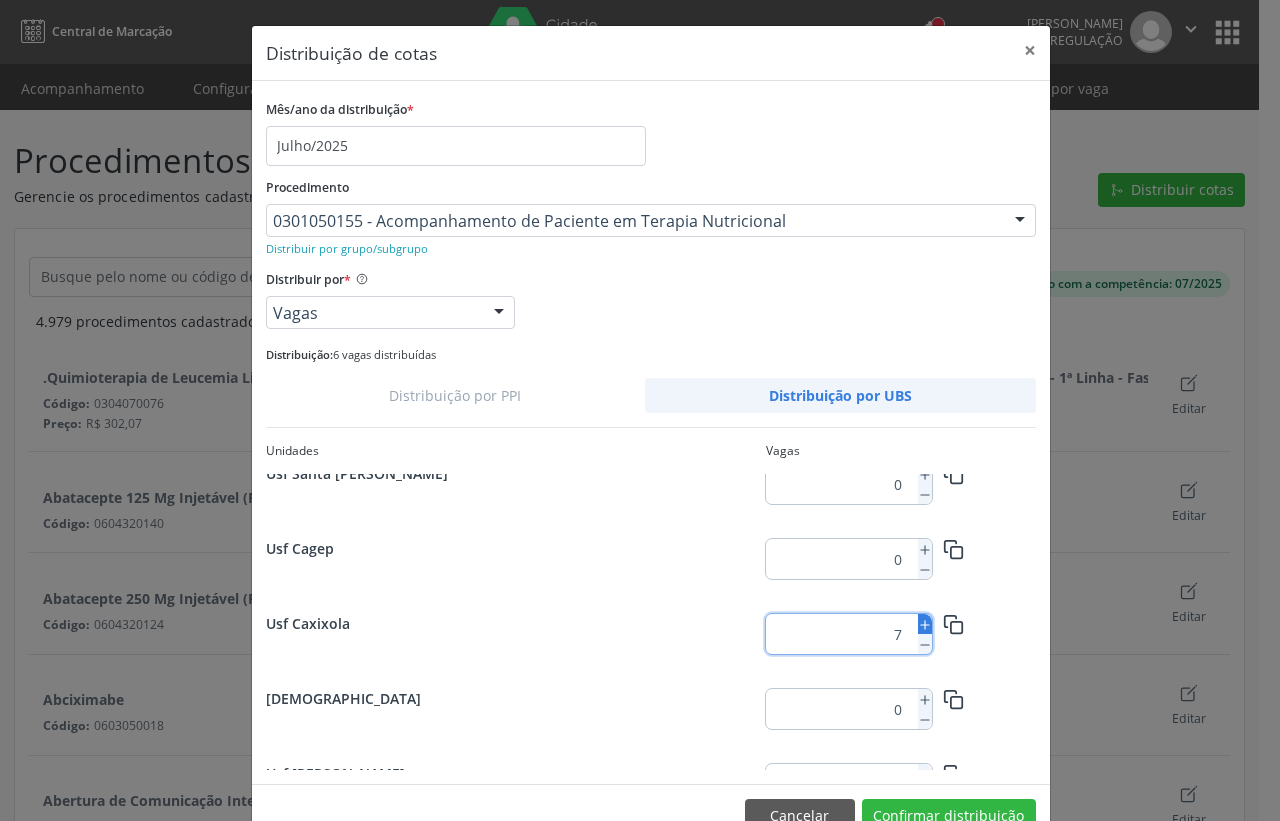 click 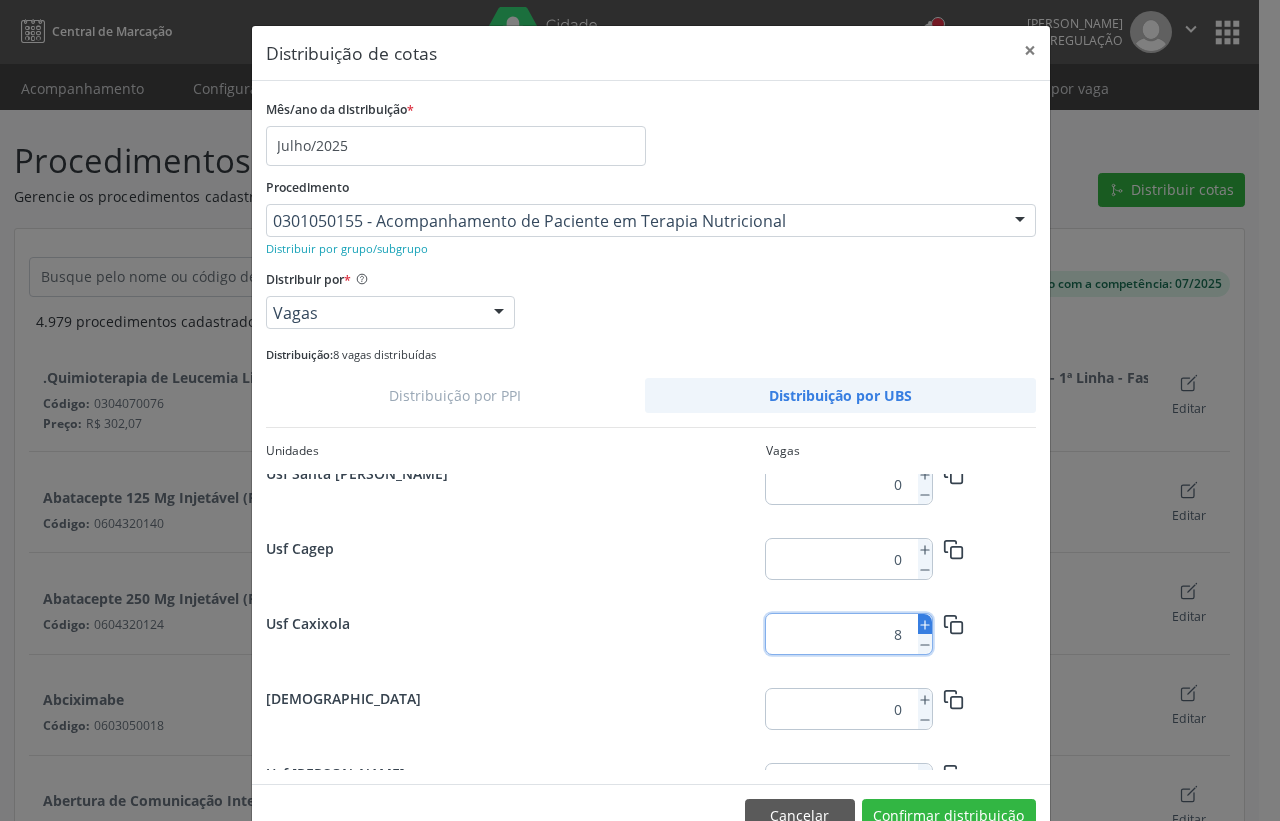 click 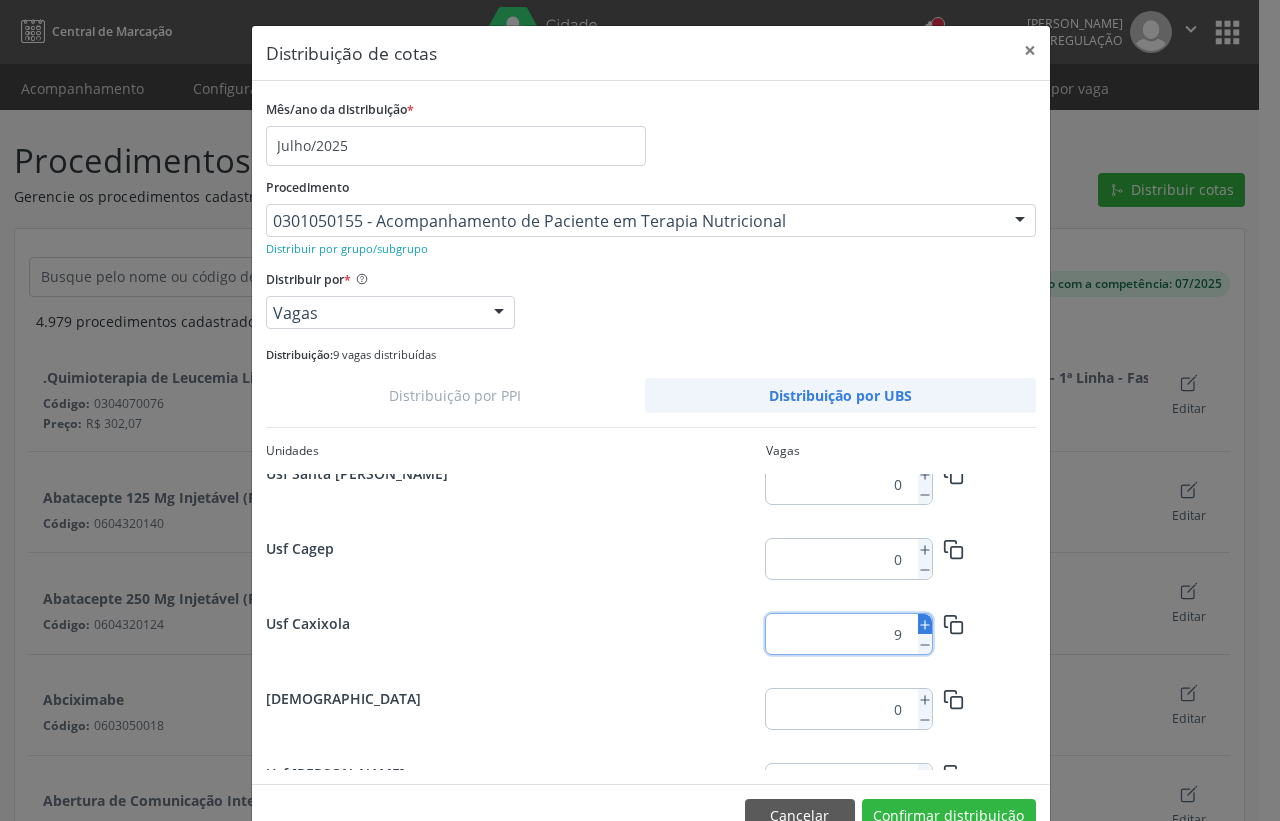 click 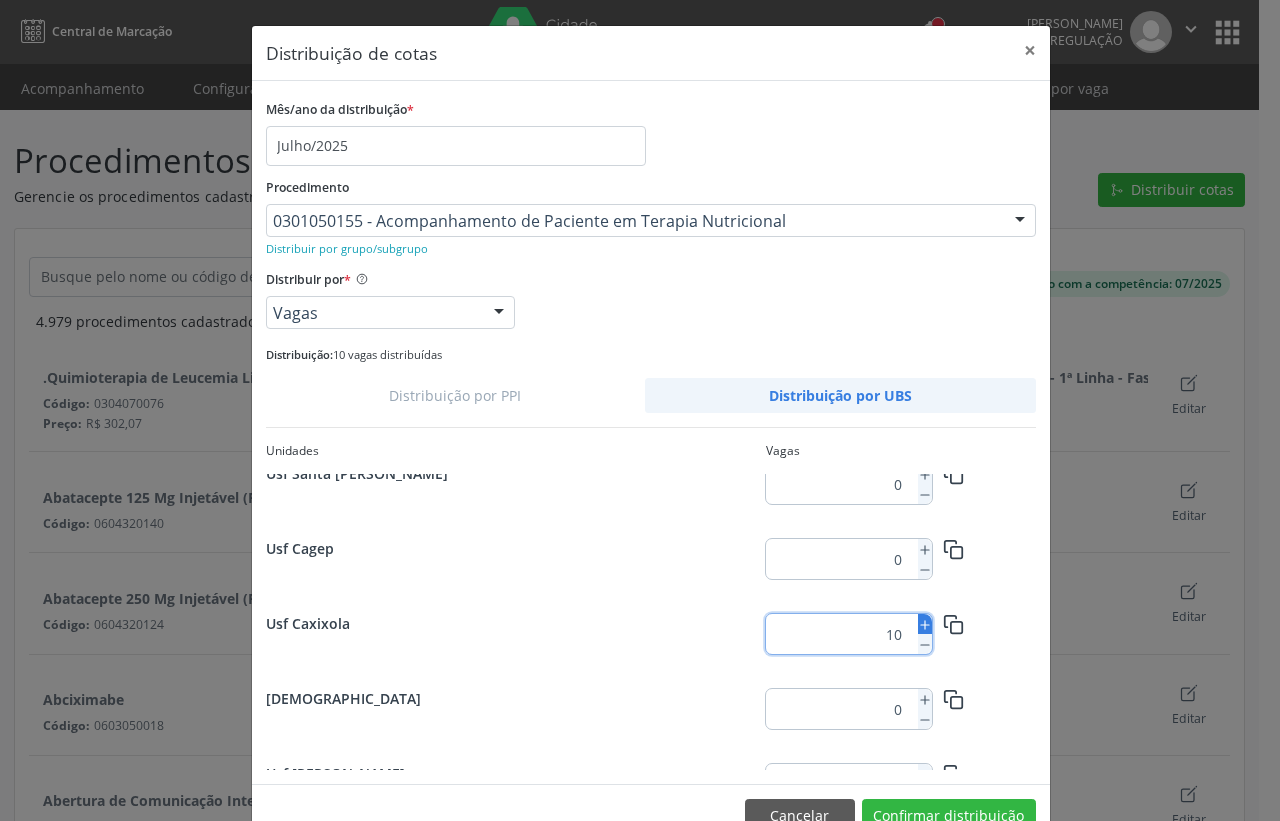 click 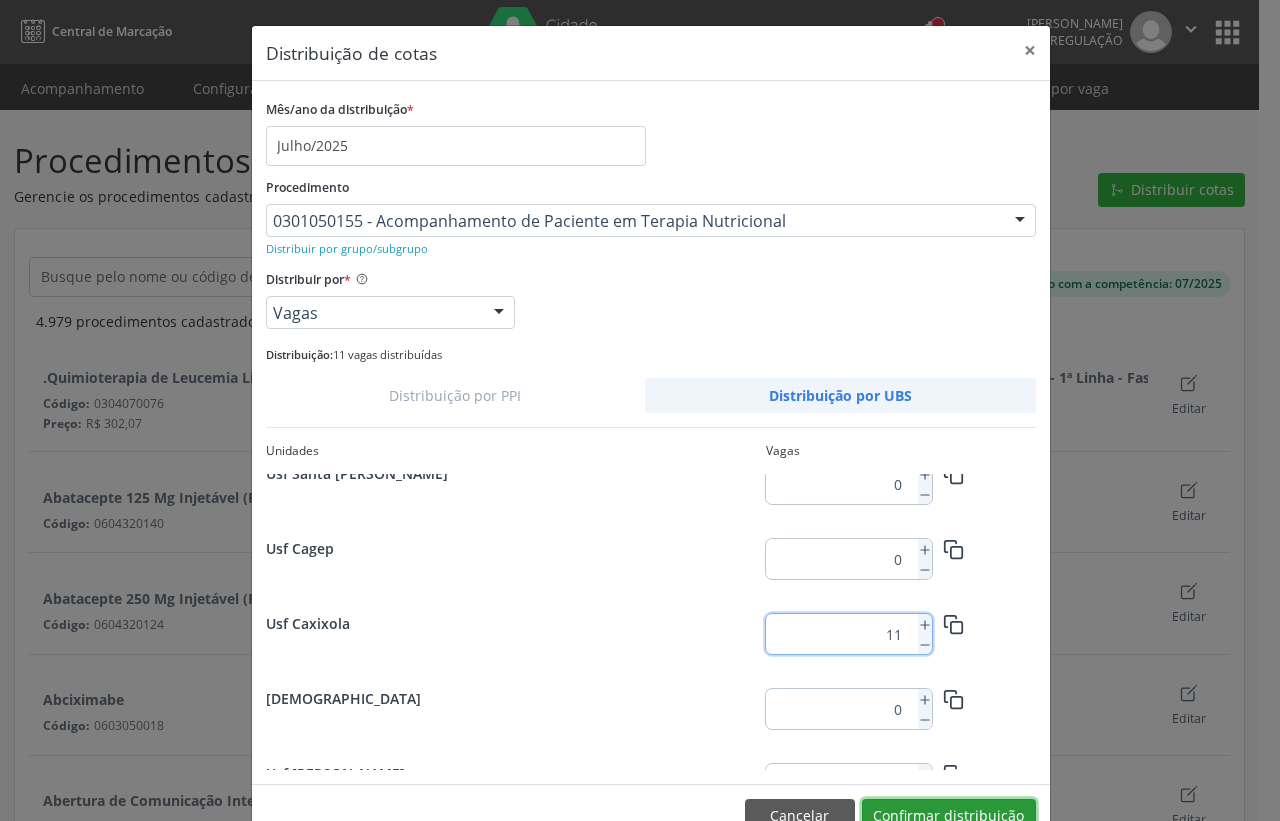 click on "Confirmar distribuição" at bounding box center (949, 816) 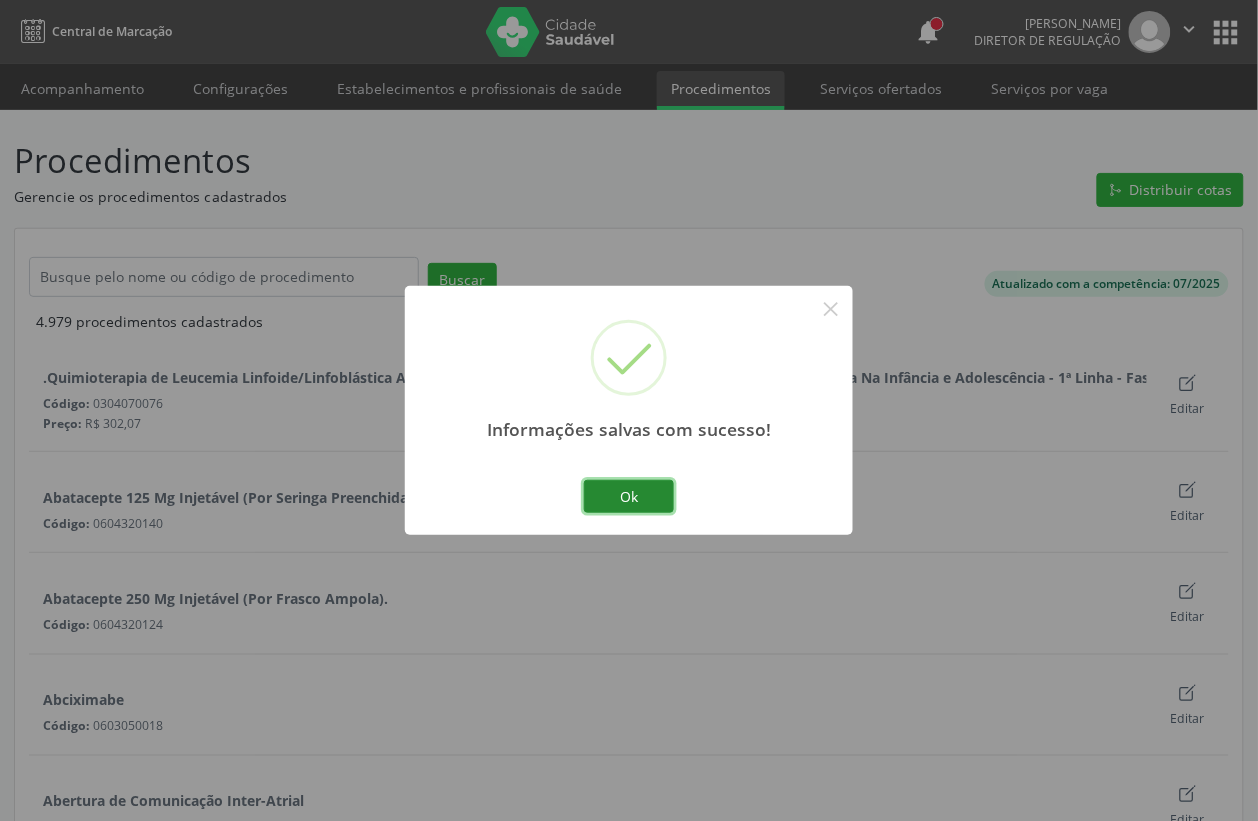 click on "Ok" at bounding box center [629, 497] 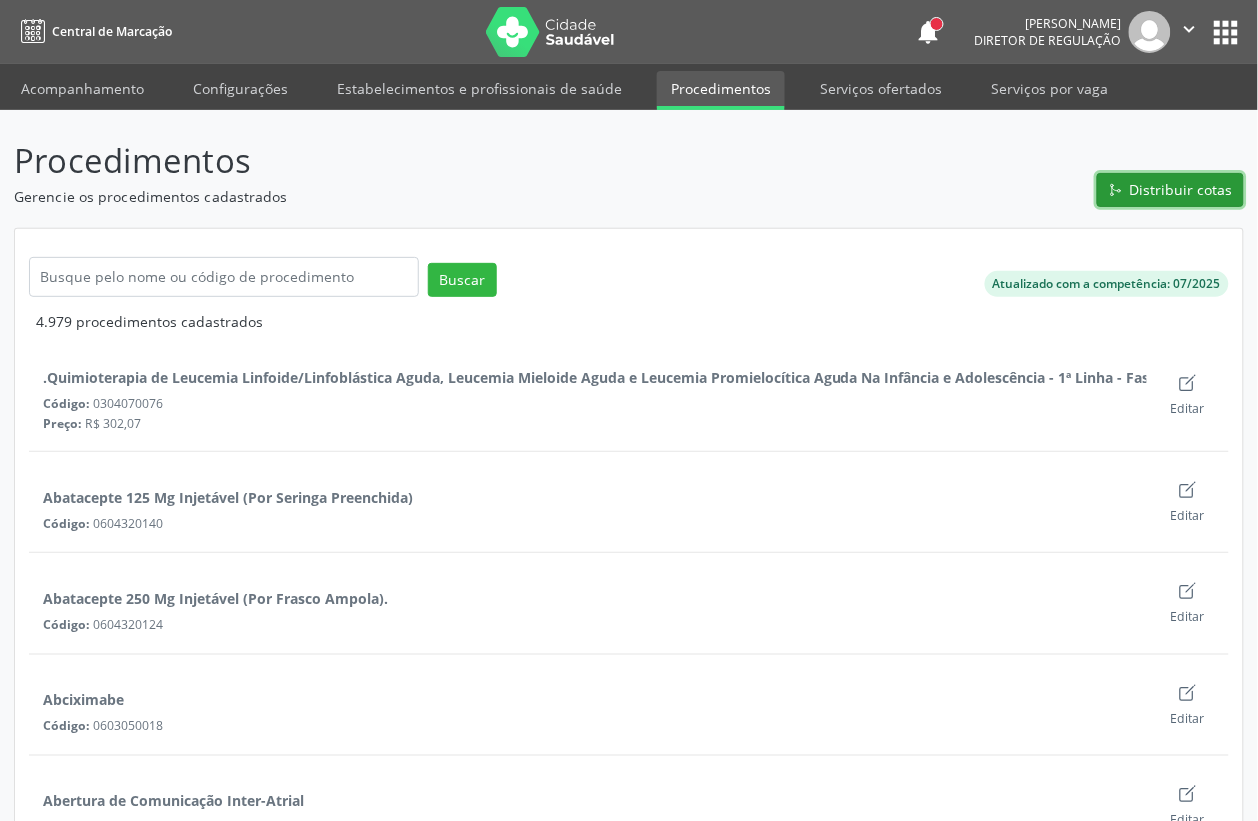 click on "Distribuir cotas" at bounding box center [1170, 190] 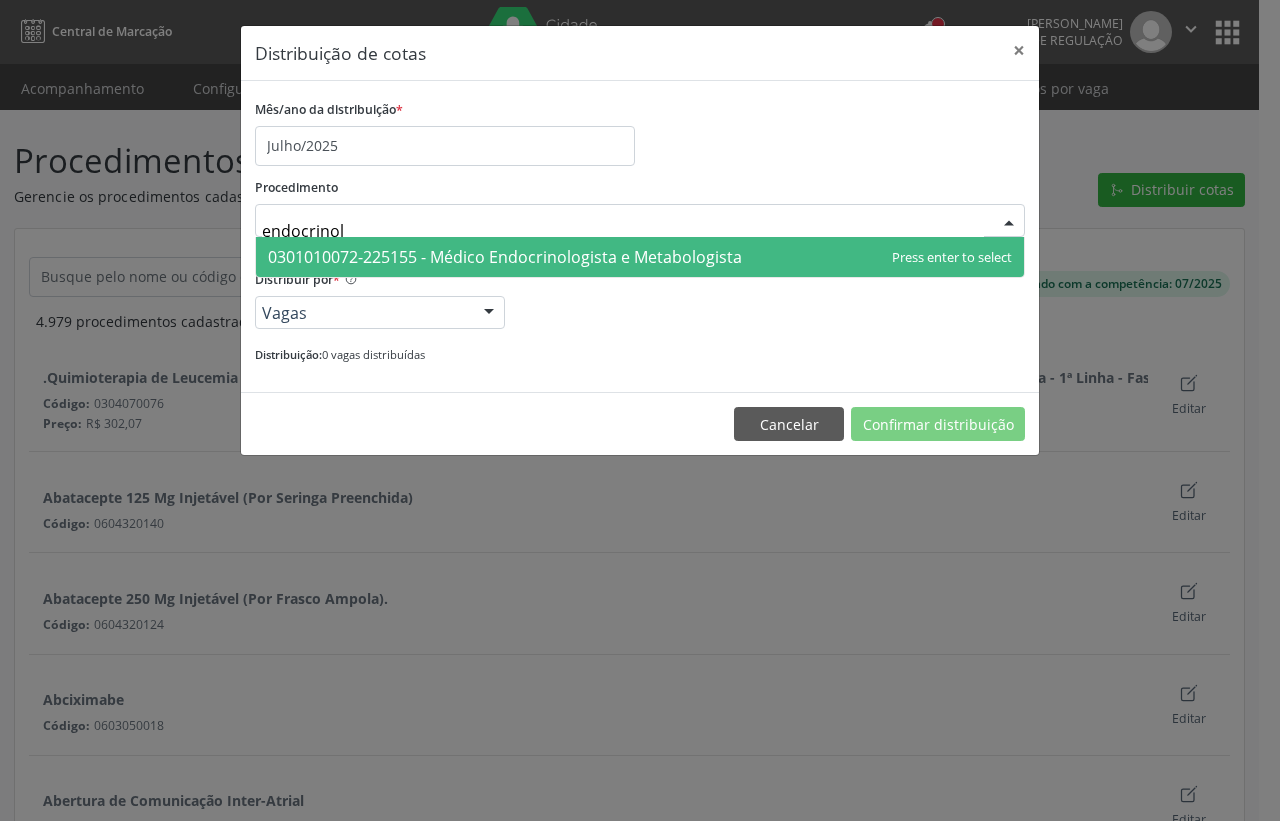 type on "endocrinolo" 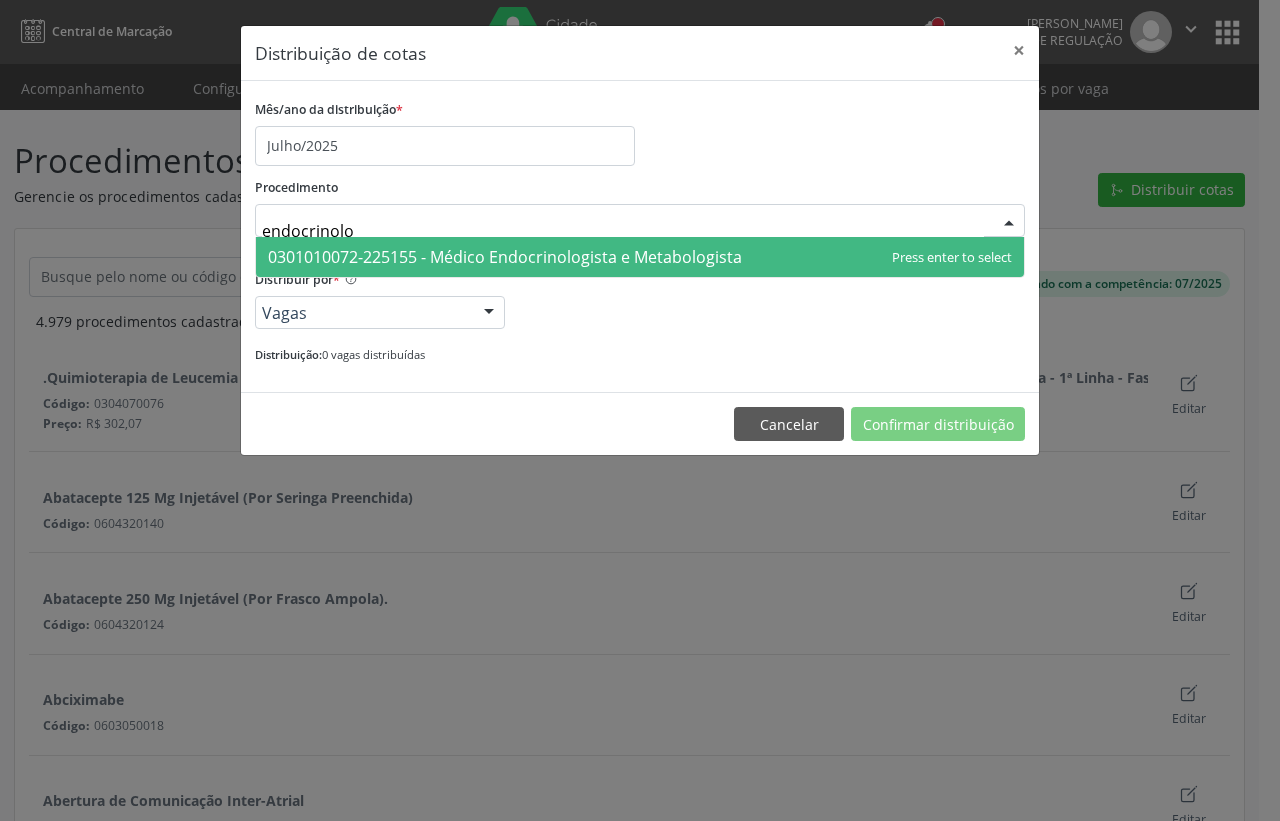 click on "0301010072-225155 - Médico Endocrinologista e Metabologista" at bounding box center [505, 257] 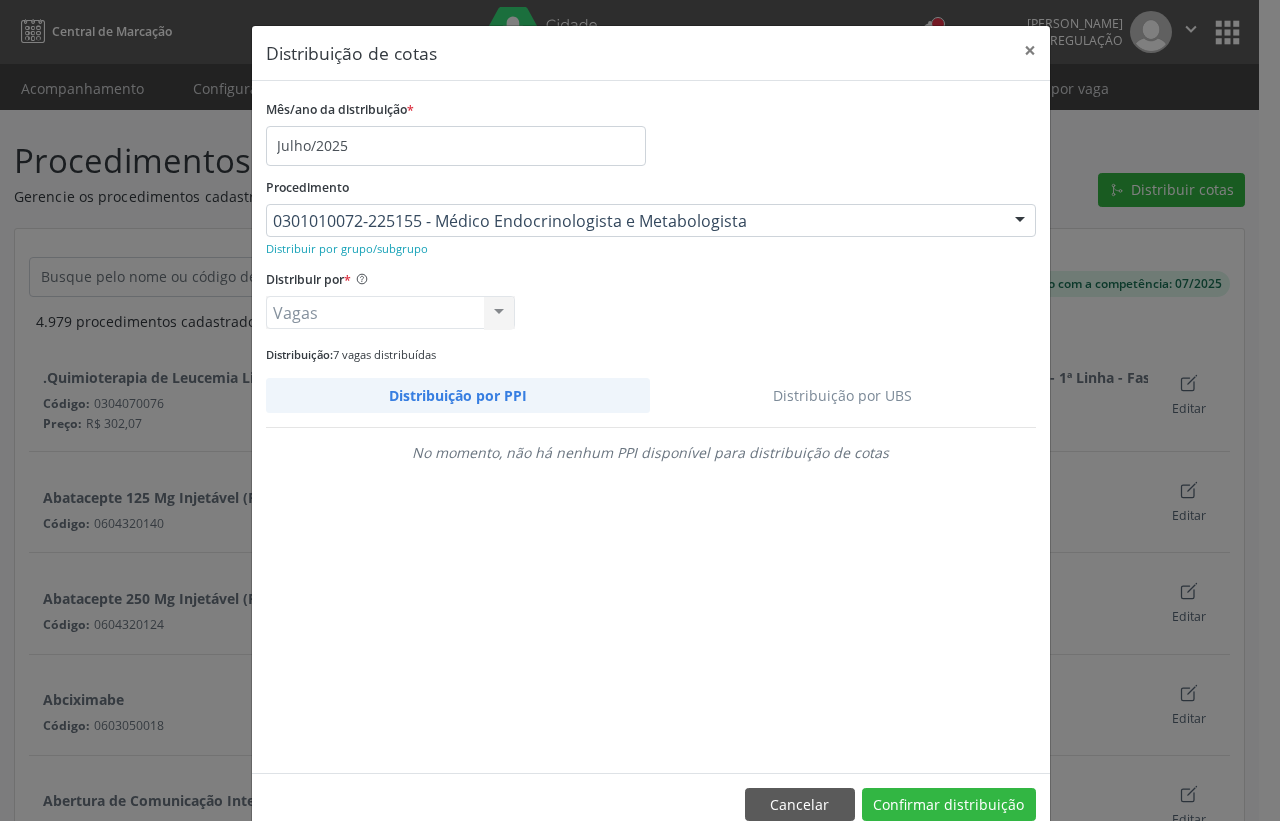click on "Distribuição por UBS" at bounding box center (843, 395) 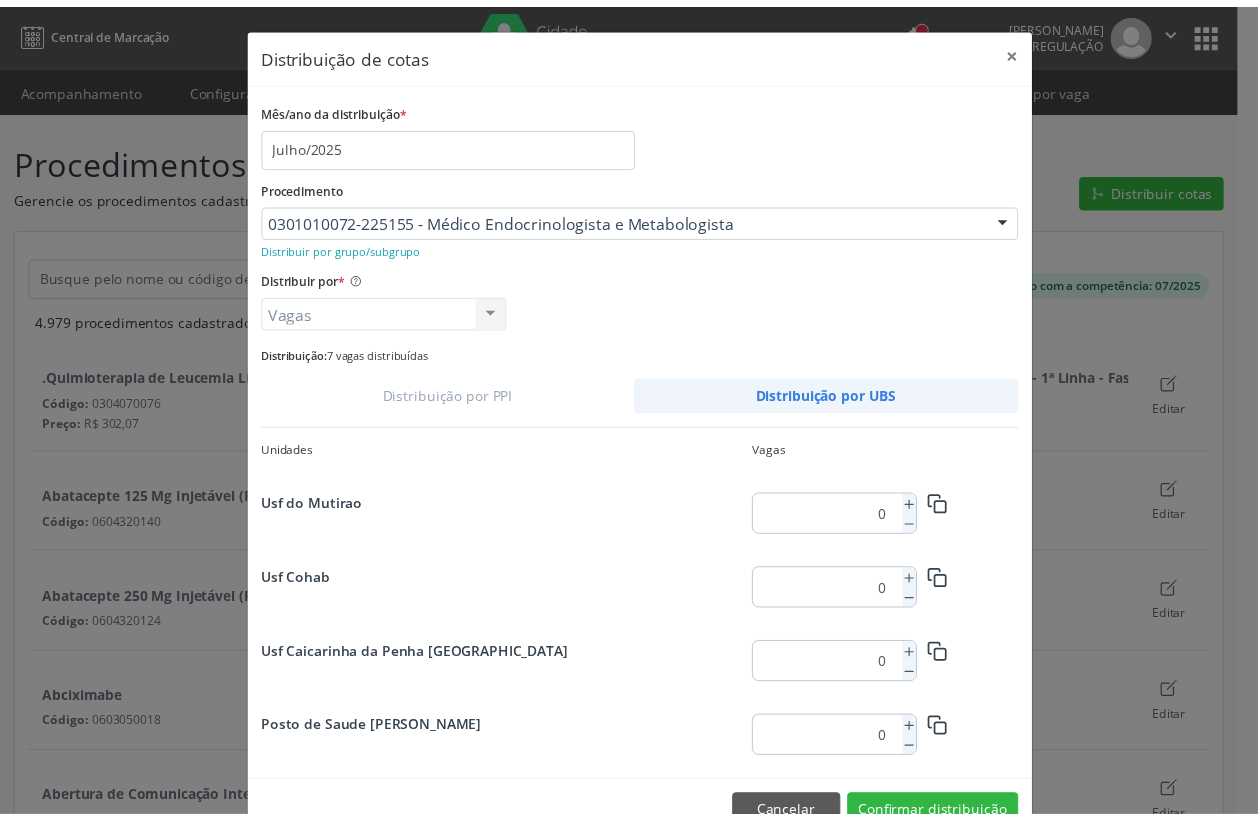scroll, scrollTop: 631, scrollLeft: 0, axis: vertical 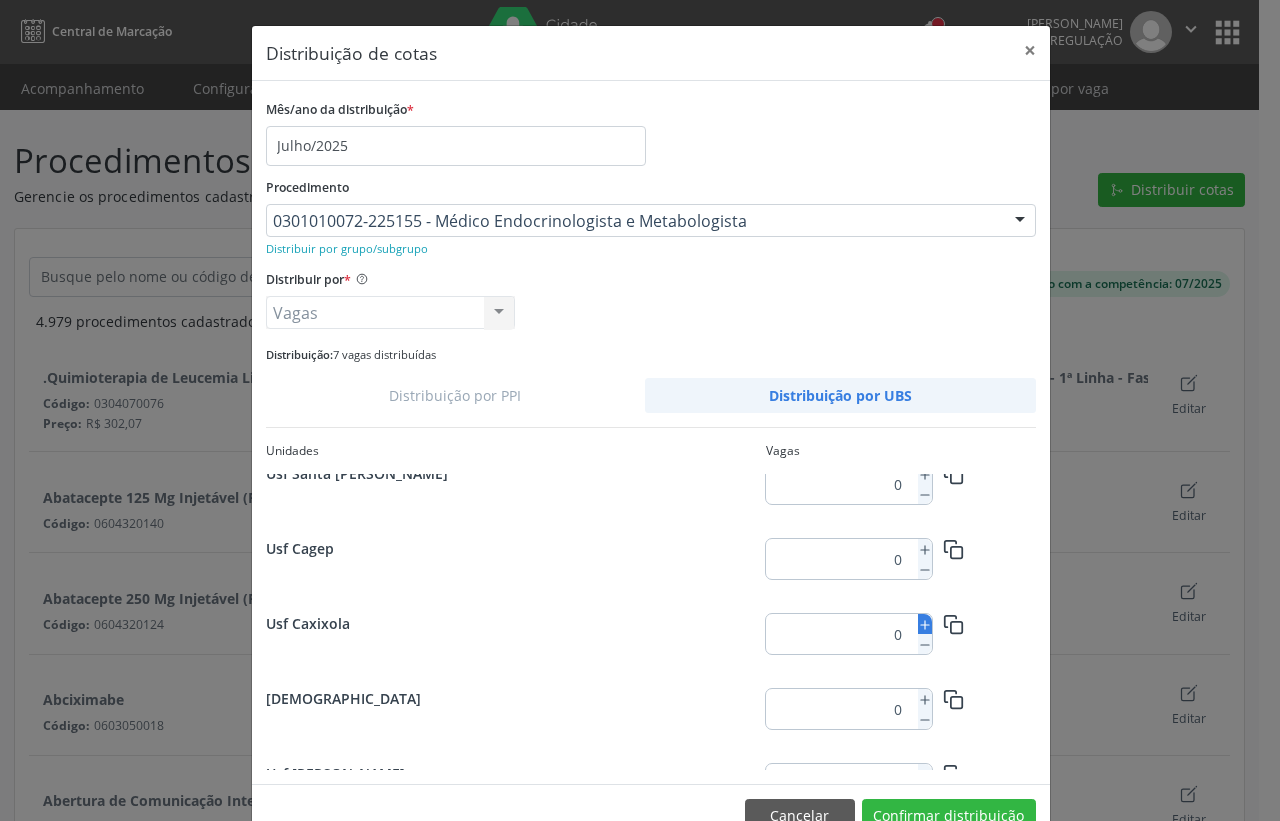 click 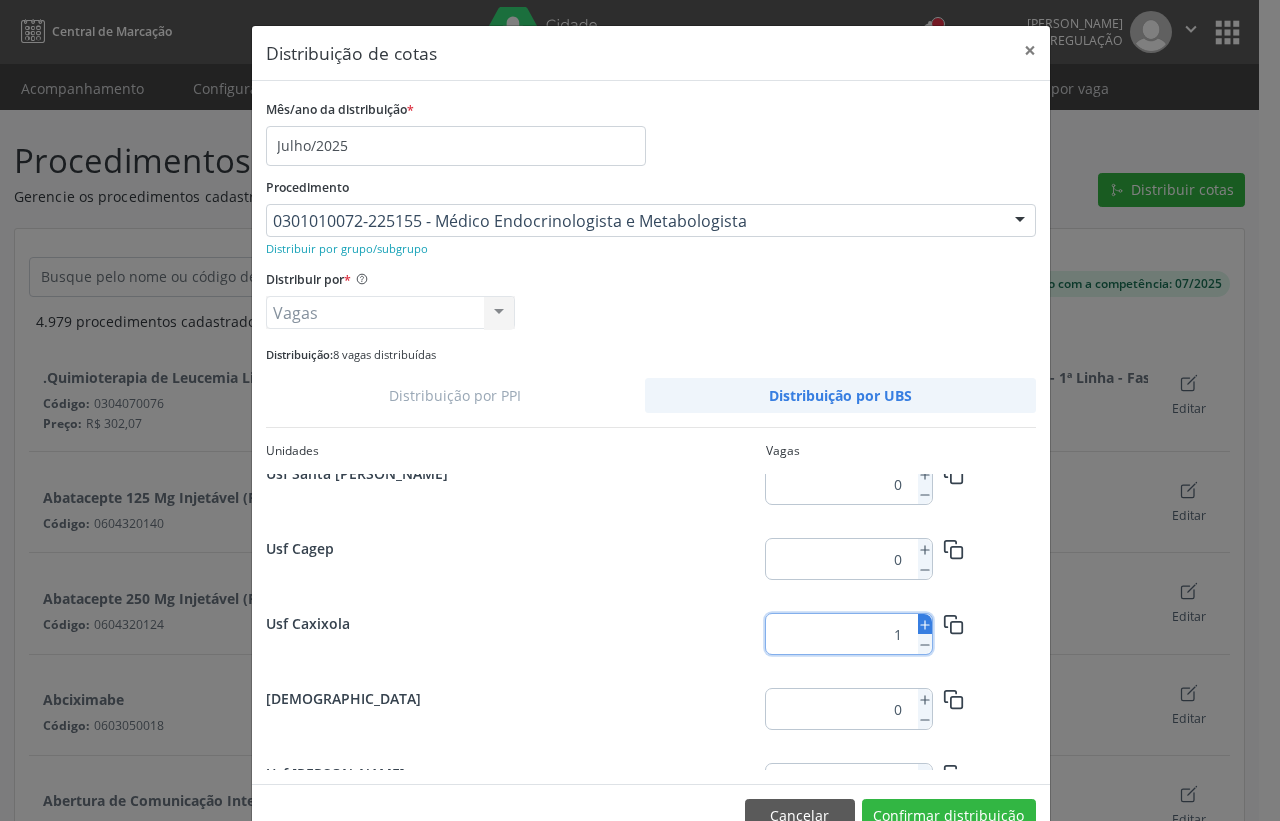 click 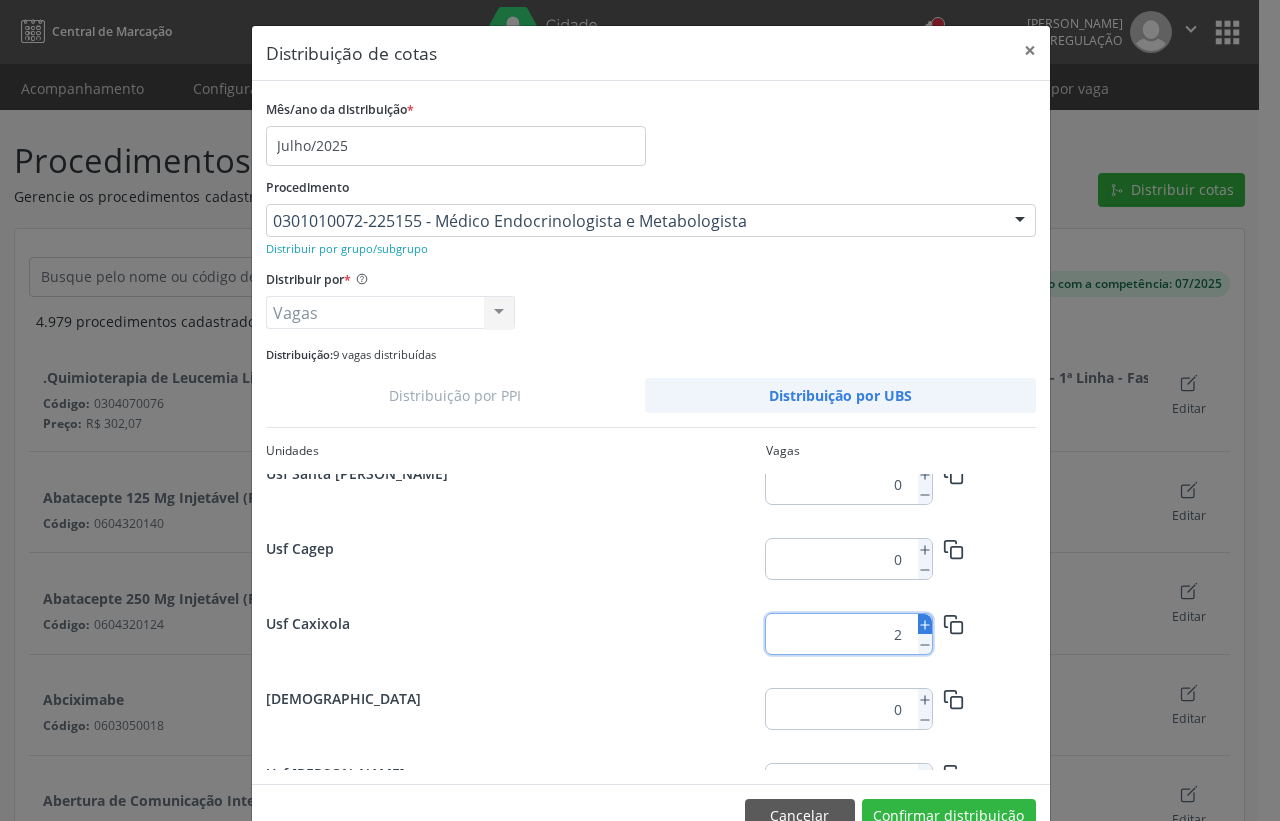 click 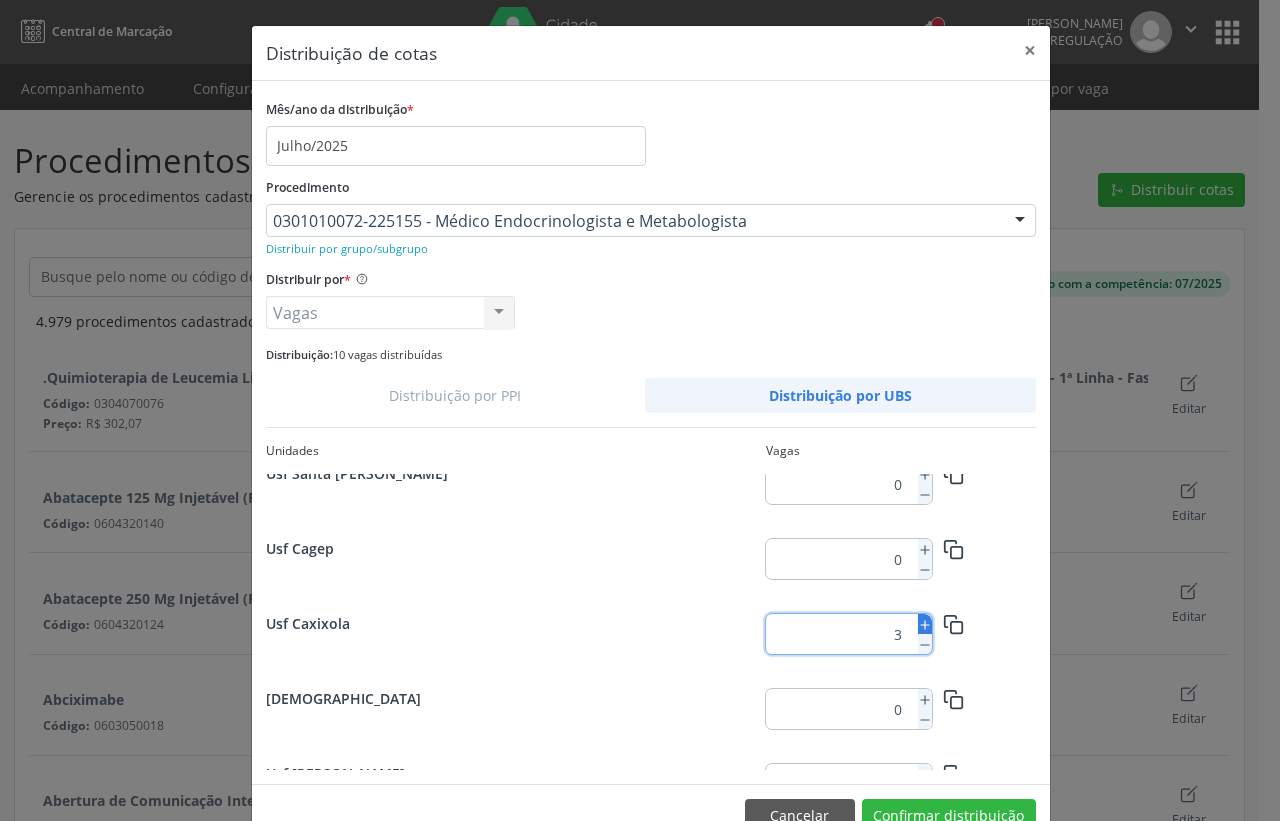 click 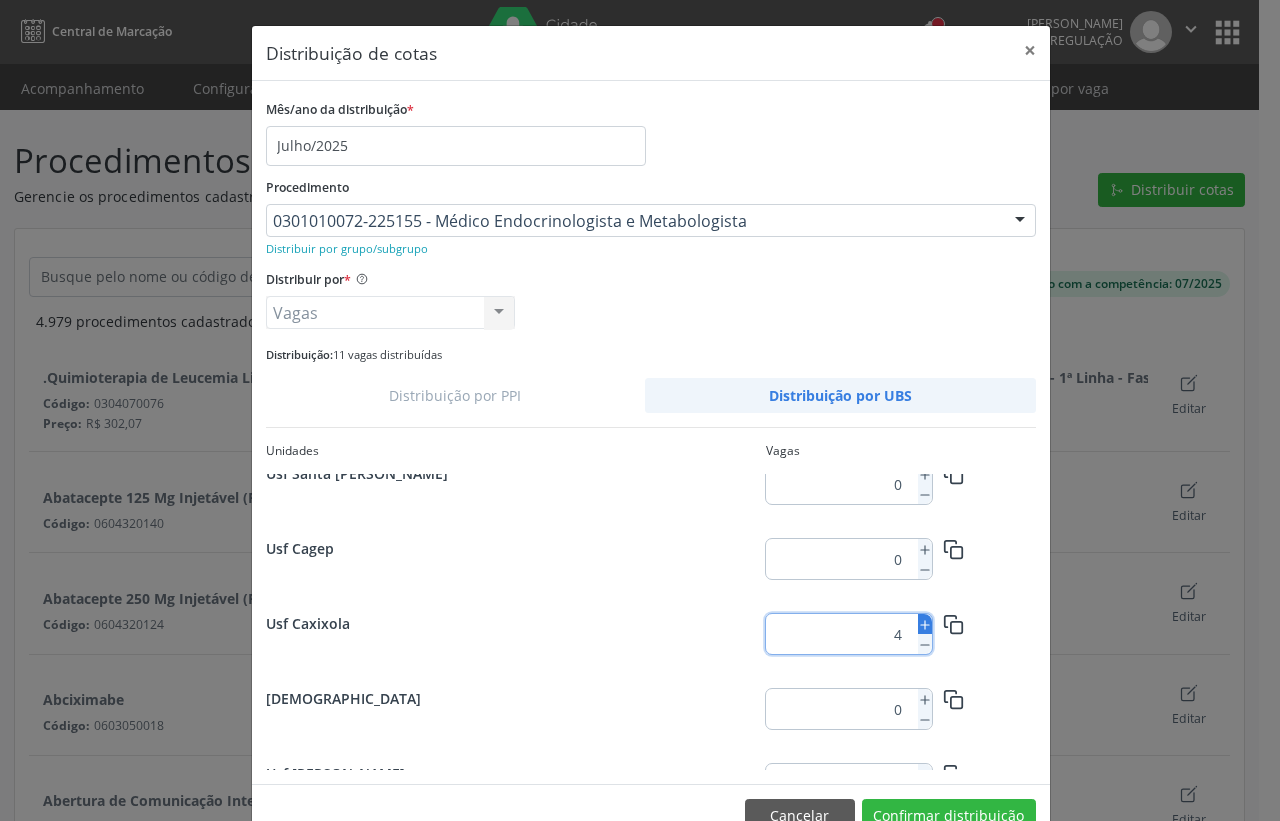 click 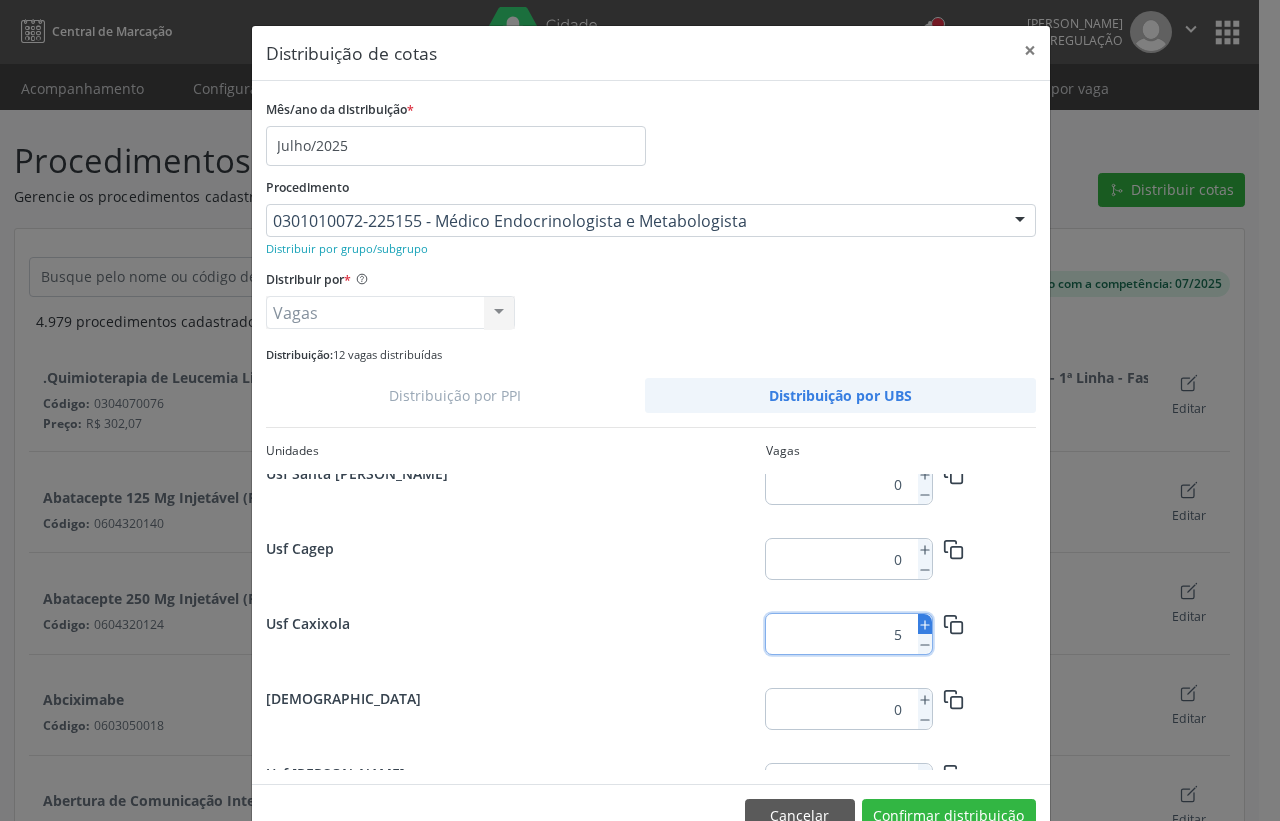 click 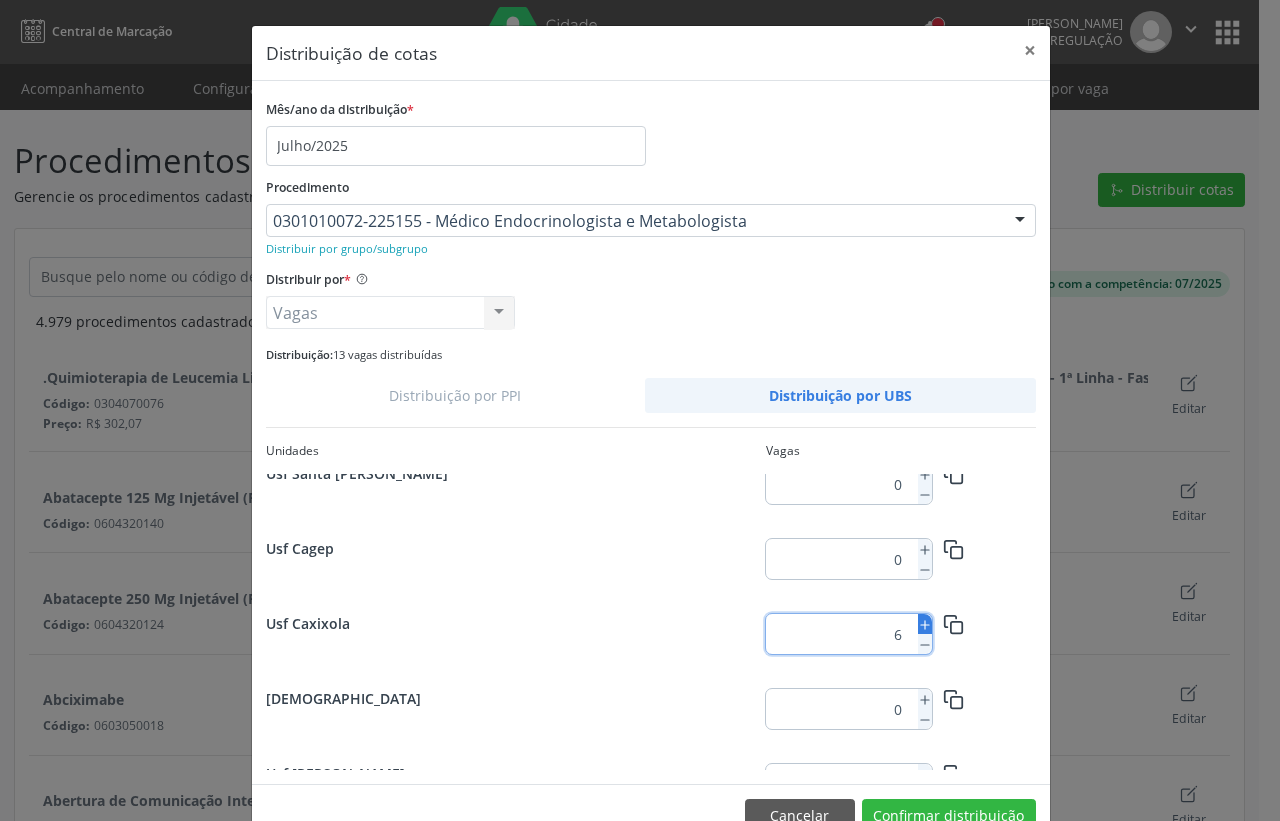 click 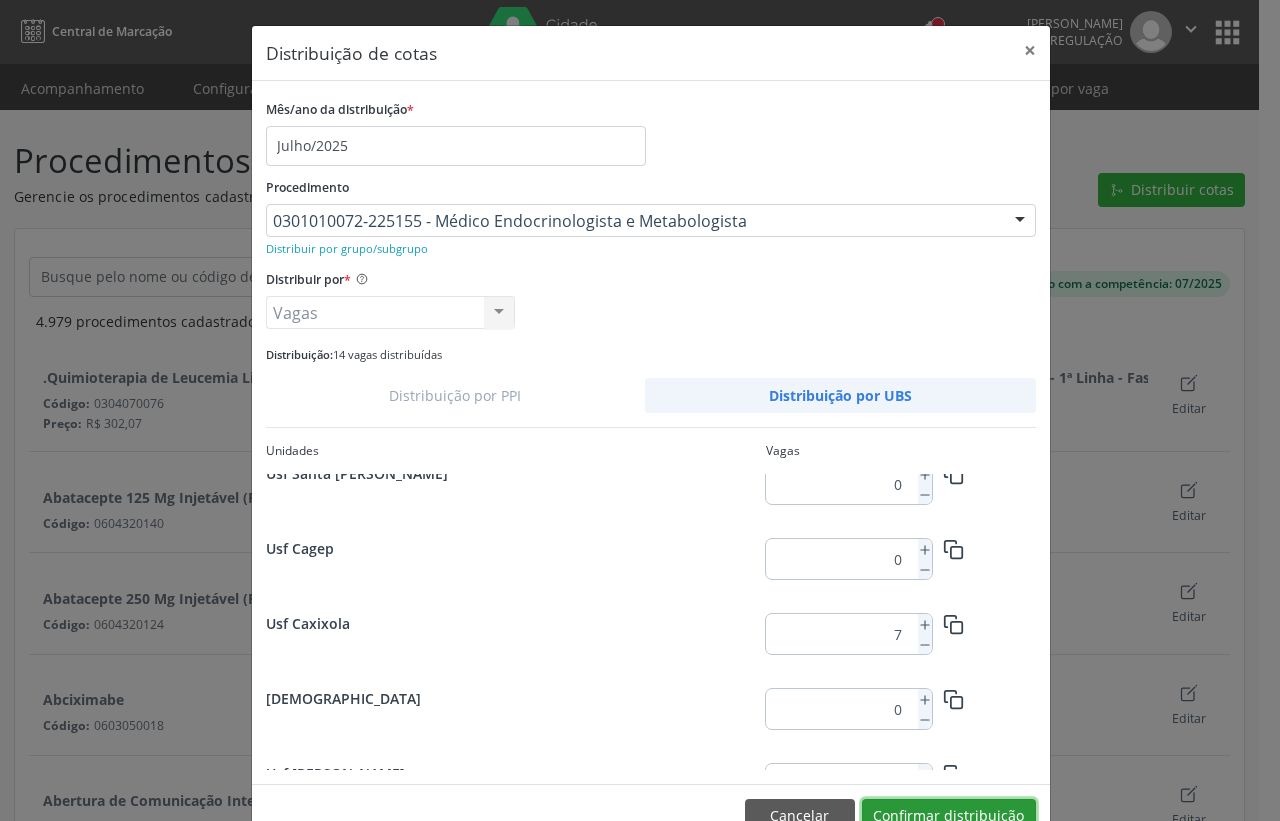 click on "Confirmar distribuição" at bounding box center [949, 816] 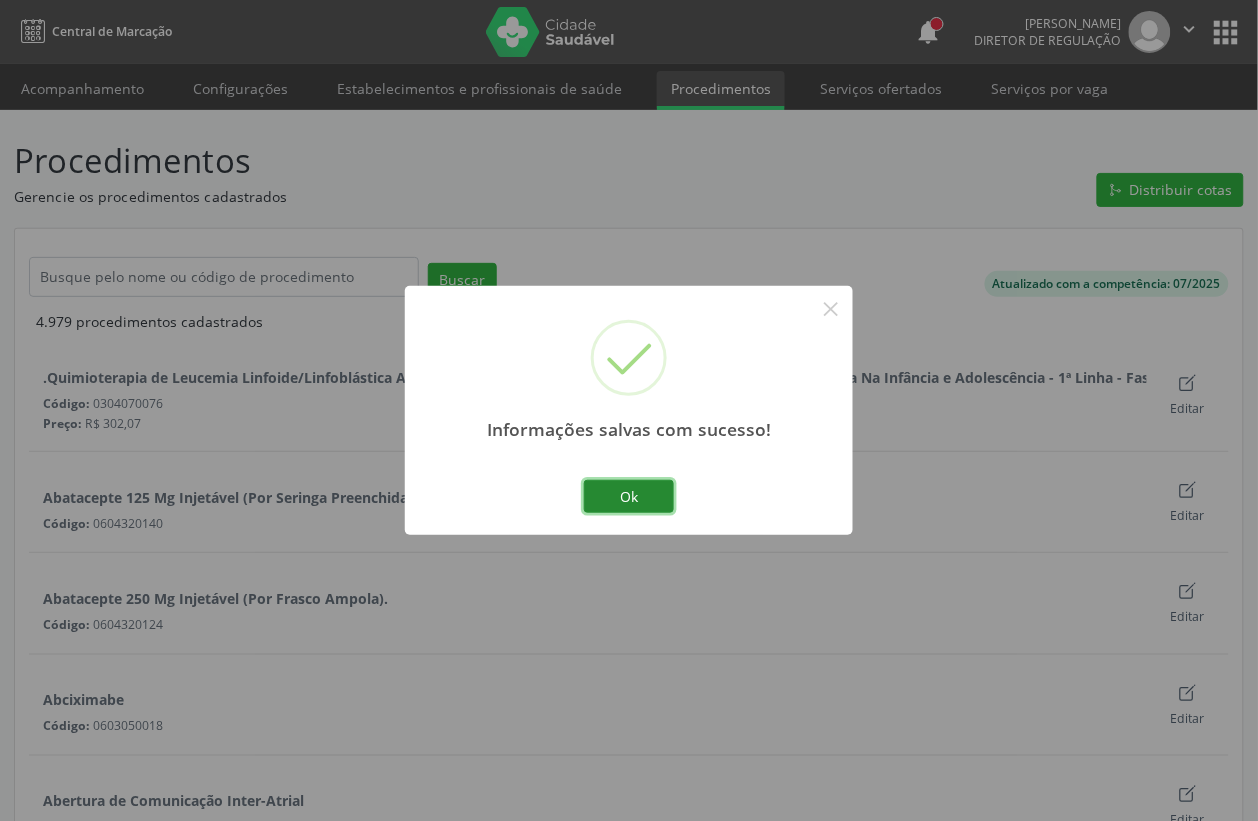 click on "Ok" at bounding box center [629, 497] 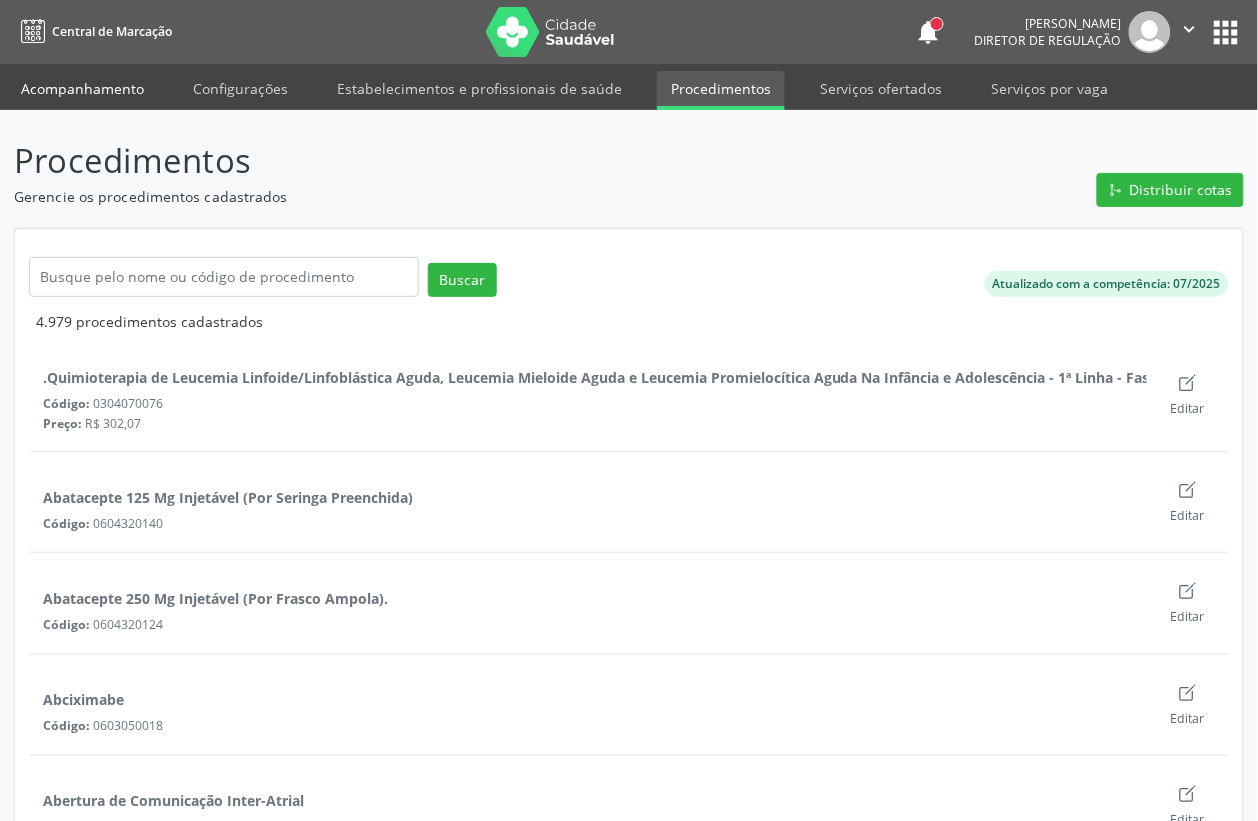 click on "Acompanhamento" at bounding box center [82, 88] 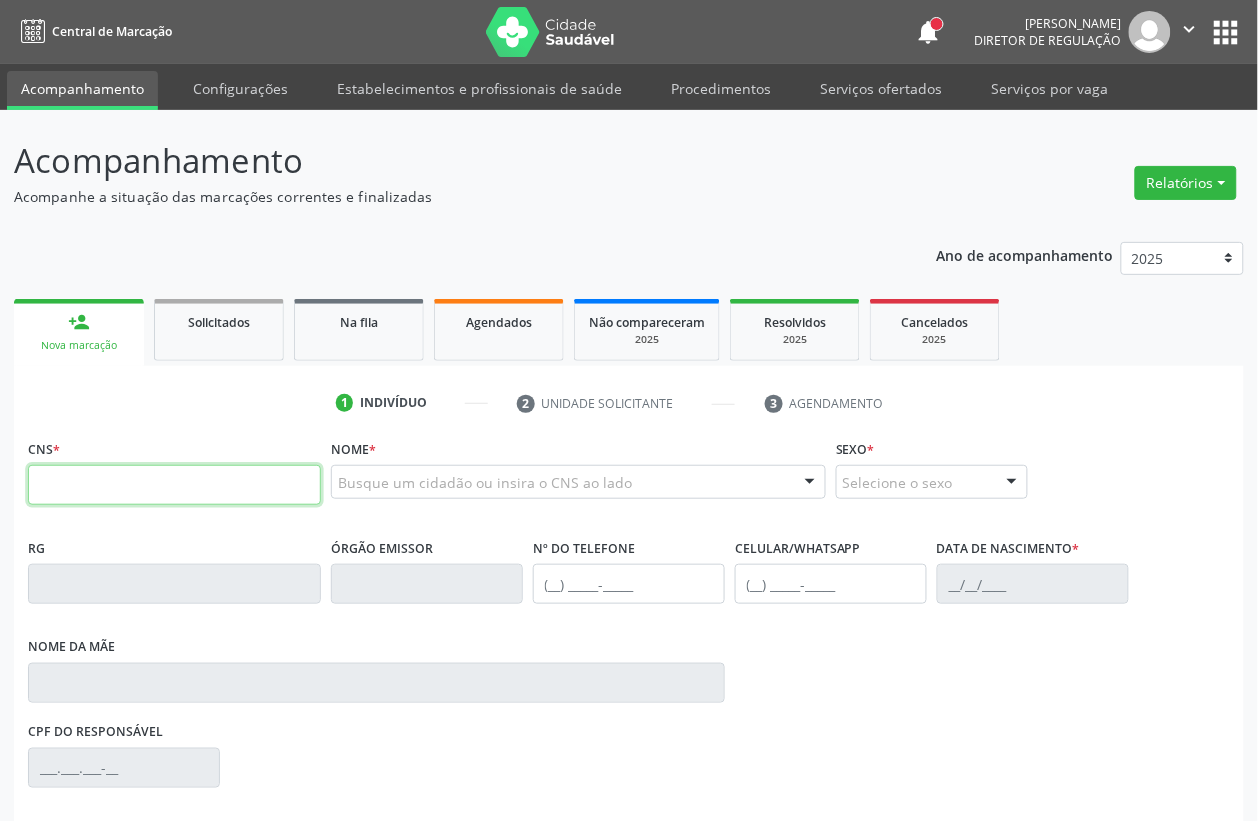 click at bounding box center [174, 485] 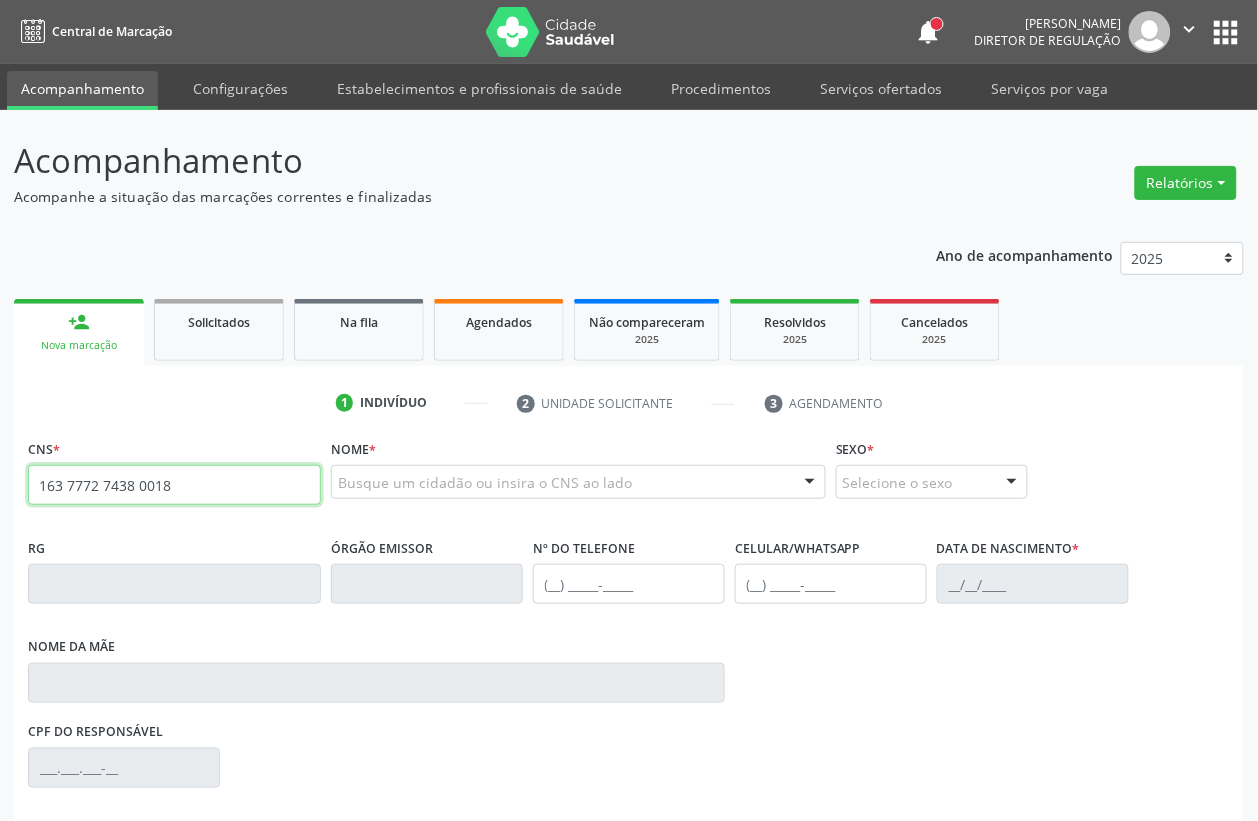 type on "163 7772 7438 0018" 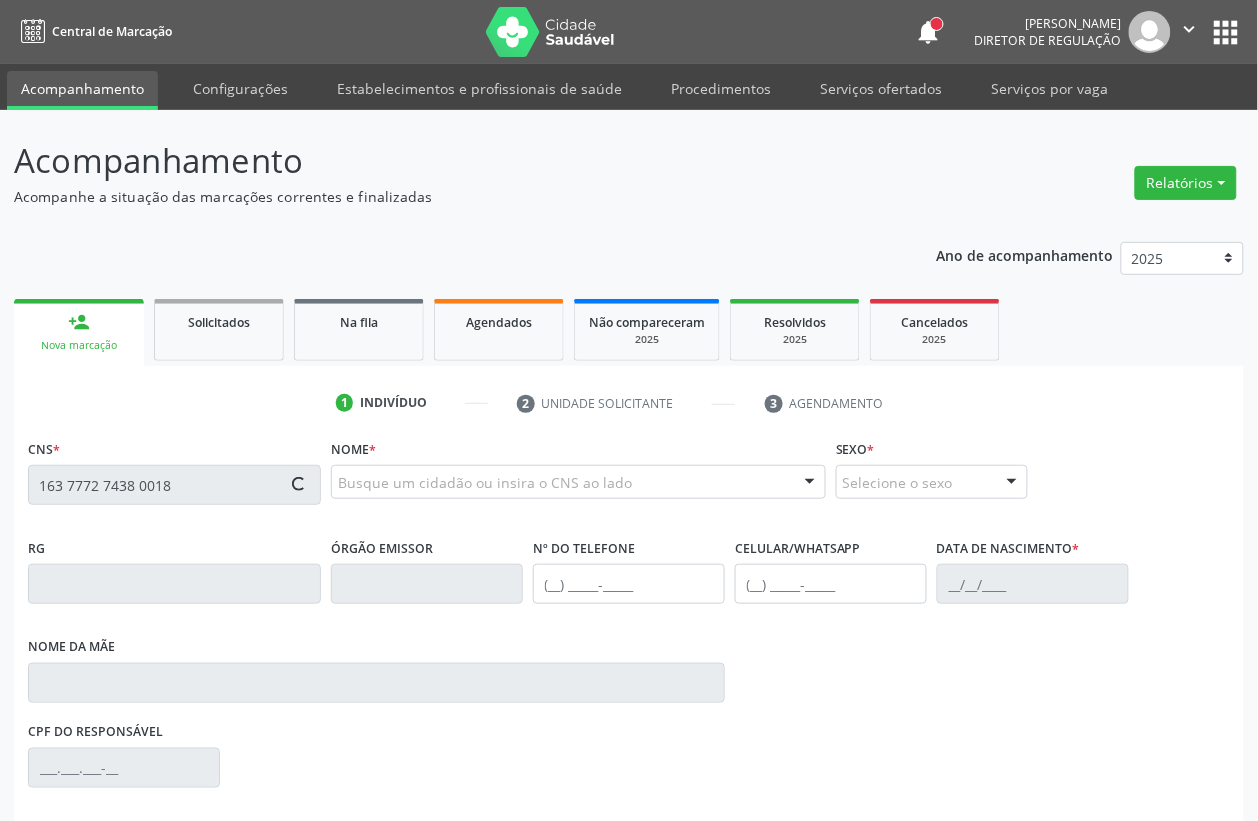 click at bounding box center (338, 492) 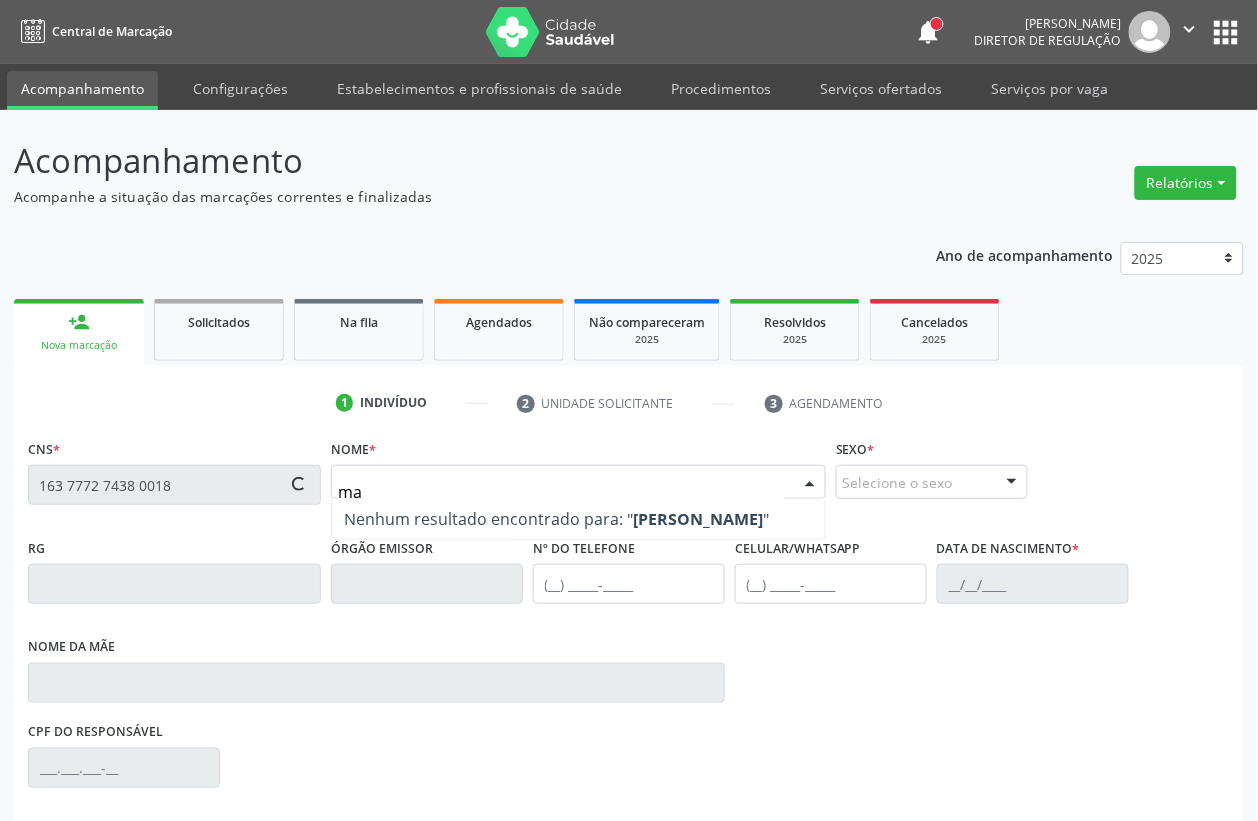 type on "m" 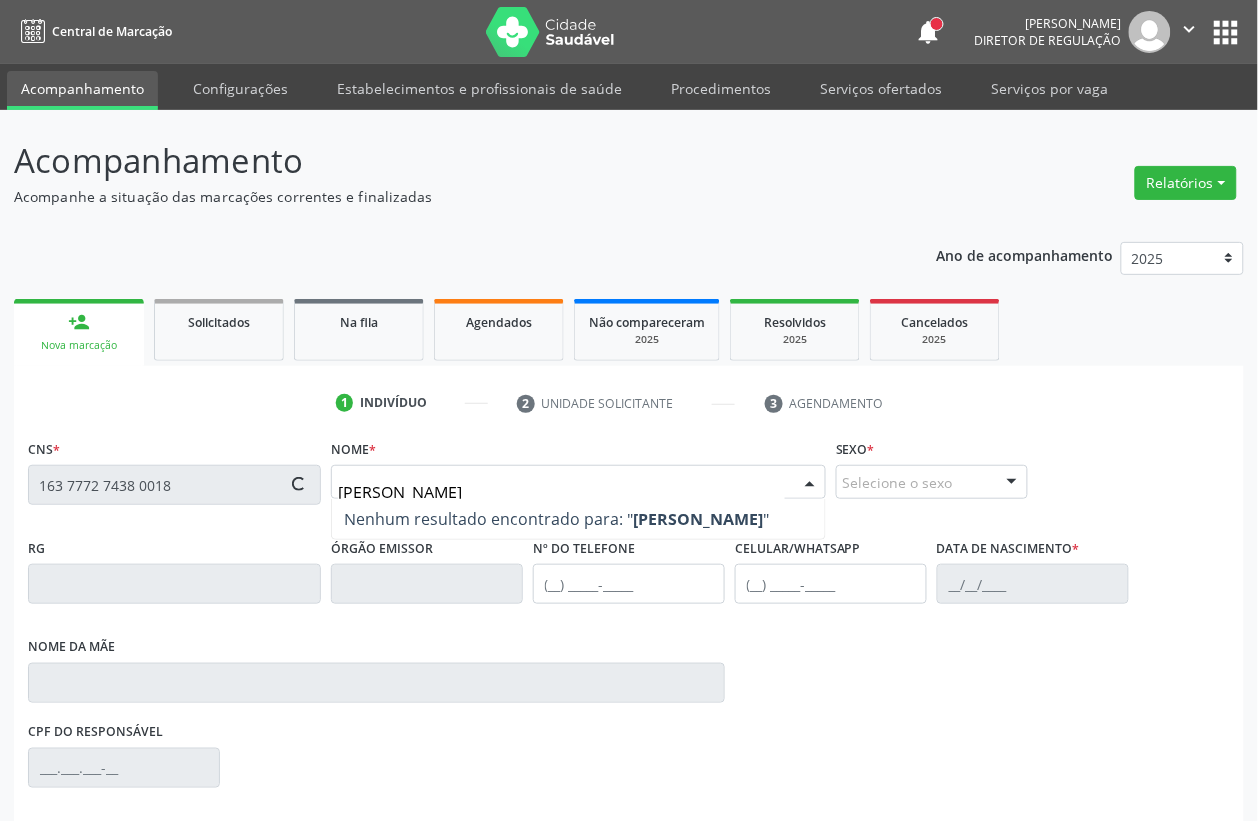 type on "[PERSON_NAME]" 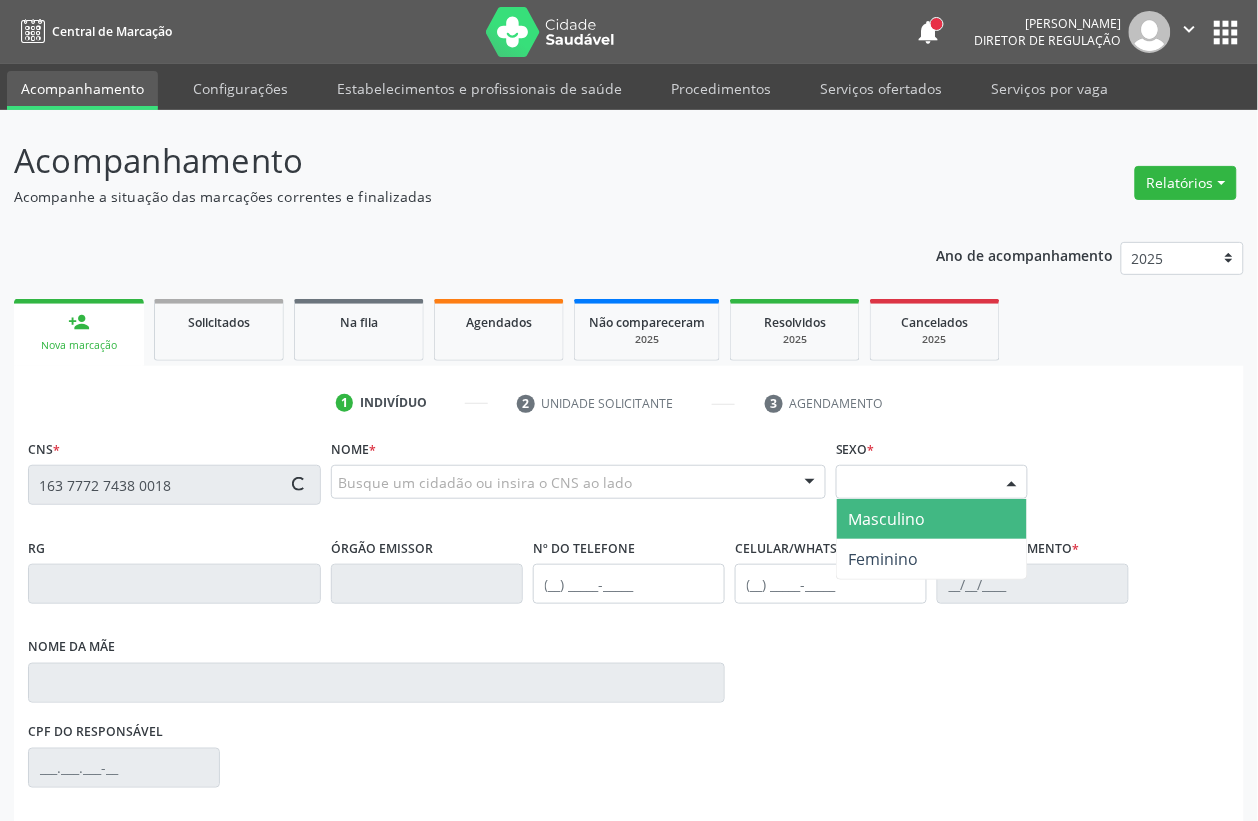 click on "Selecione o sexo" at bounding box center [932, 482] 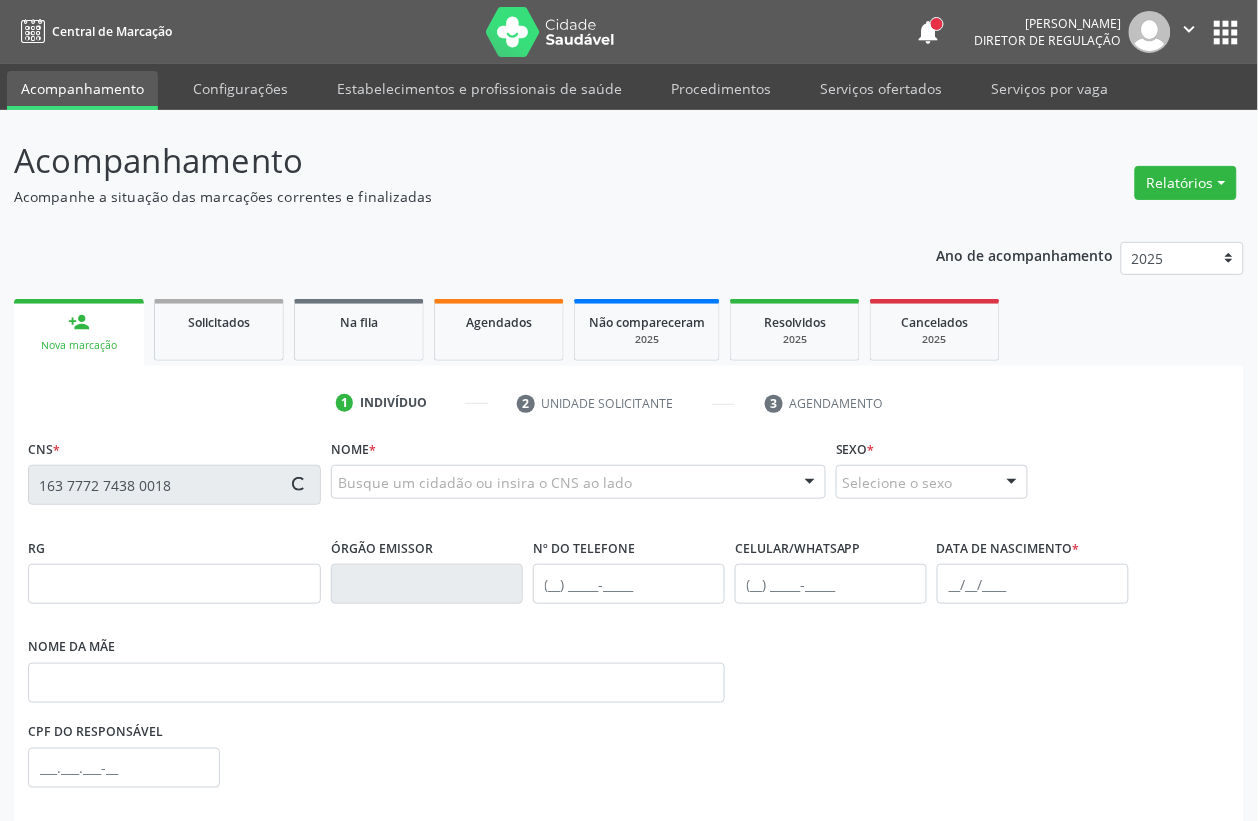 click on "Nome
*
Busque um cidadão ou insira o CNS ao lado
Nenhum resultado encontrado para: "   "
Digite o nome ou CNS para buscar um indivíduo" at bounding box center [578, 473] 